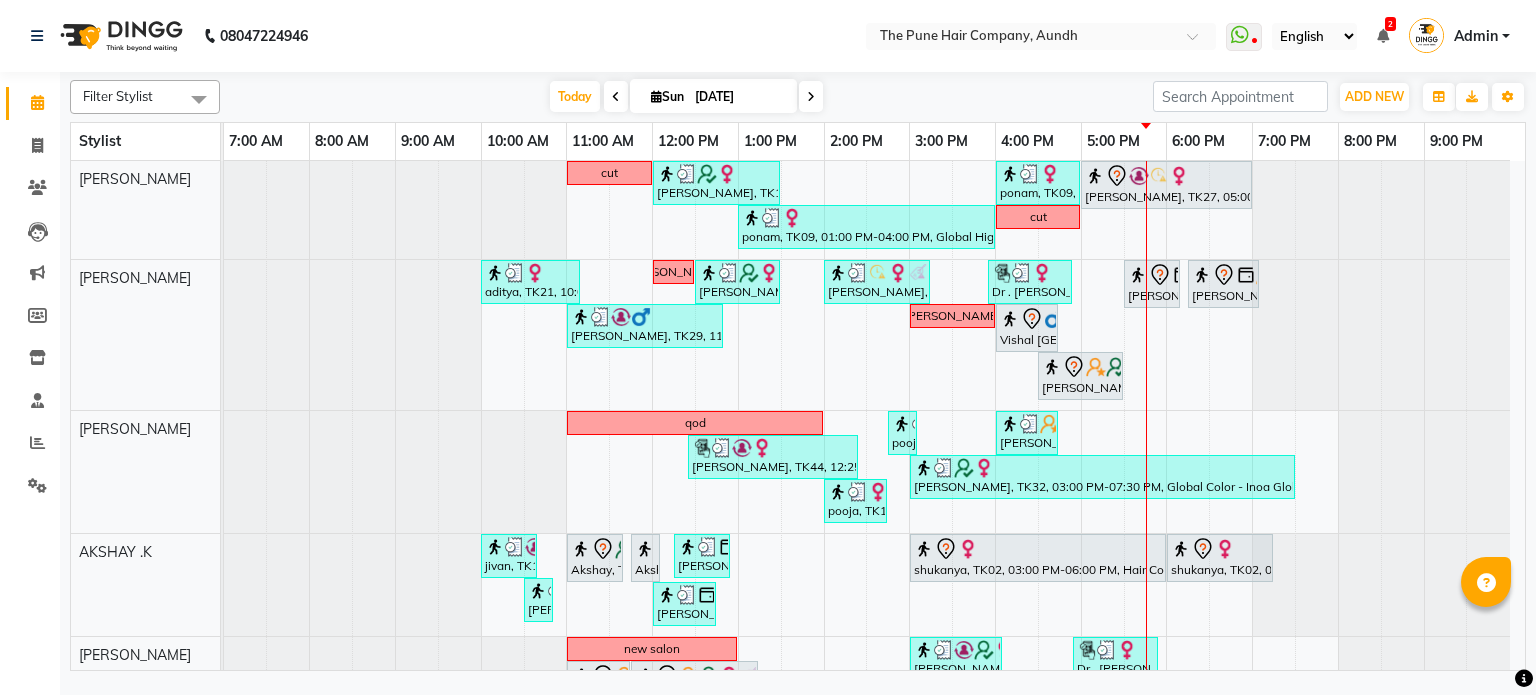 scroll, scrollTop: 0, scrollLeft: 0, axis: both 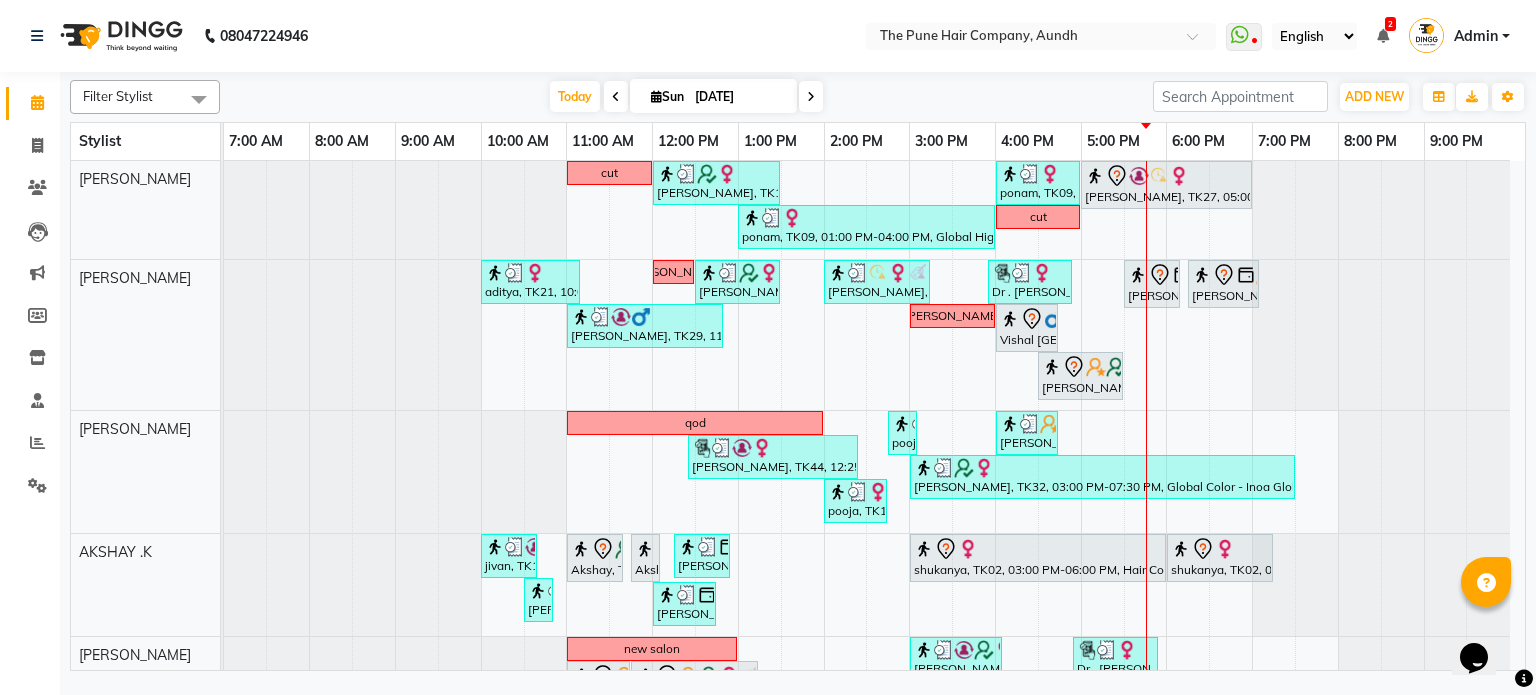 click on "[DATE]" at bounding box center (739, 97) 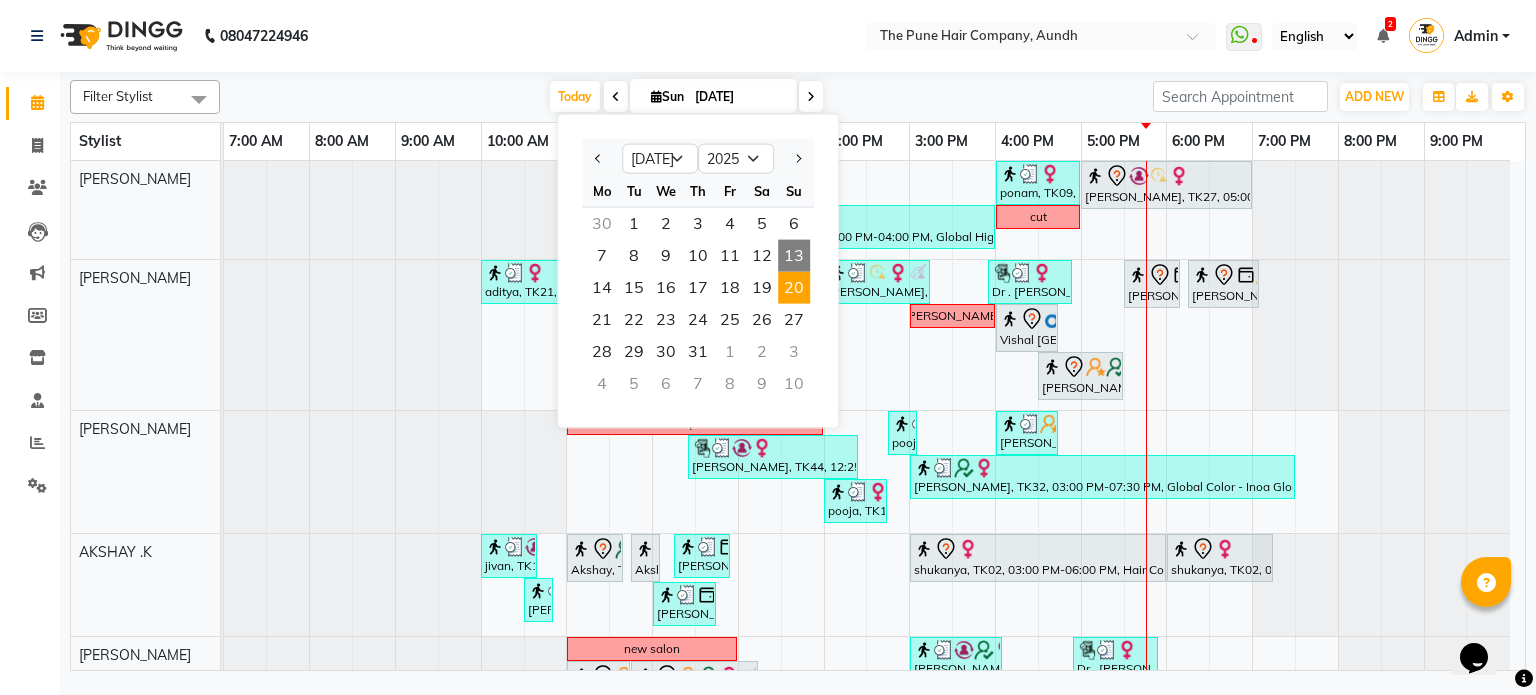 click on "20" at bounding box center [794, 288] 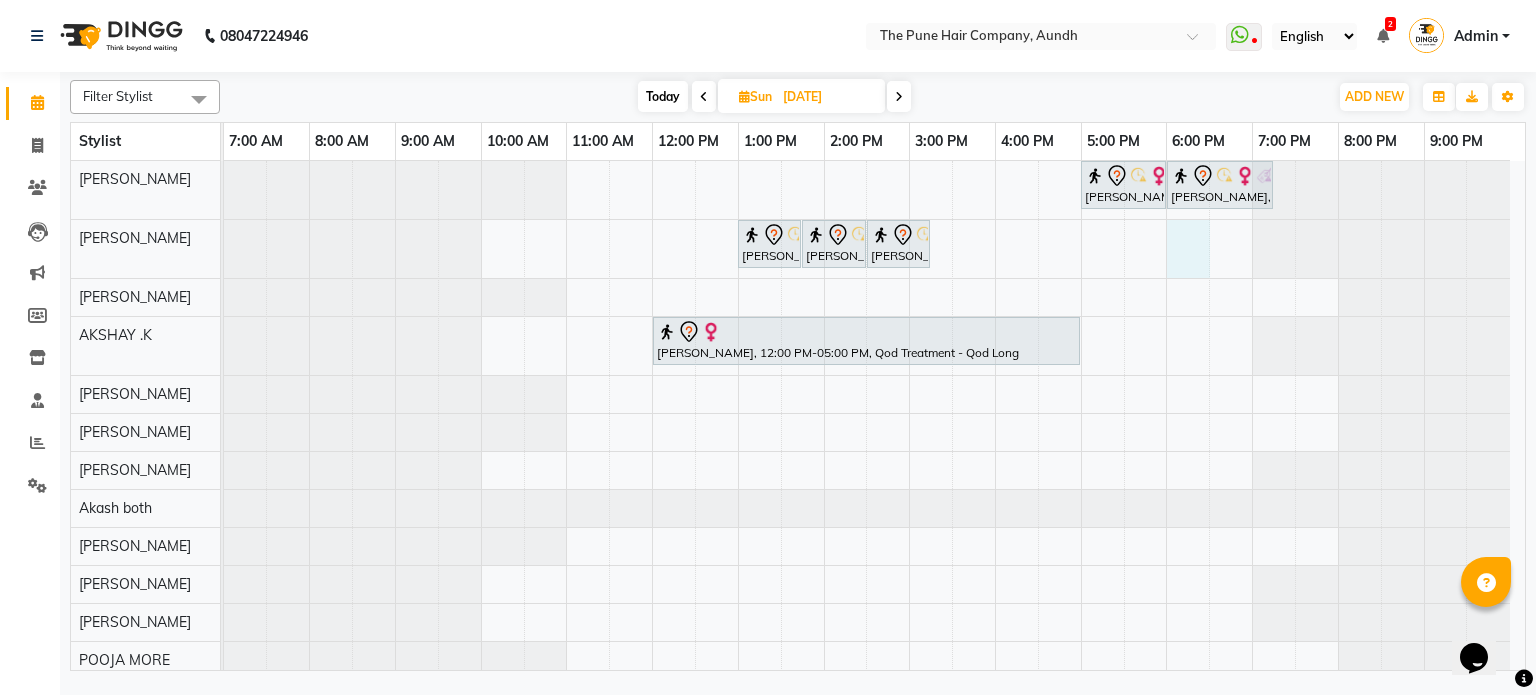 click on "[PERSON_NAME], 05:00 PM-06:00 PM, Cut [DEMOGRAPHIC_DATA] ( Top Stylist )             [PERSON_NAME], 06:00 PM-07:15 PM,  Additional Hair Wash ([DEMOGRAPHIC_DATA])             [PERSON_NAME], 01:00 PM-01:45 PM, Cut [DEMOGRAPHIC_DATA] (Expert)             [PERSON_NAME], 01:45 PM-02:30 PM, Cut [DEMOGRAPHIC_DATA] (Expert)             [PERSON_NAME], 02:30 PM-03:15 PM,  Additional Hair Wash ([DEMOGRAPHIC_DATA])             [PERSON_NAME], 12:00 PM-05:00 PM, Qod Treatment - Qod Long" at bounding box center [874, 458] 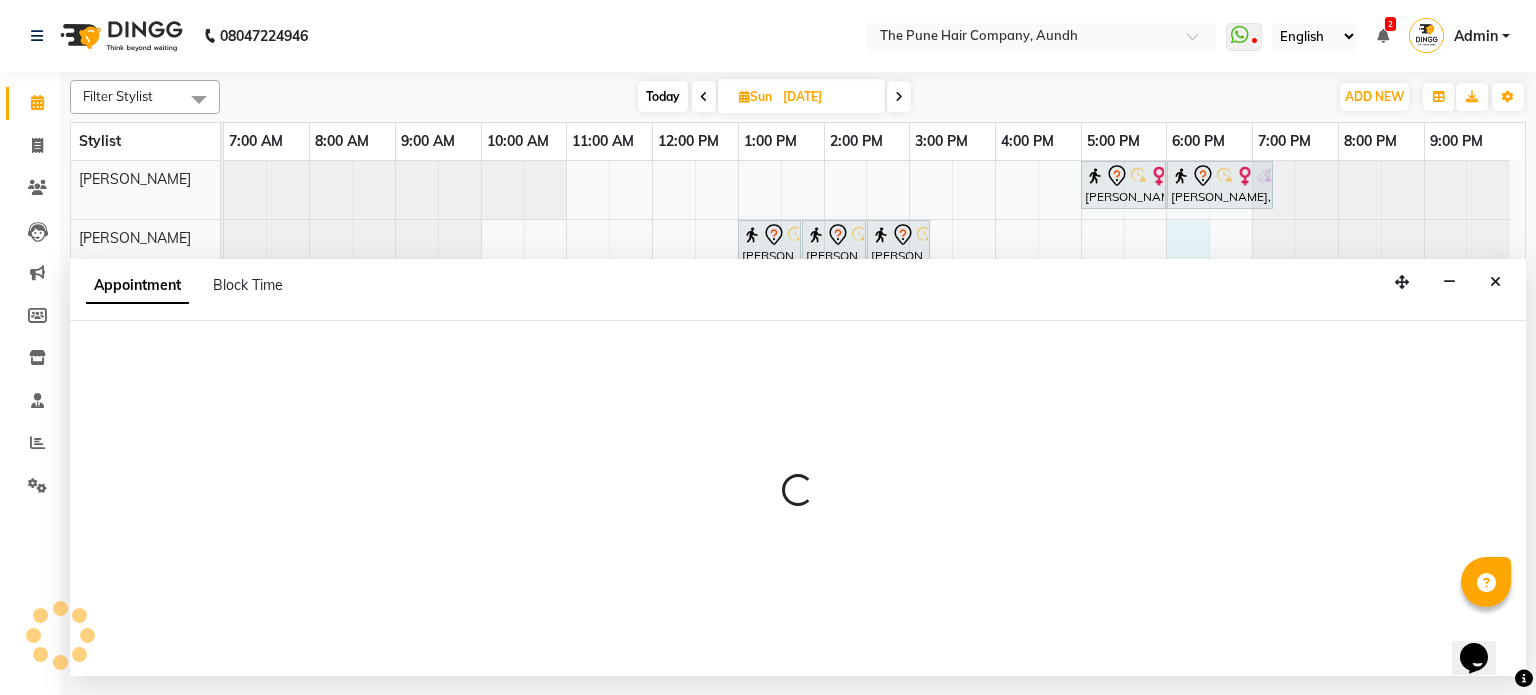 select on "3339" 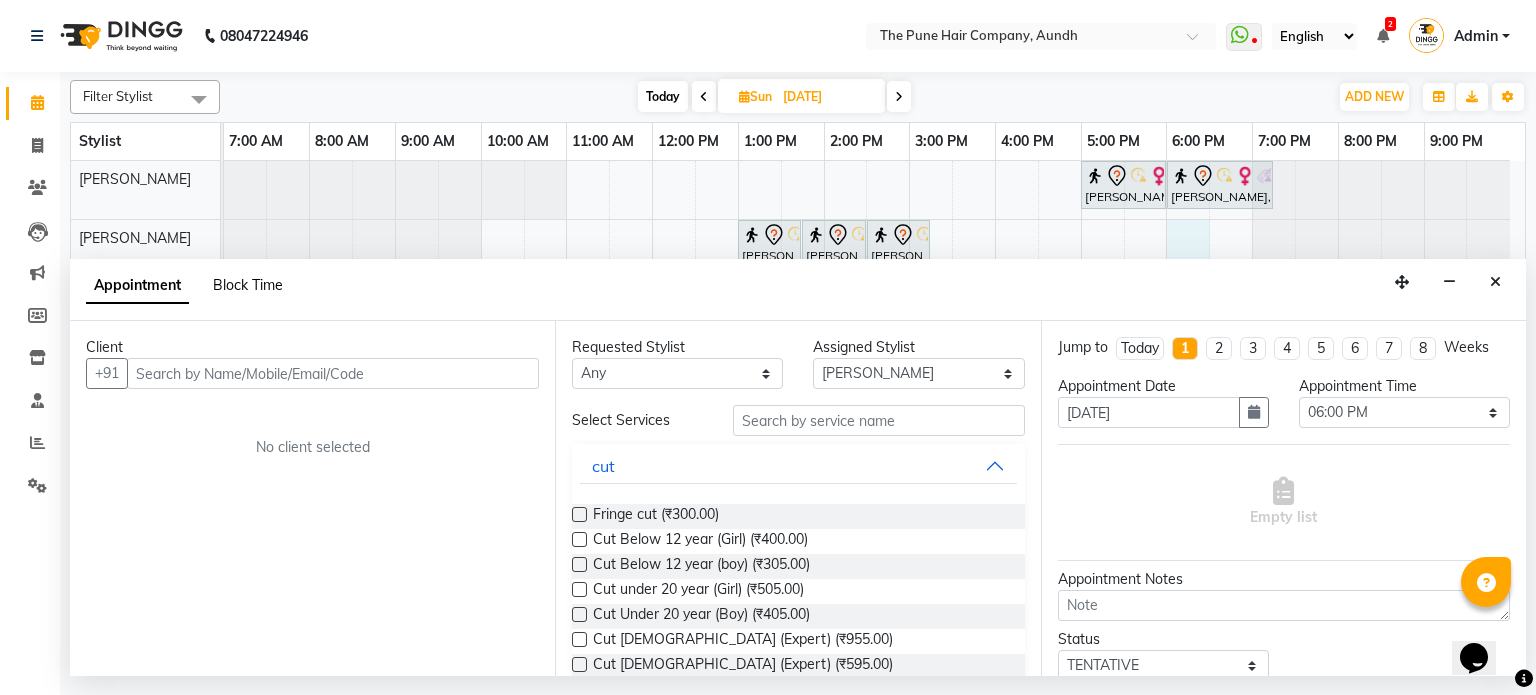 click on "Block Time" at bounding box center [248, 285] 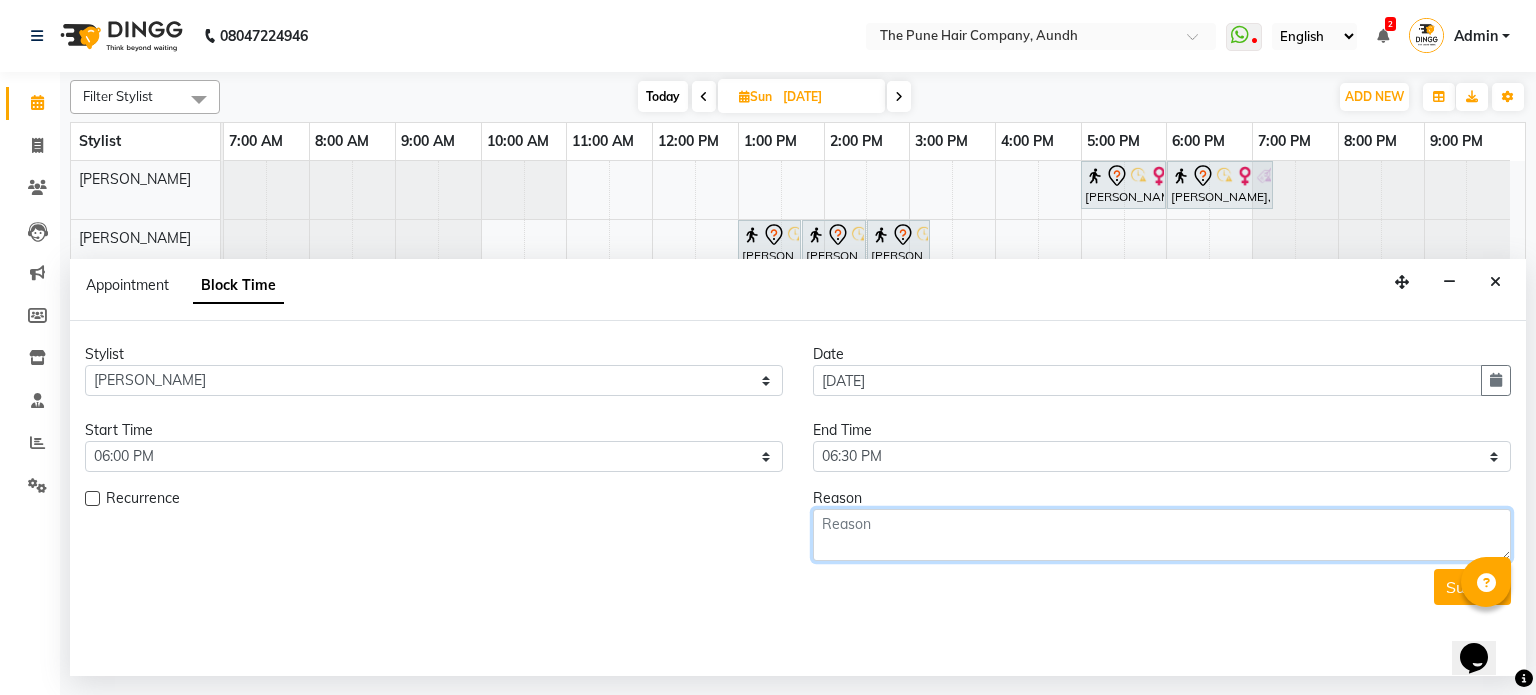 click at bounding box center (1162, 535) 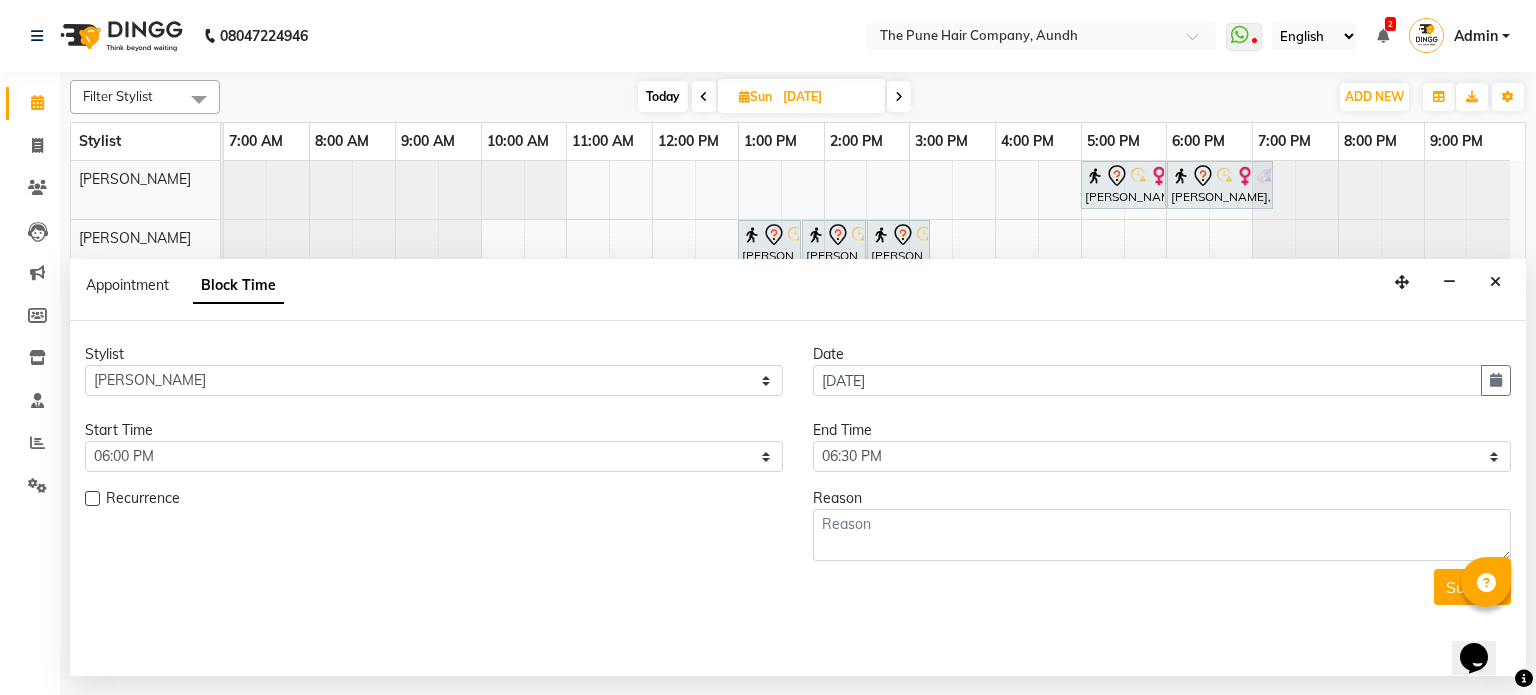 drag, startPoint x: 1502, startPoint y: 275, endPoint x: 1430, endPoint y: 323, distance: 86.53323 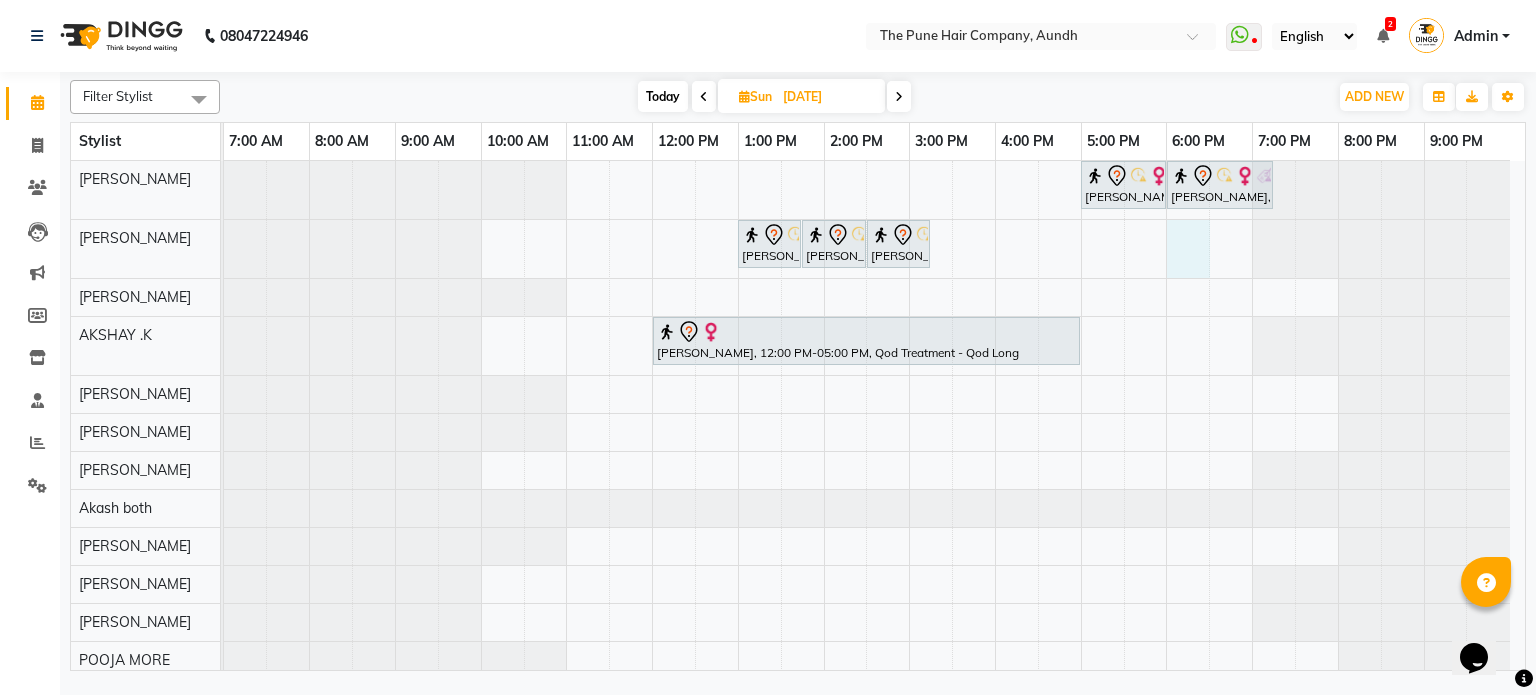 drag, startPoint x: 1186, startPoint y: 249, endPoint x: 1176, endPoint y: 255, distance: 11.661903 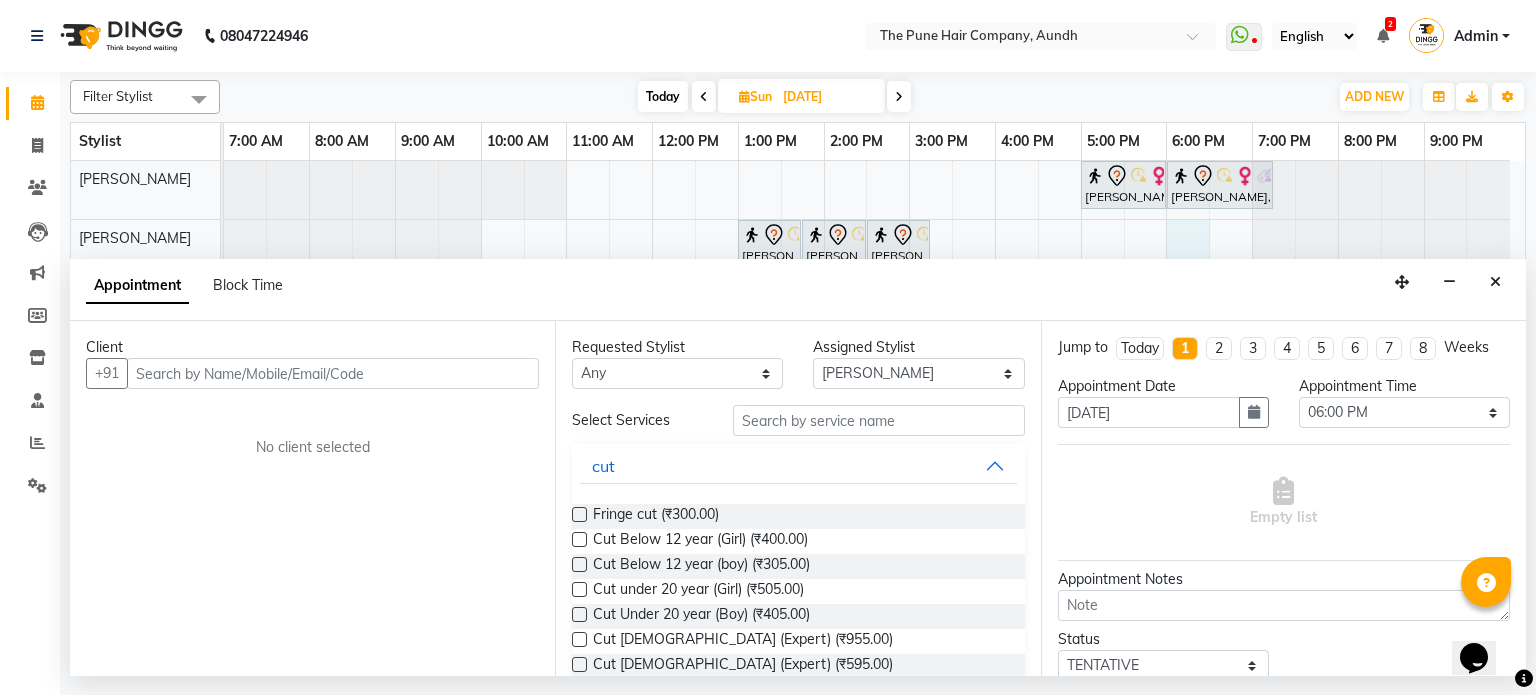 click at bounding box center (333, 373) 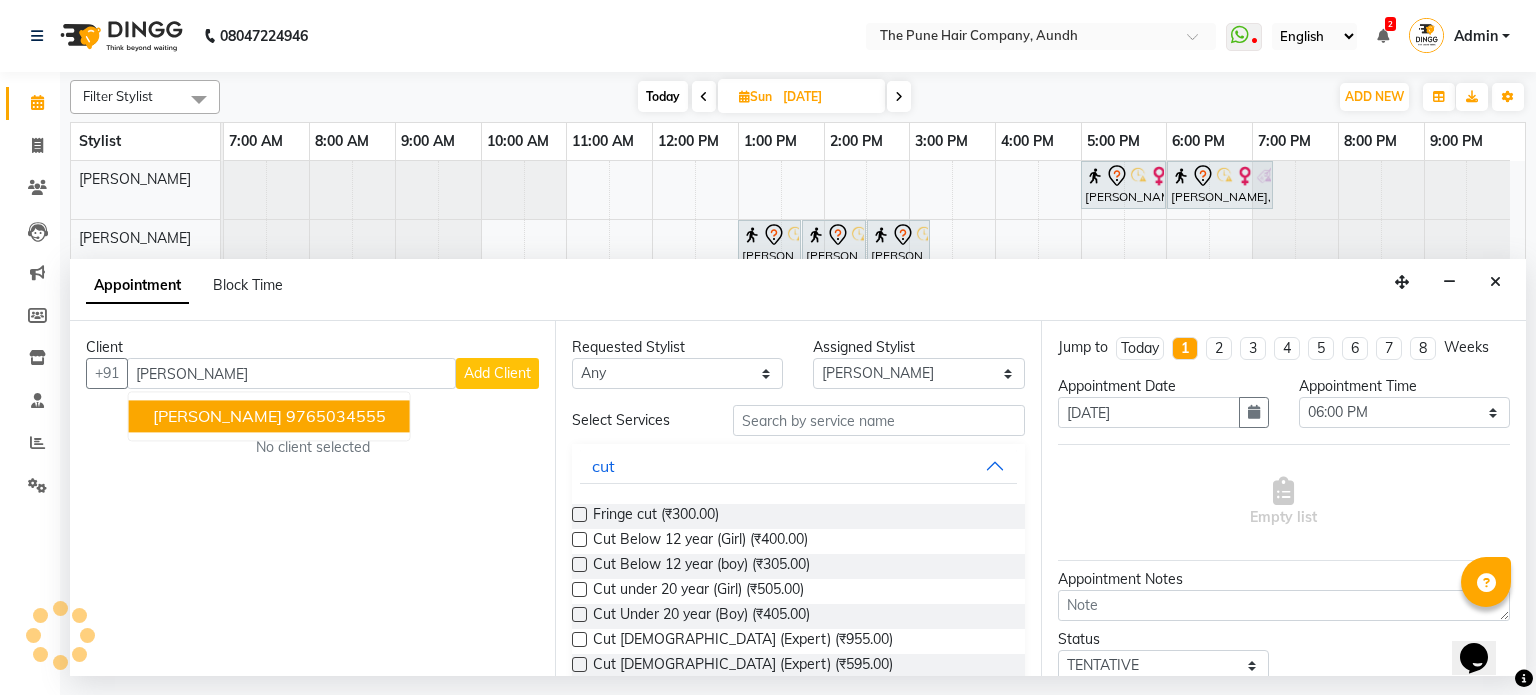 click on "9765034555" at bounding box center (336, 417) 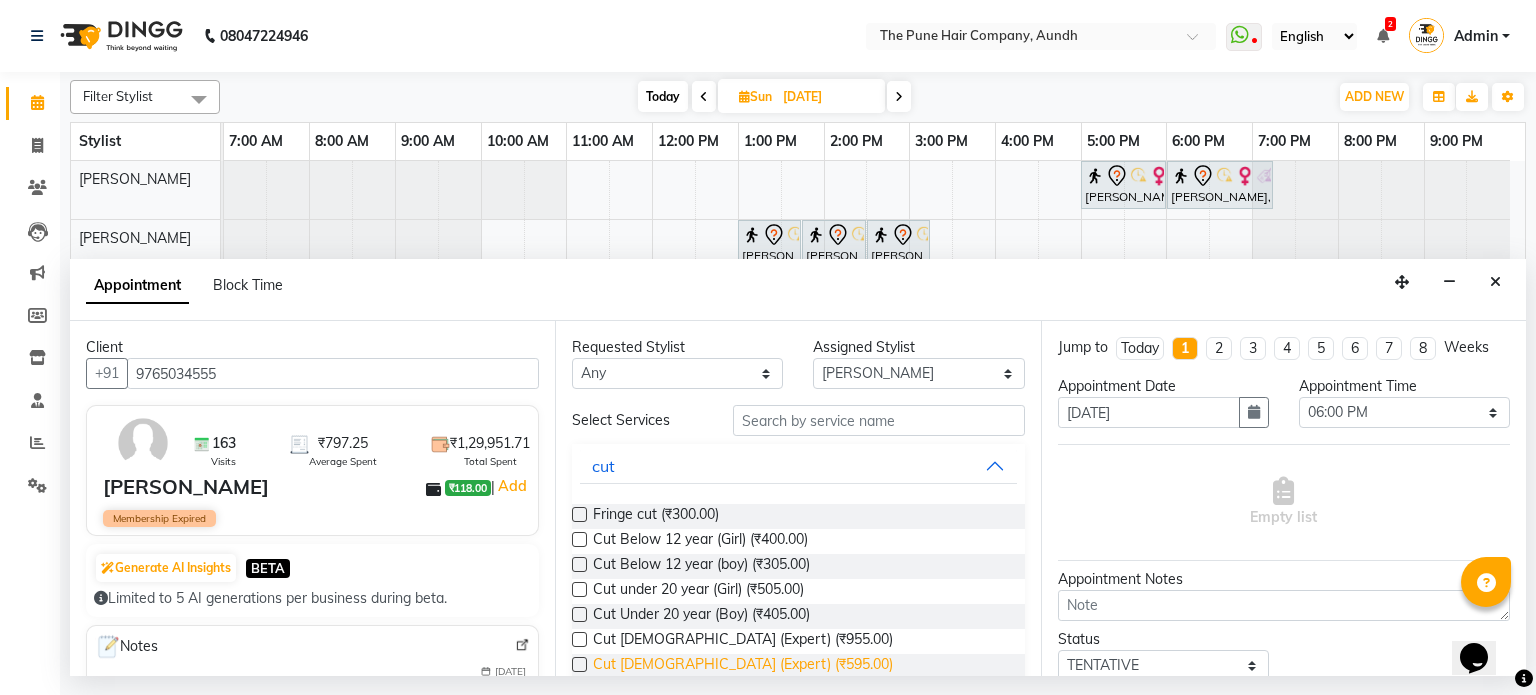 type on "9765034555" 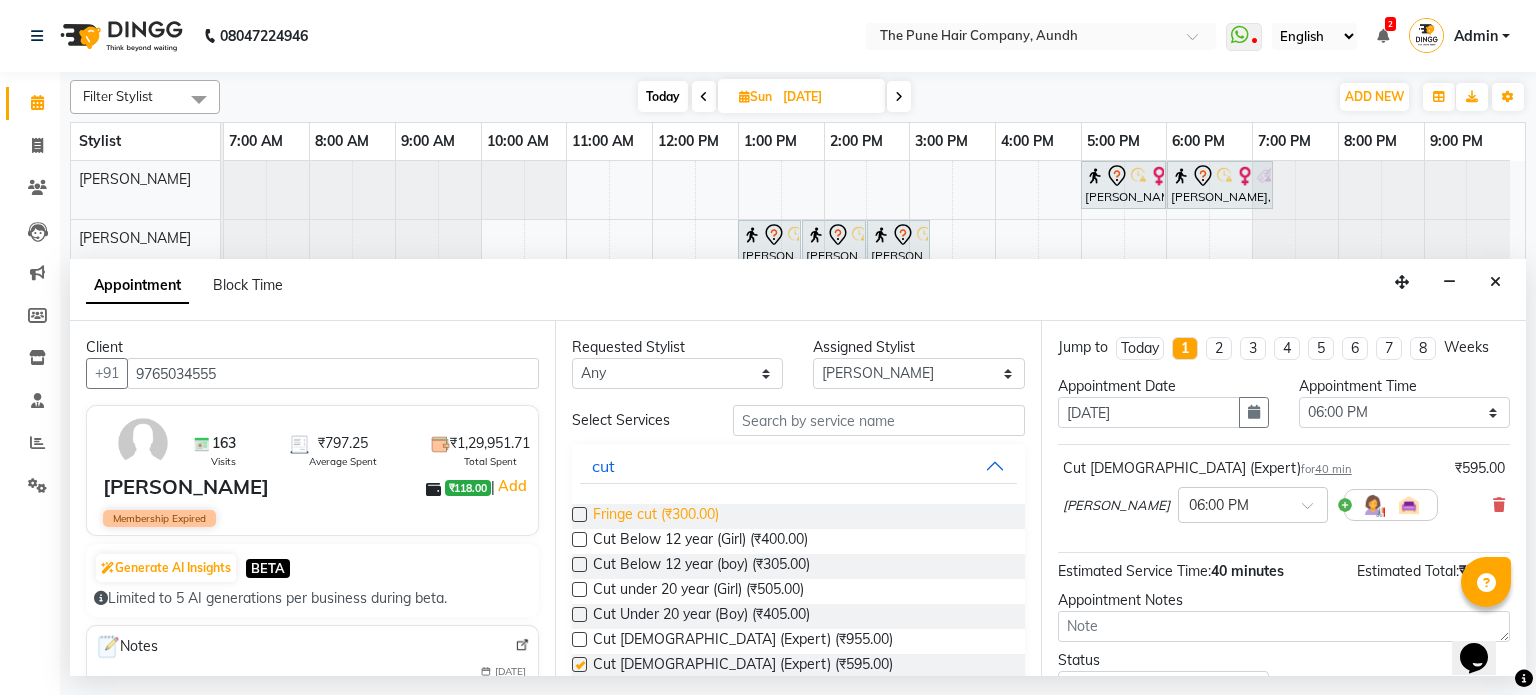 checkbox on "false" 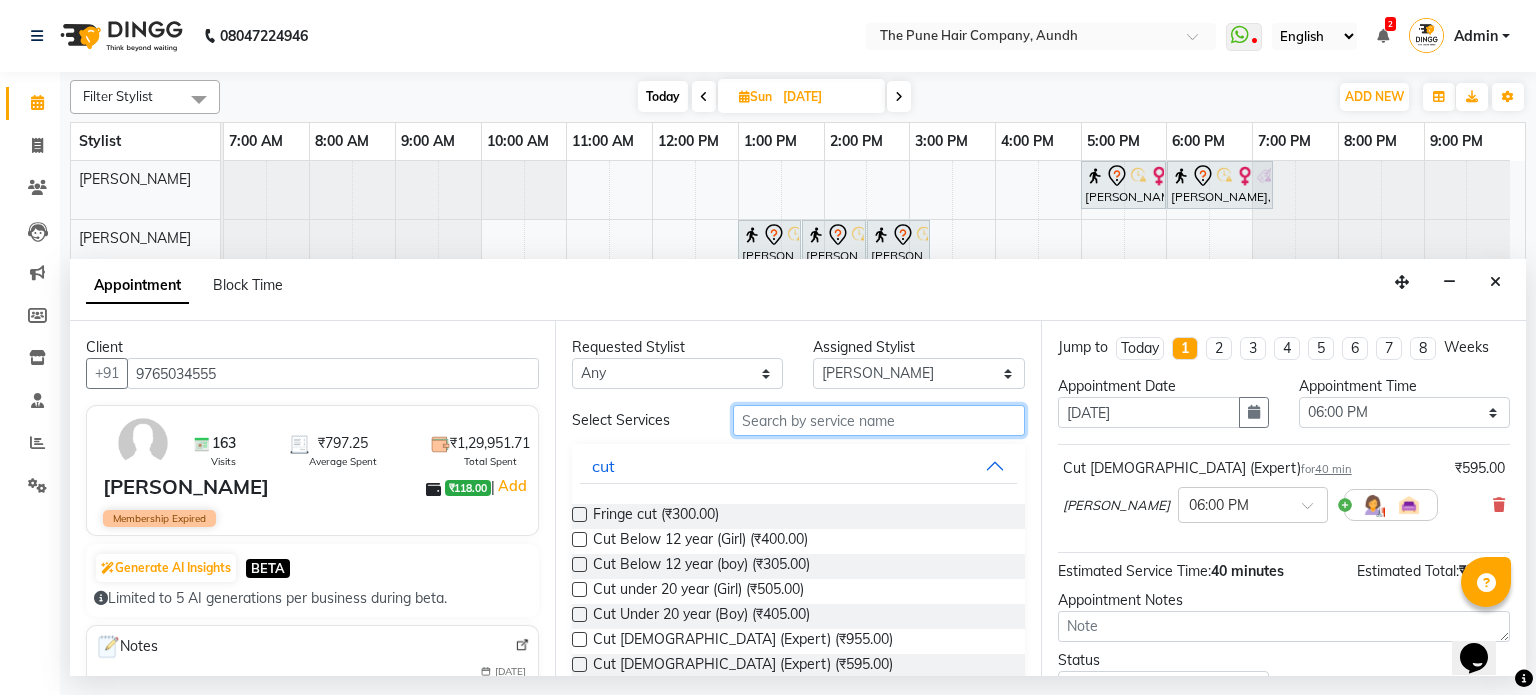 click at bounding box center [879, 420] 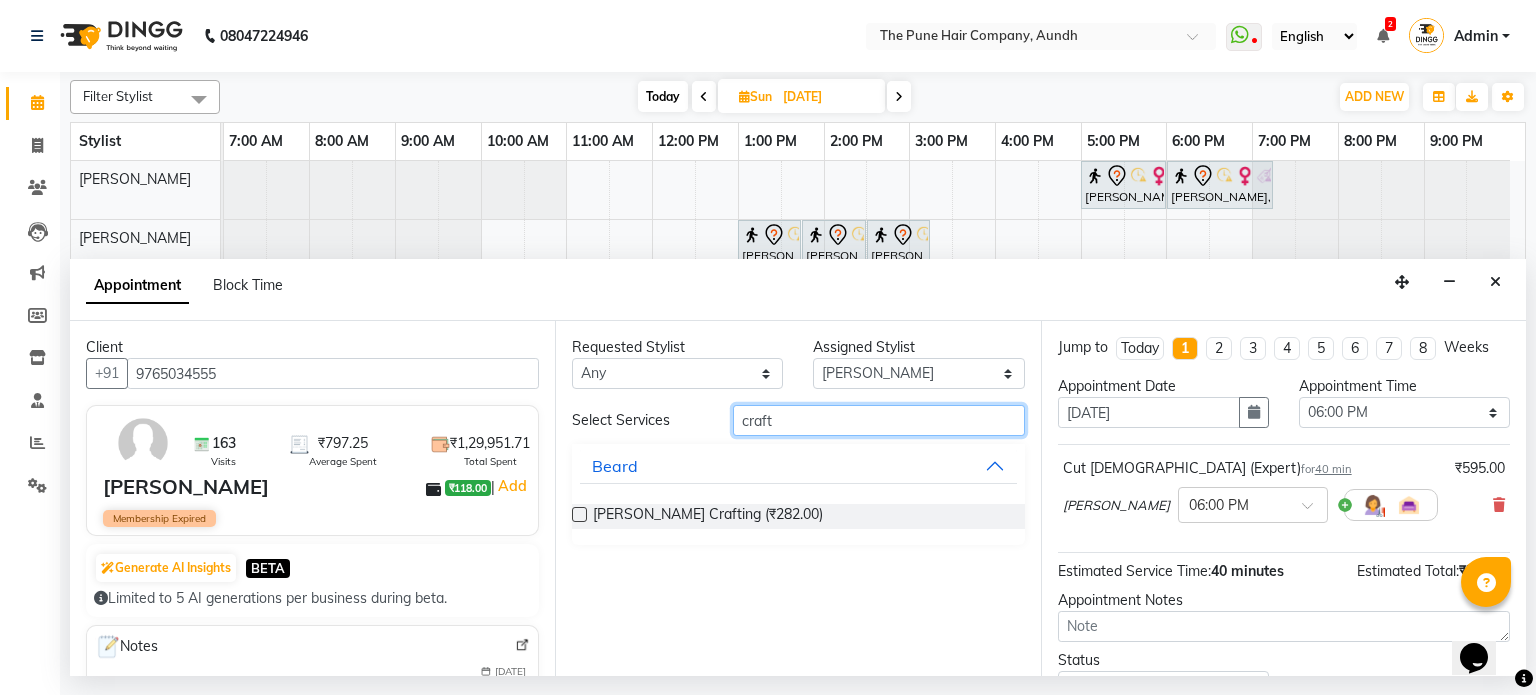 type on "craft" 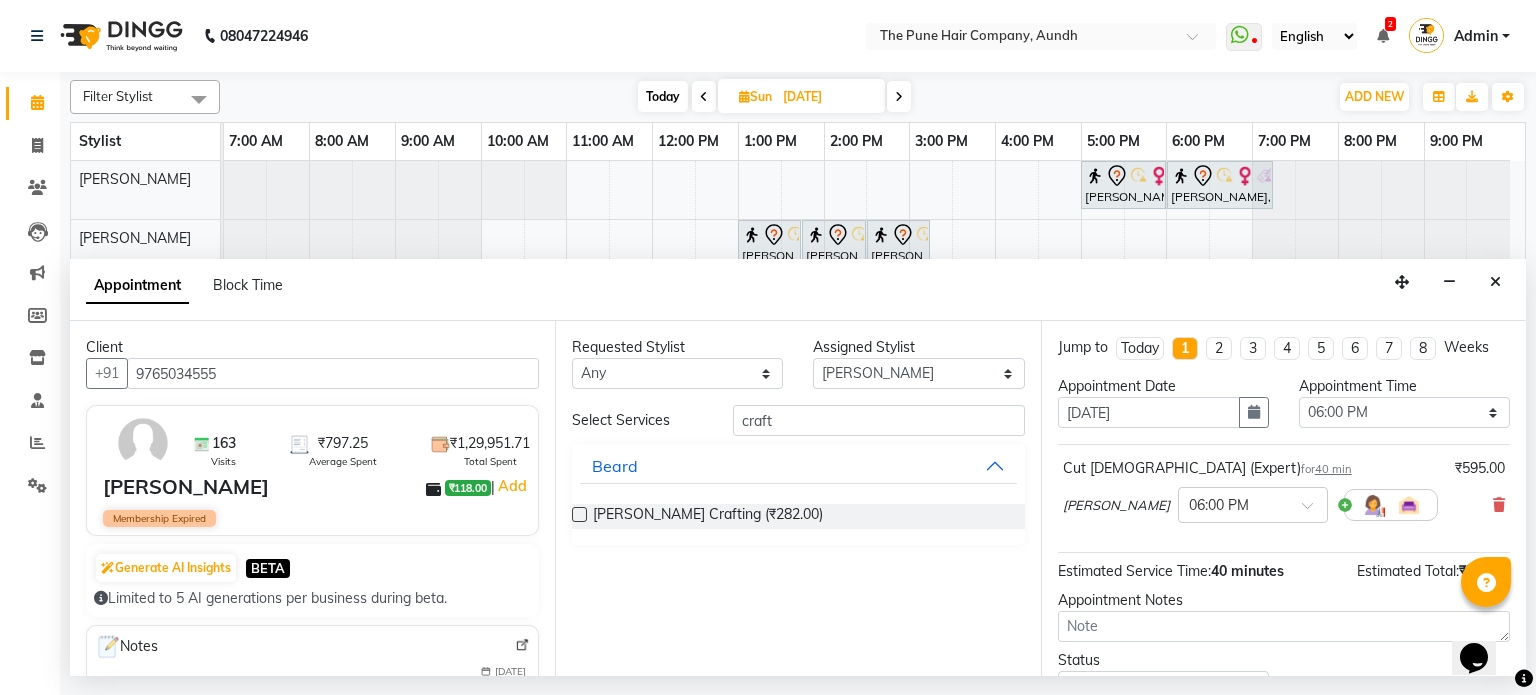 click at bounding box center (579, 514) 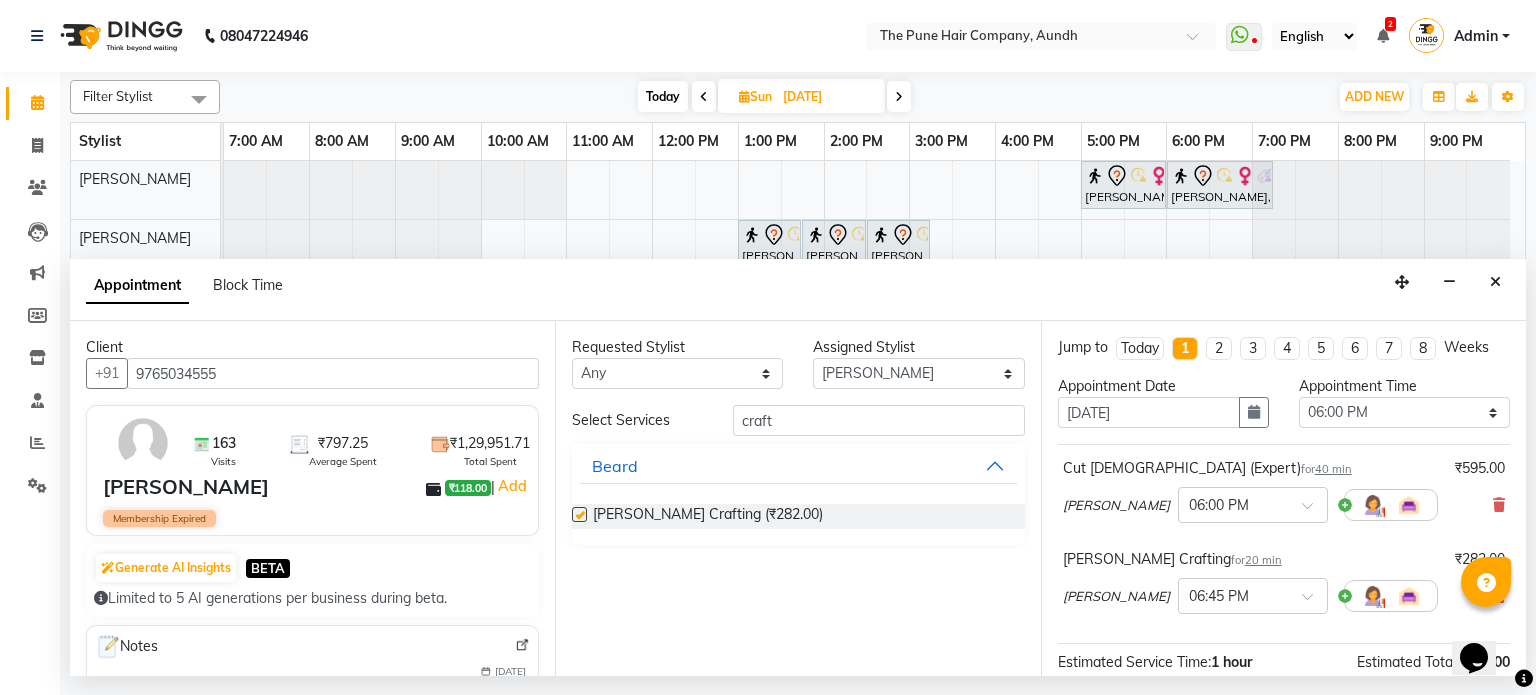 checkbox on "false" 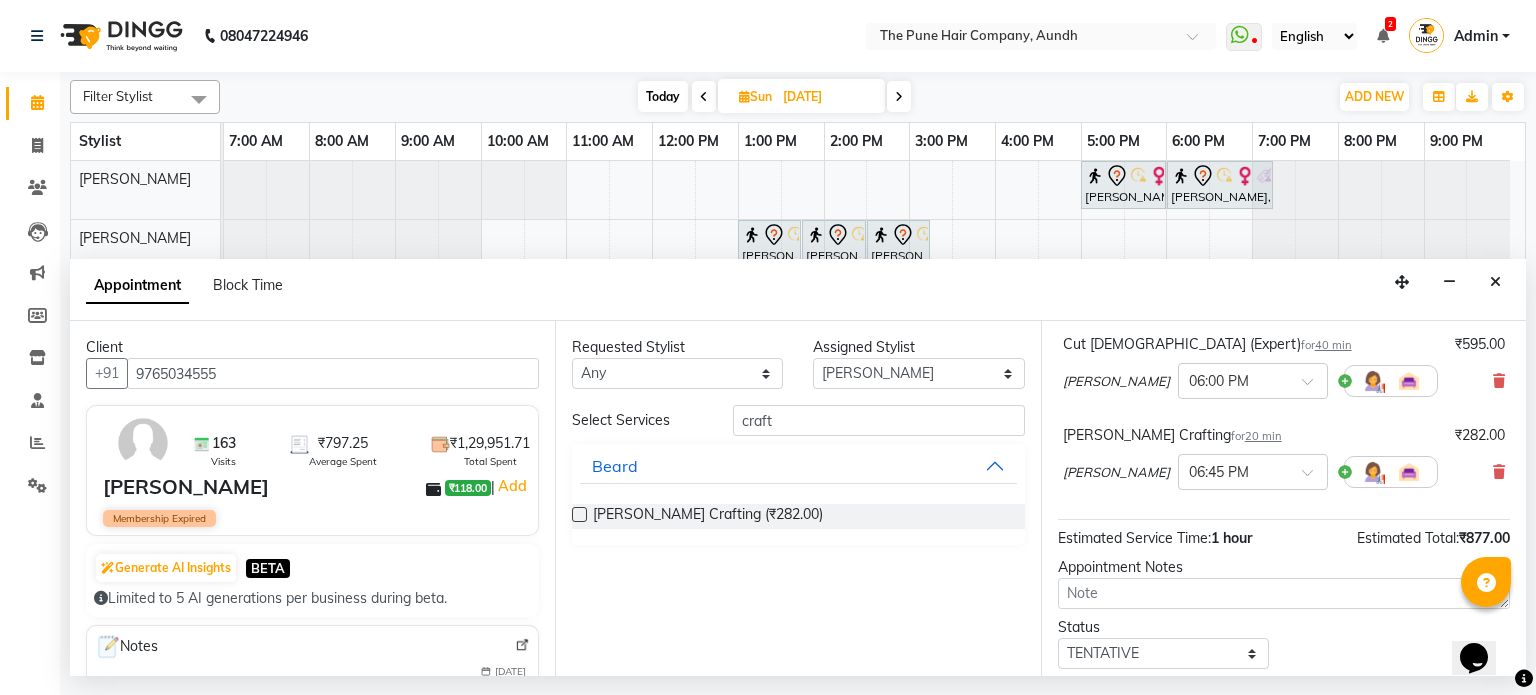 scroll, scrollTop: 241, scrollLeft: 0, axis: vertical 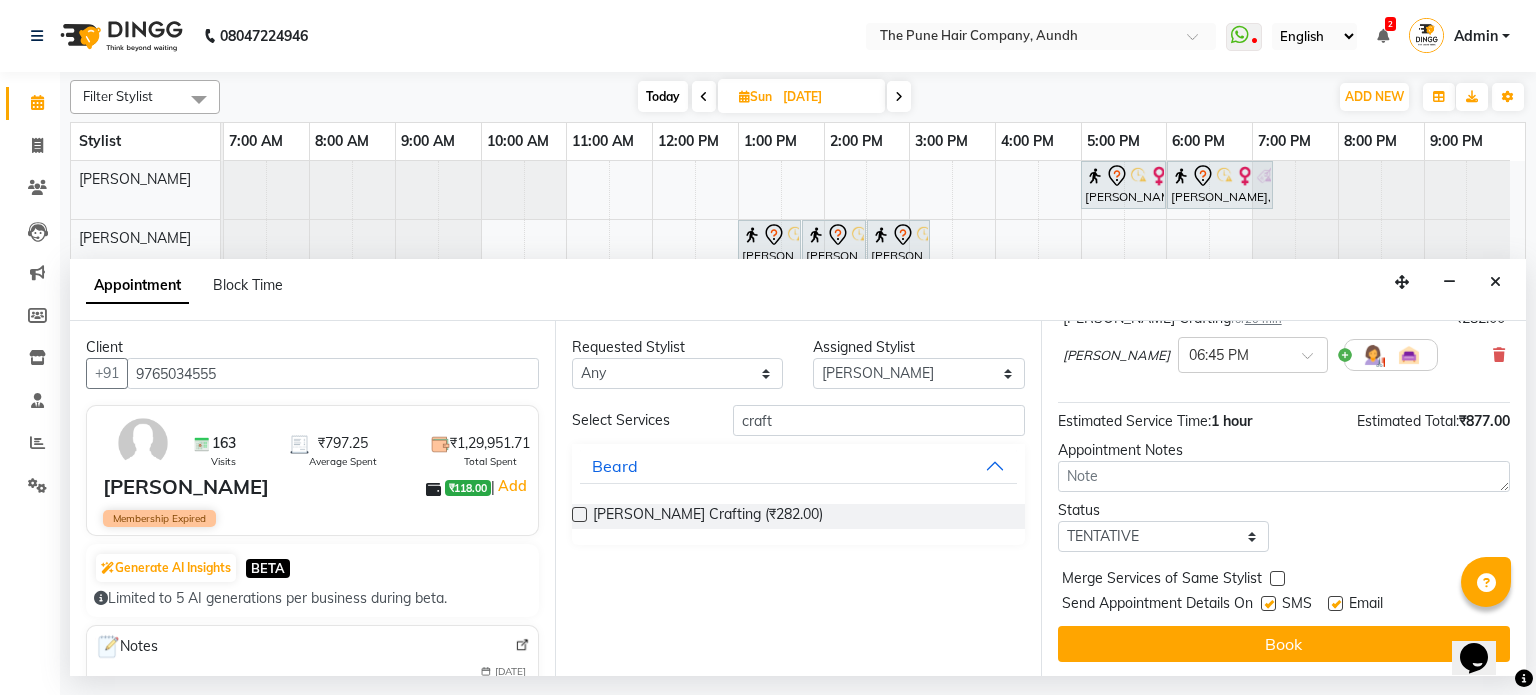 click at bounding box center (1268, 603) 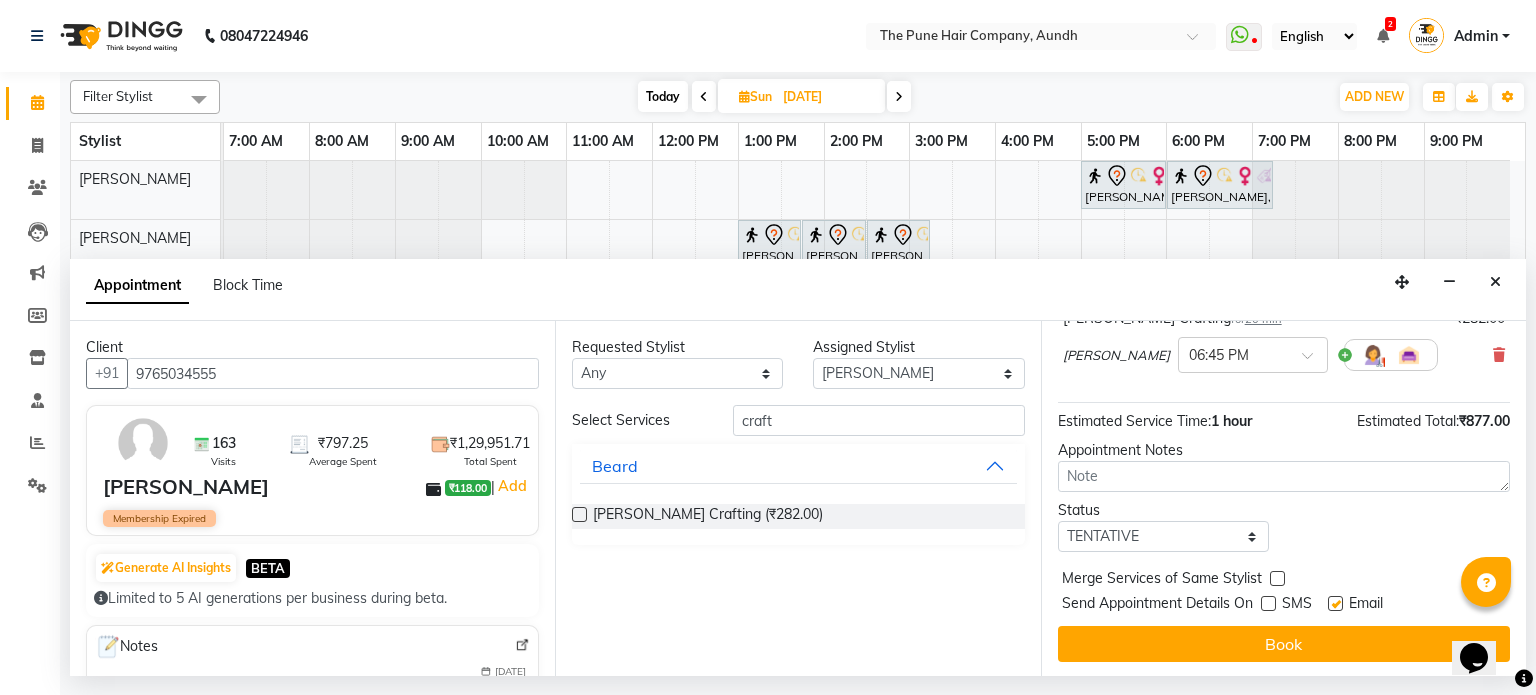 click at bounding box center (1335, 603) 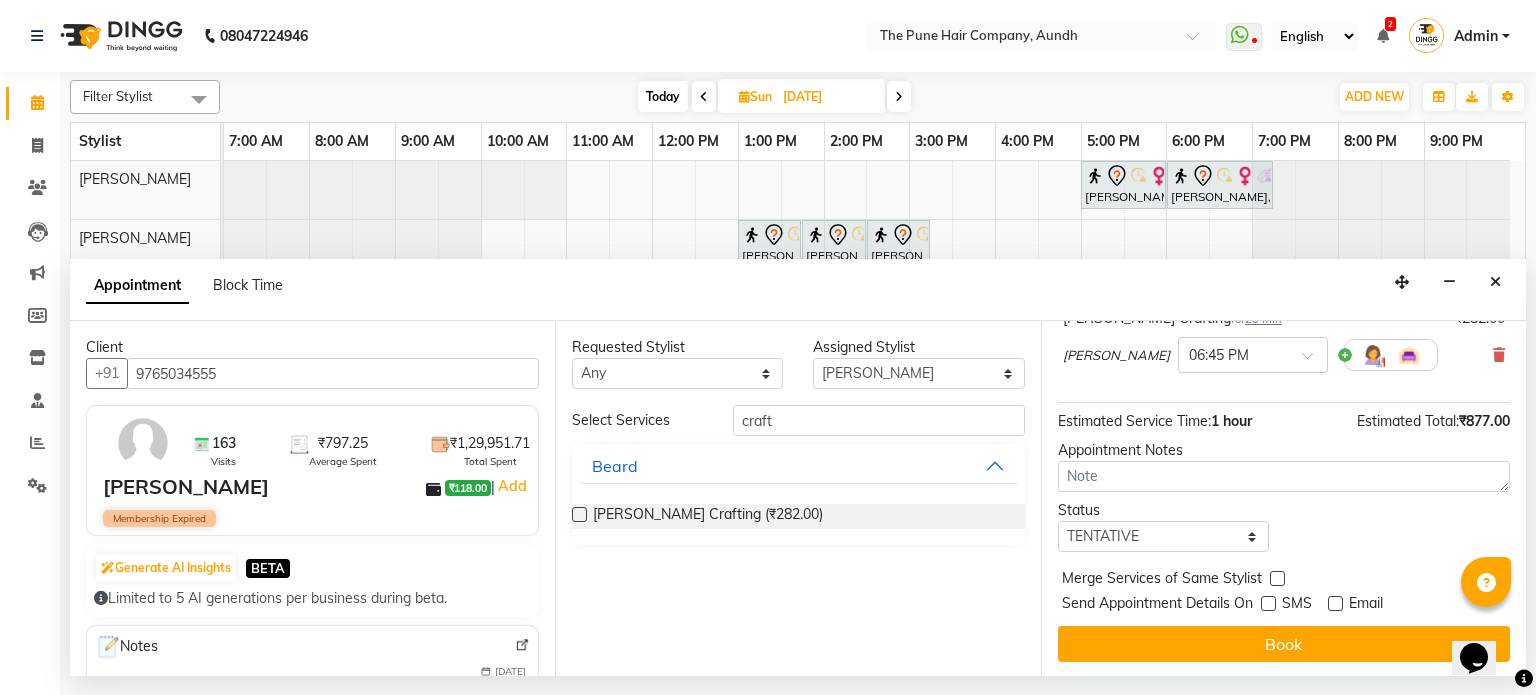 click on "Book" at bounding box center (1284, 644) 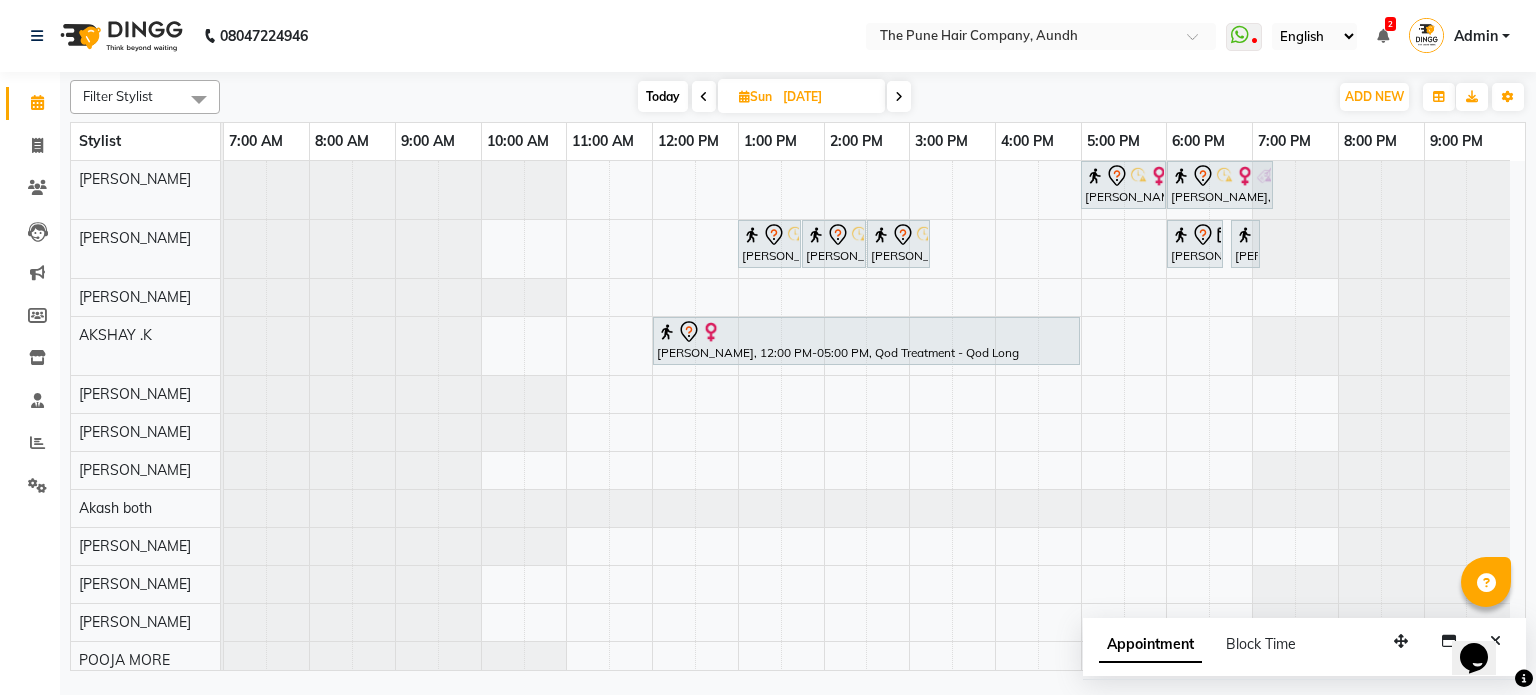 click on "Today" at bounding box center [663, 96] 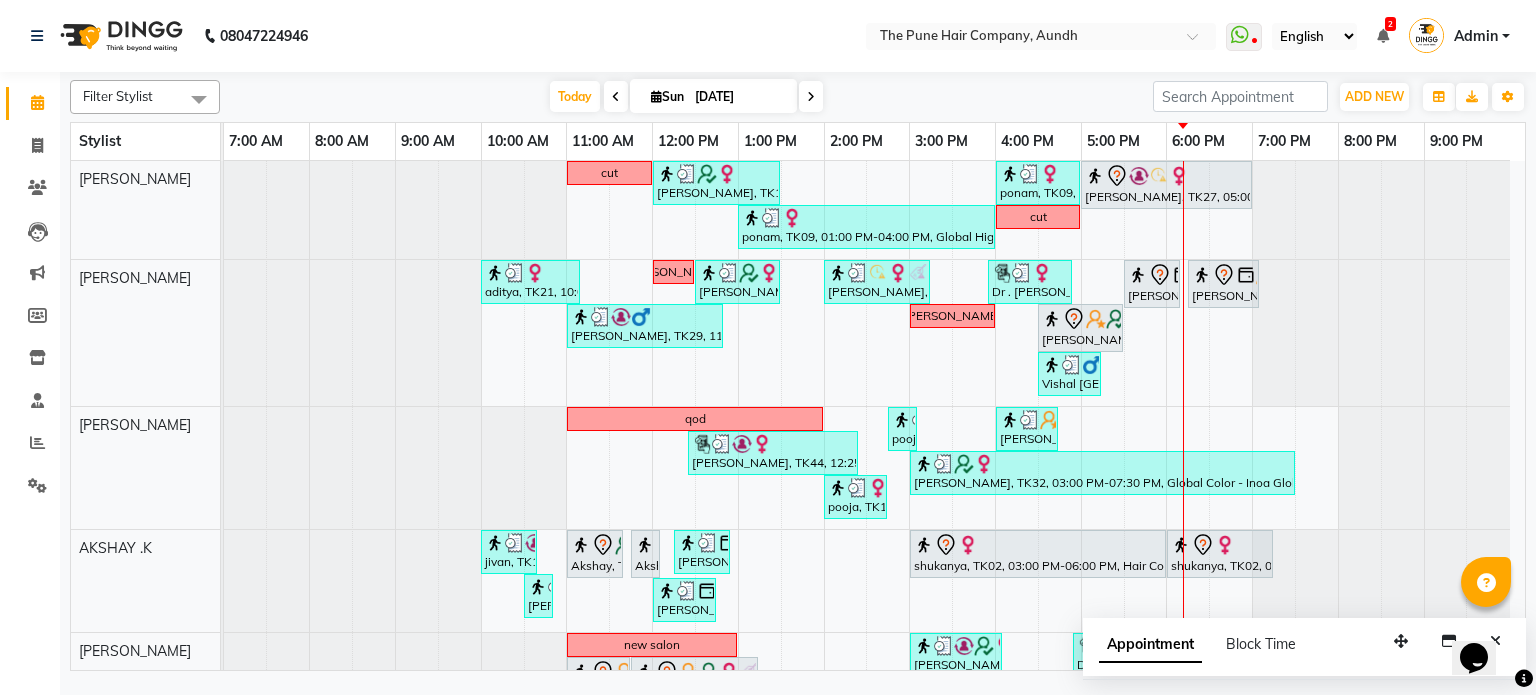 click on "Appointment" at bounding box center [1150, 645] 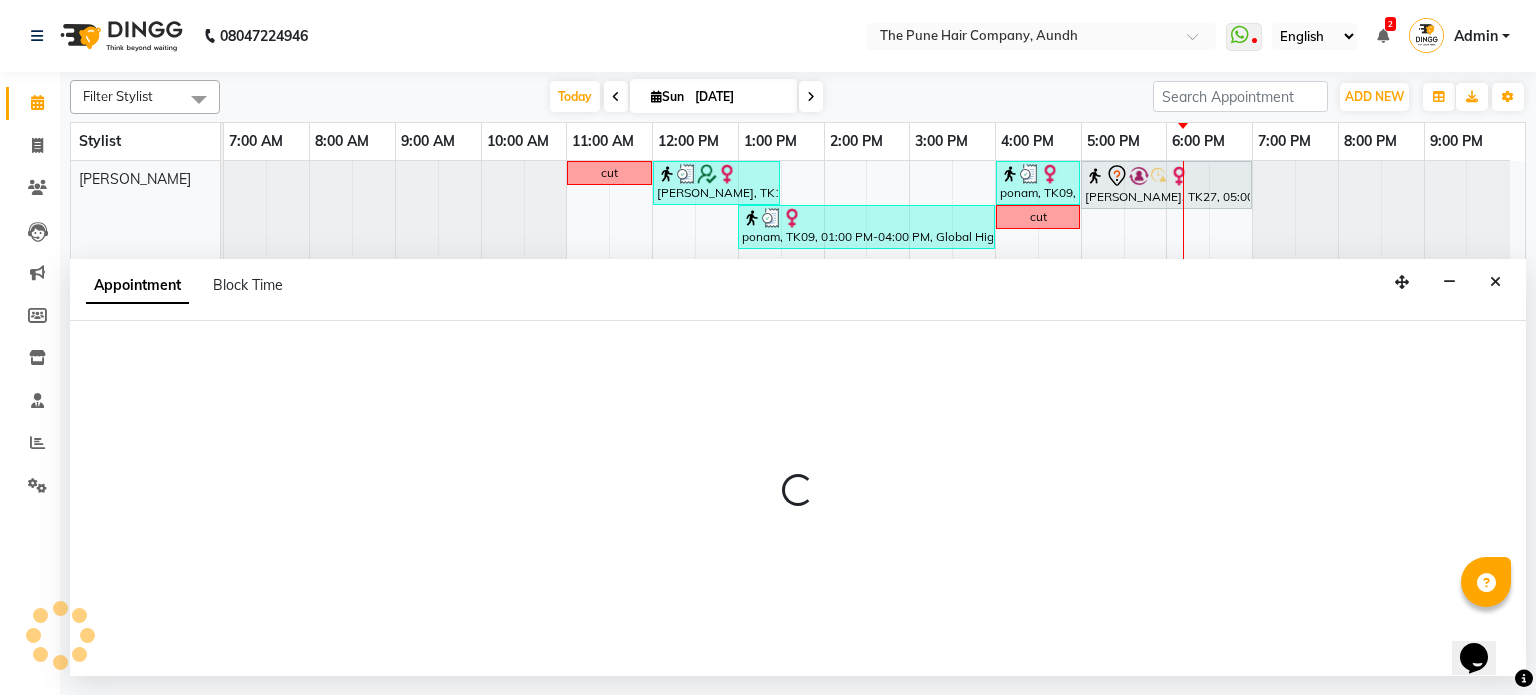 select on "tentative" 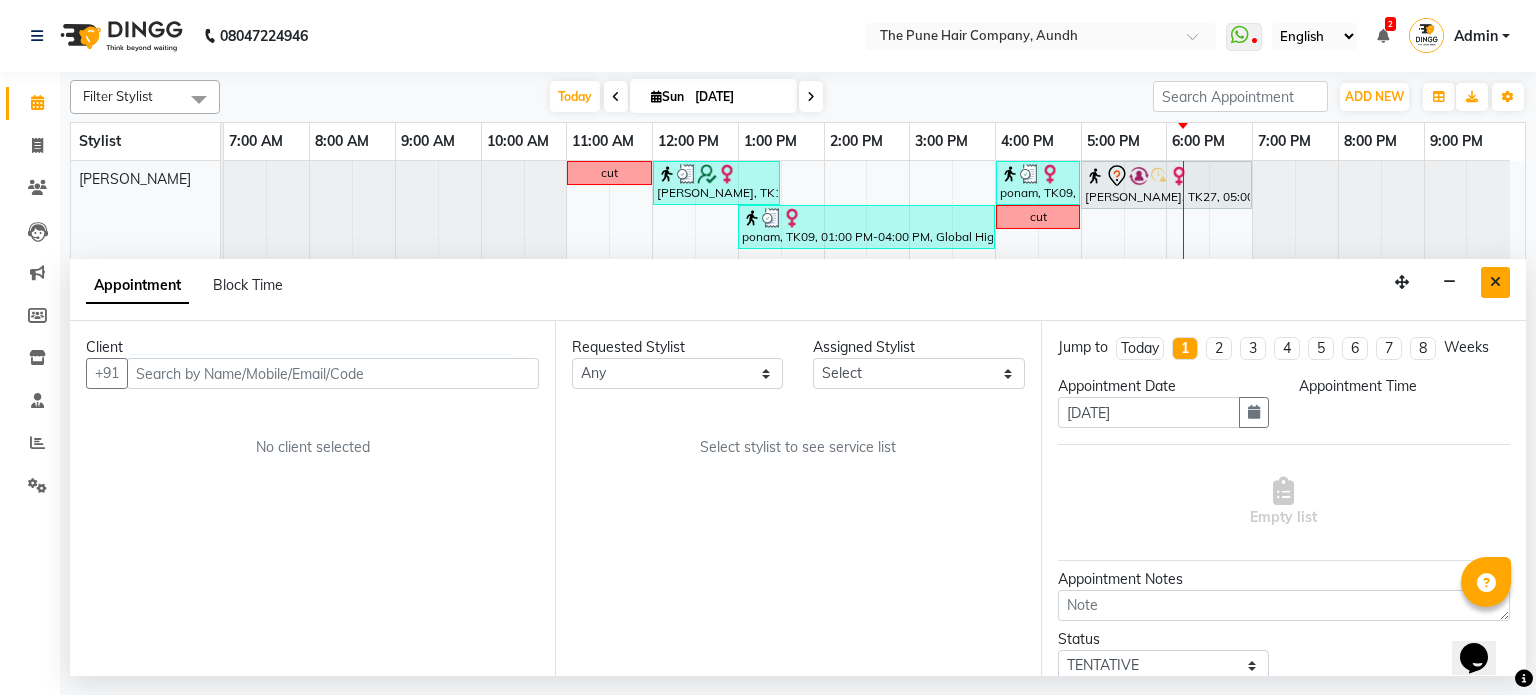 click at bounding box center (1495, 282) 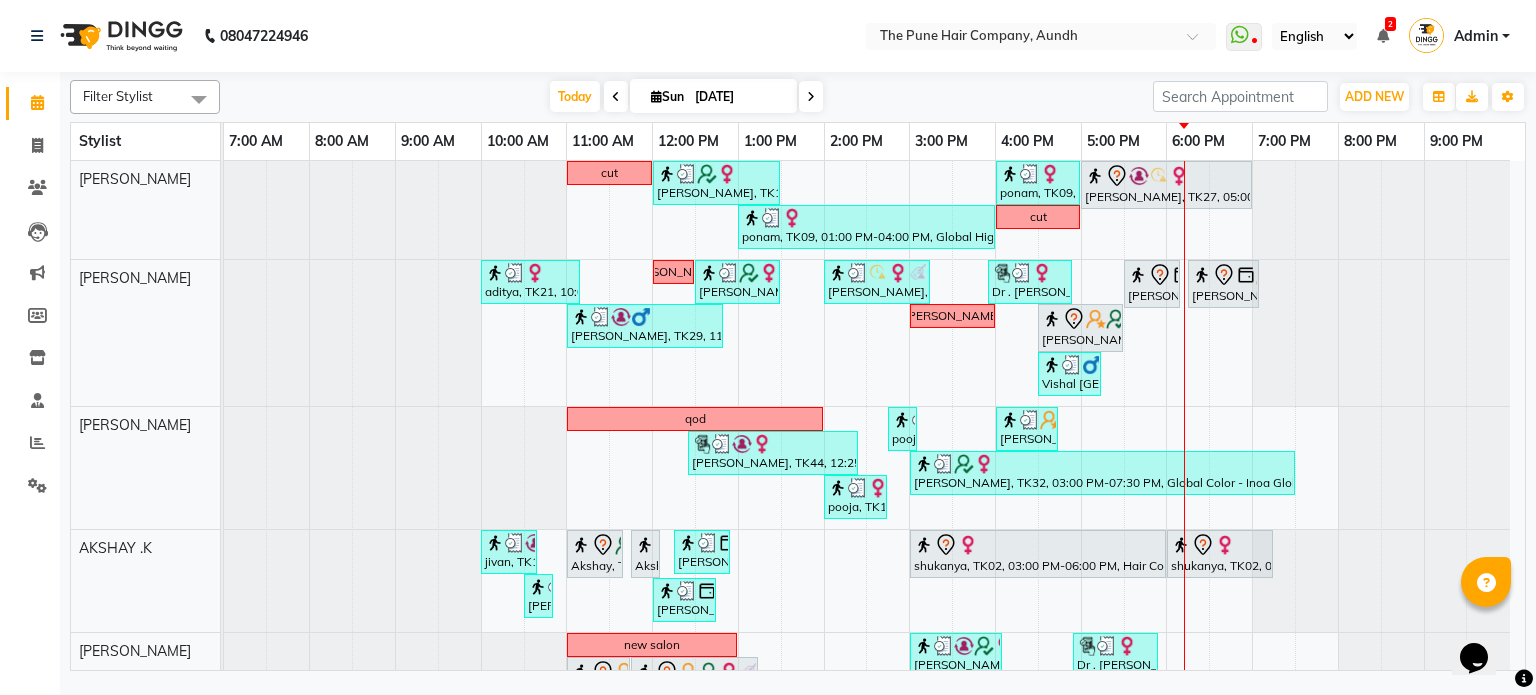 click at bounding box center (811, 96) 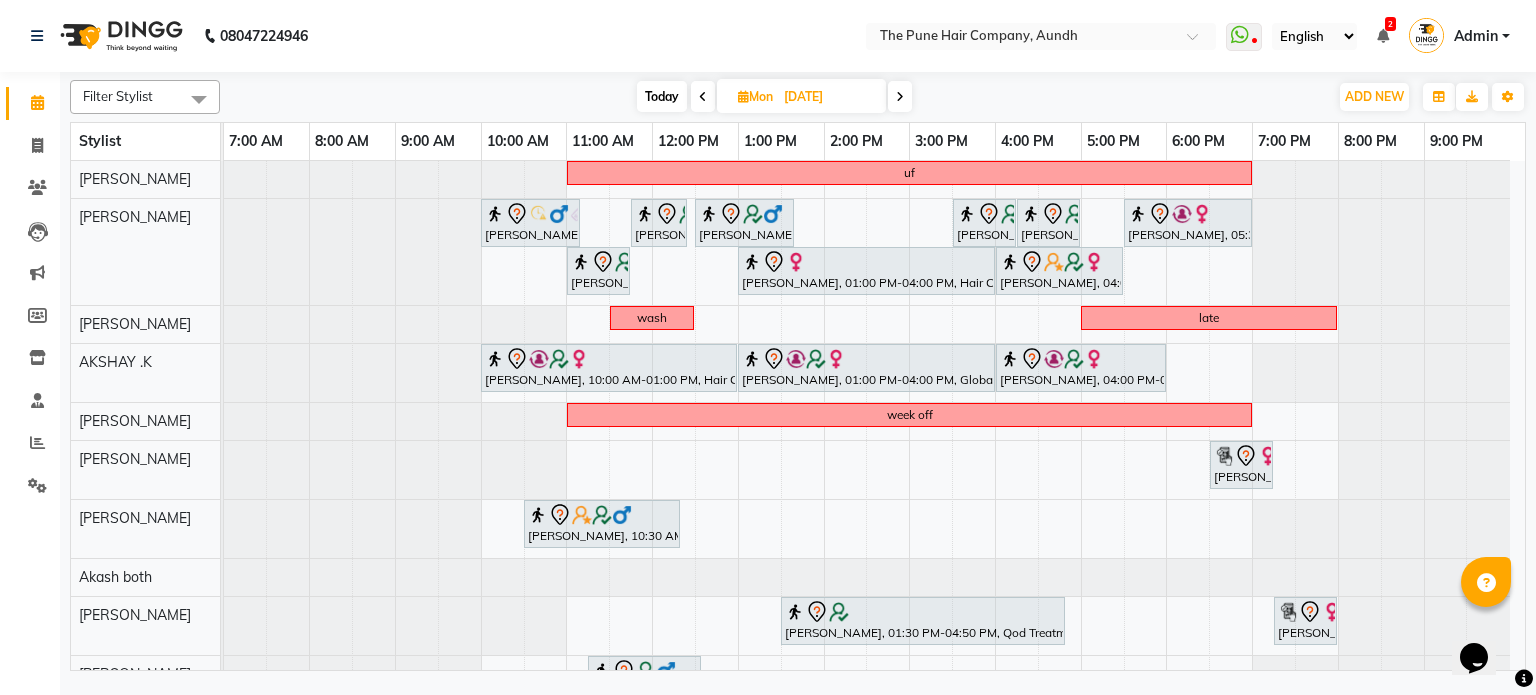 click on "Today" at bounding box center [662, 96] 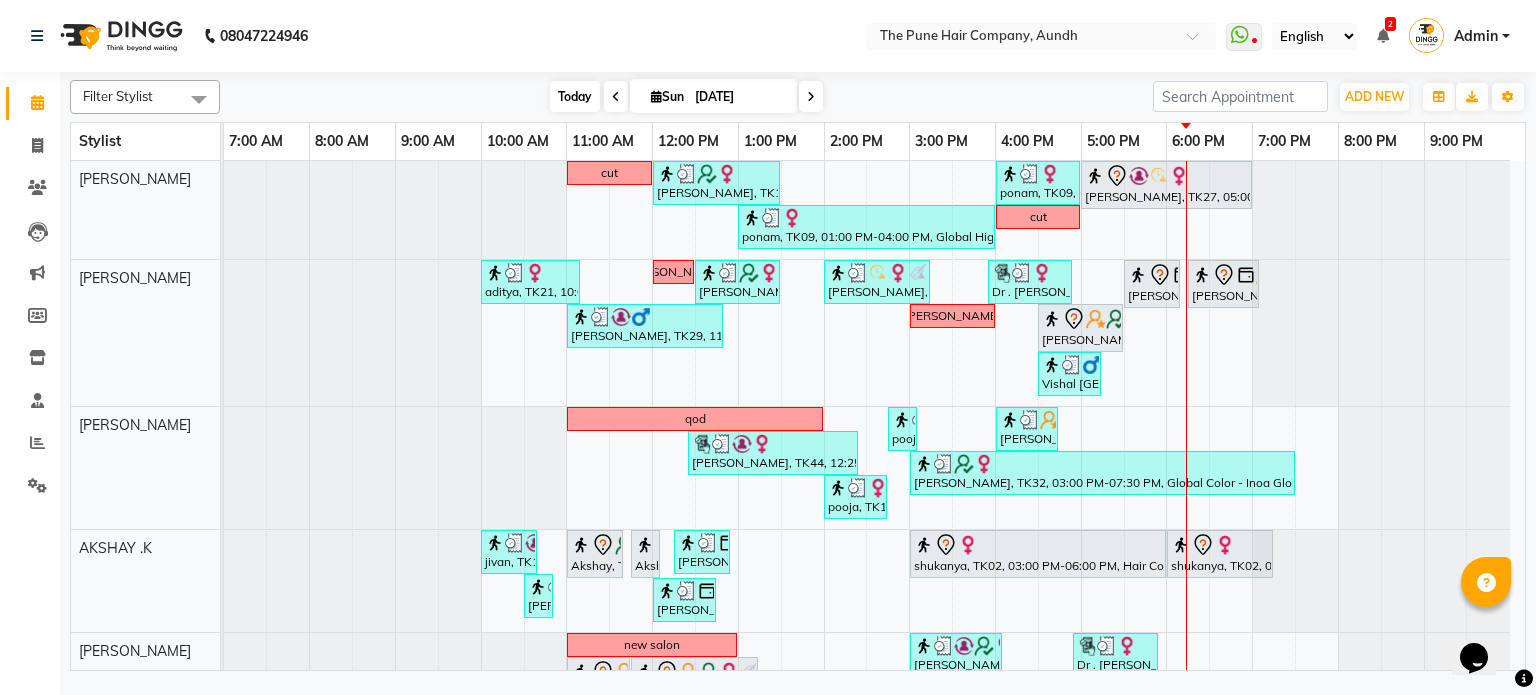 click on "Today" at bounding box center [575, 96] 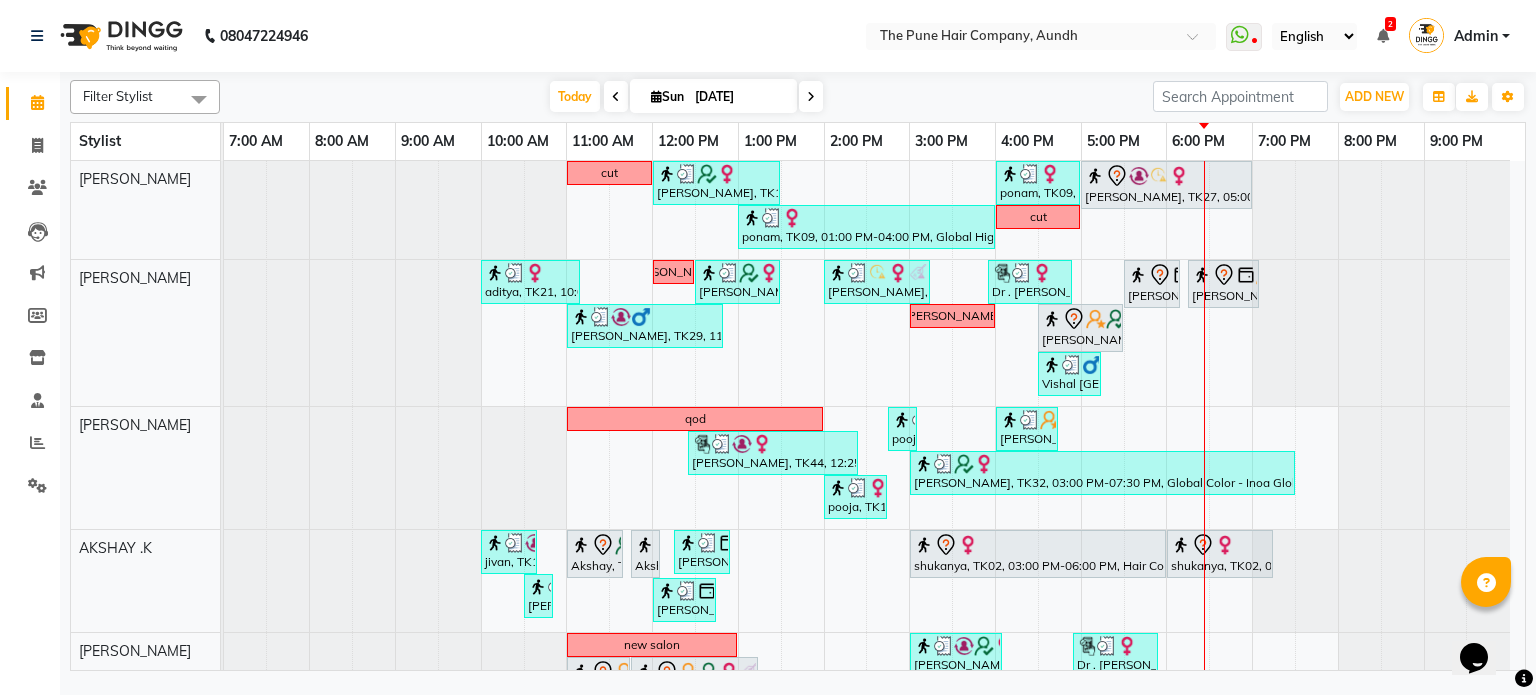 scroll, scrollTop: 188, scrollLeft: 0, axis: vertical 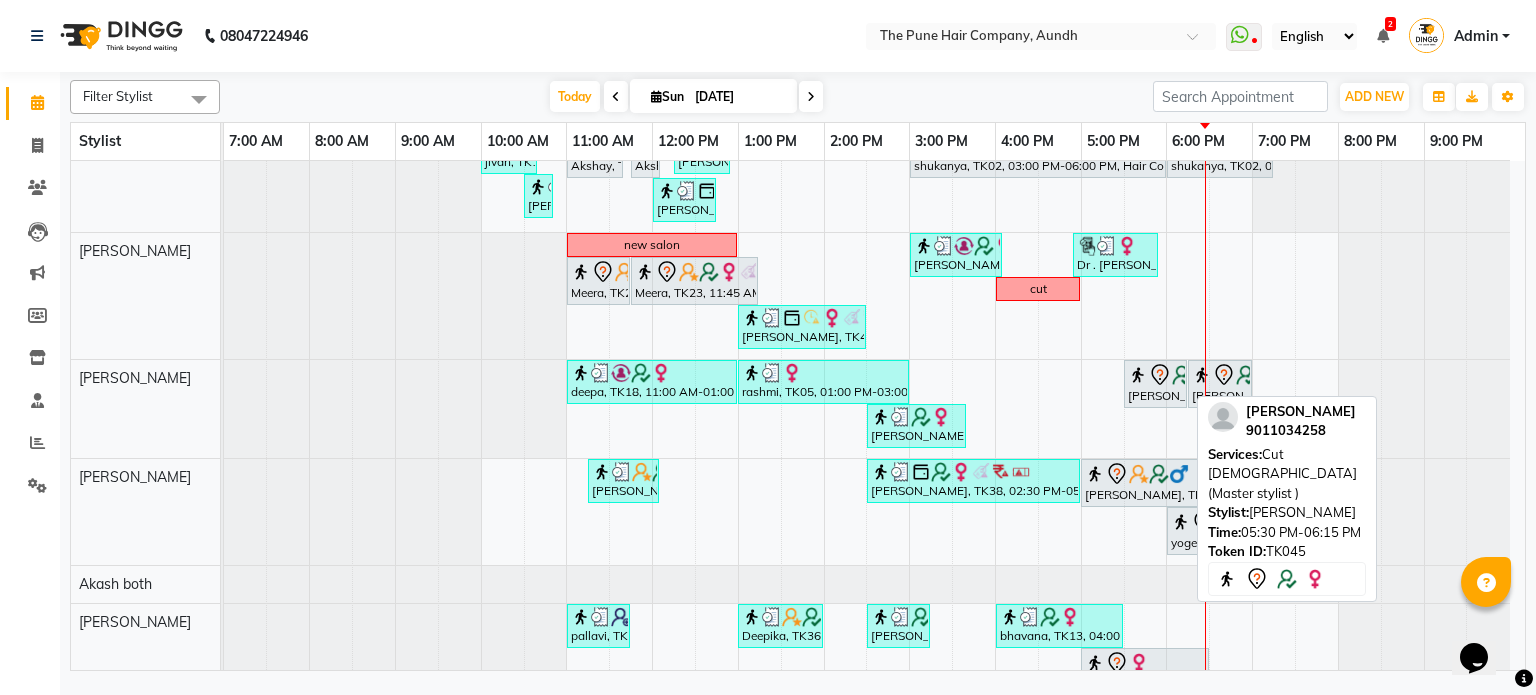 click at bounding box center (1138, 375) 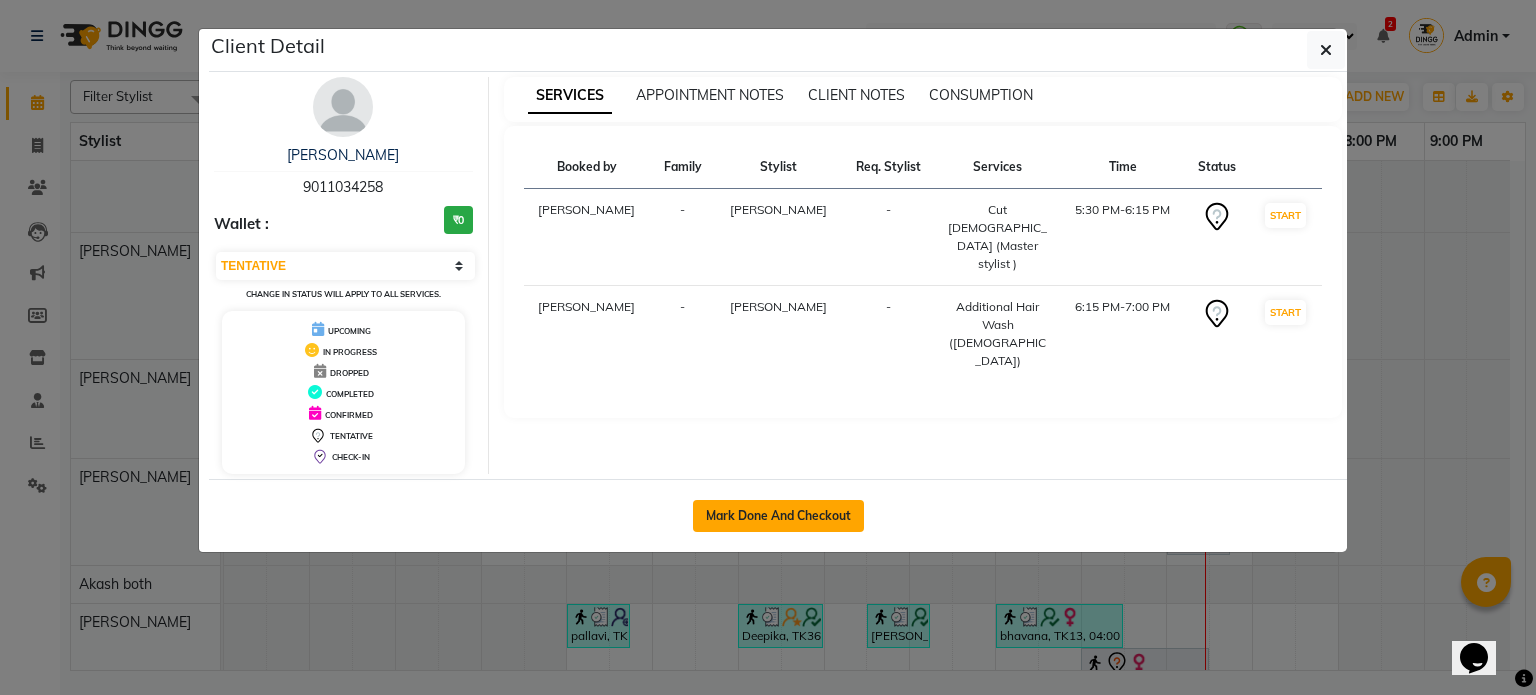 click on "Mark Done And Checkout" 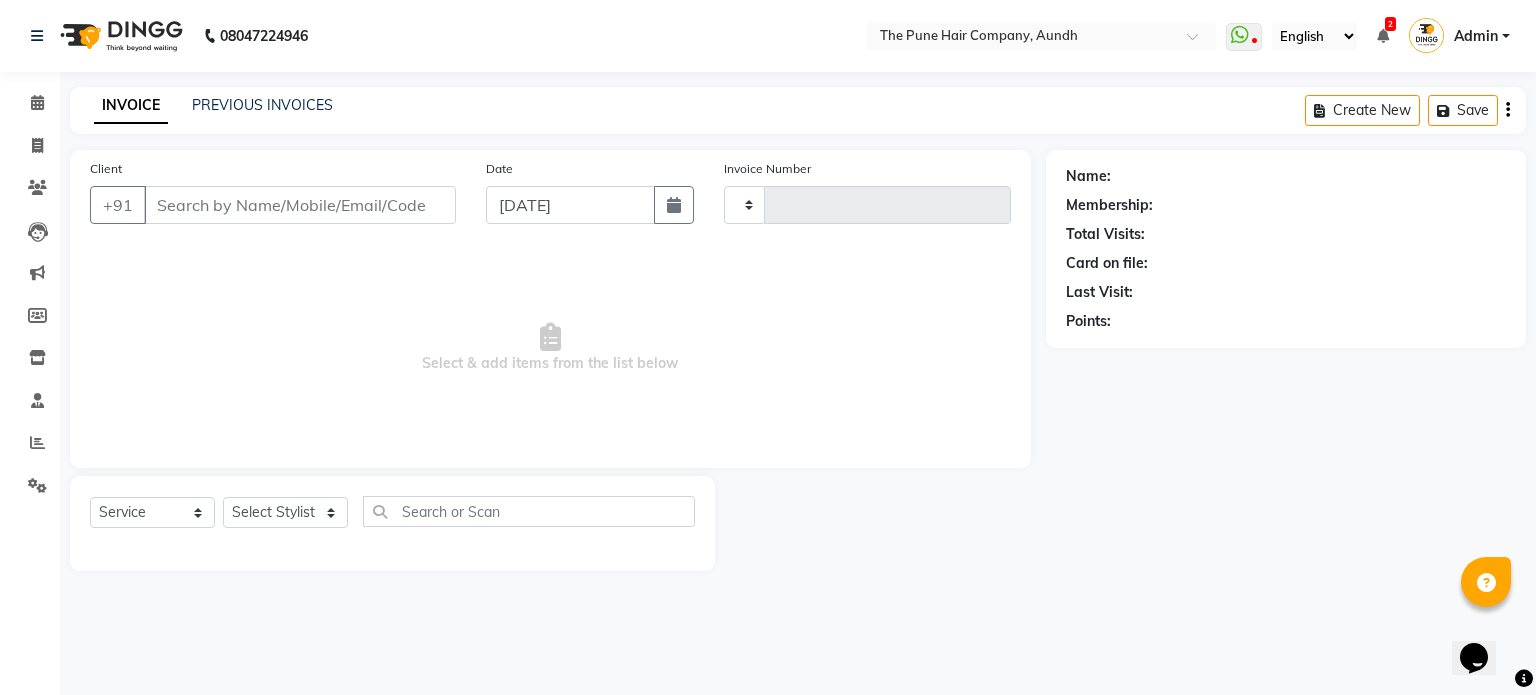 type on "3115" 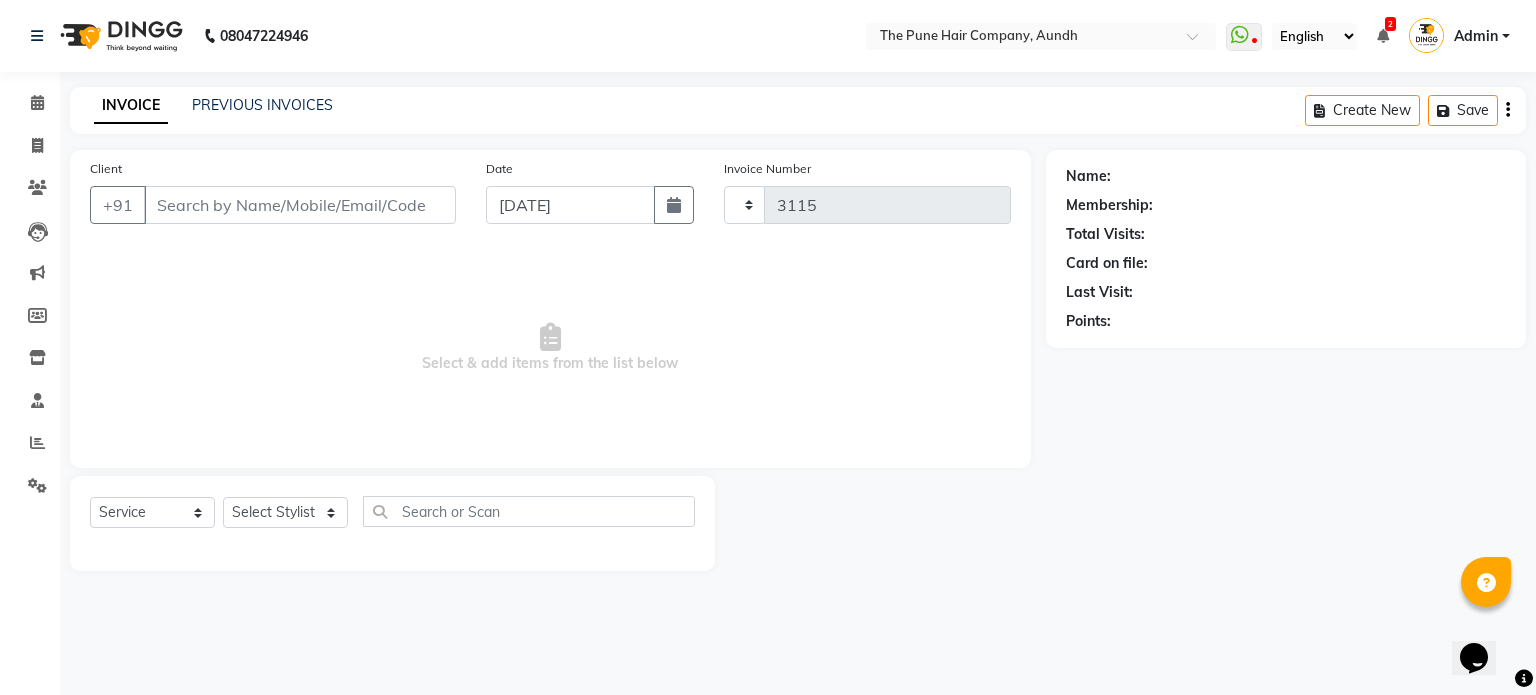 select on "106" 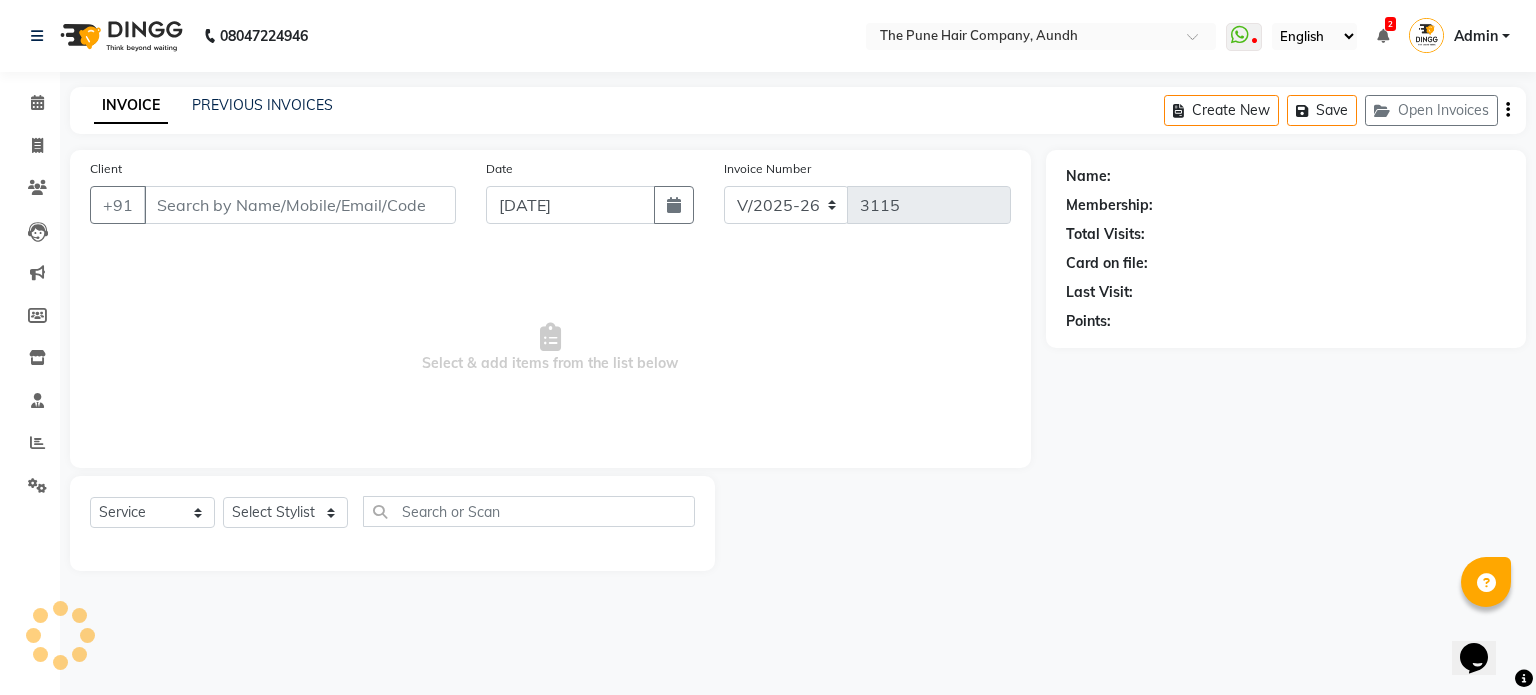 type on "9011034258" 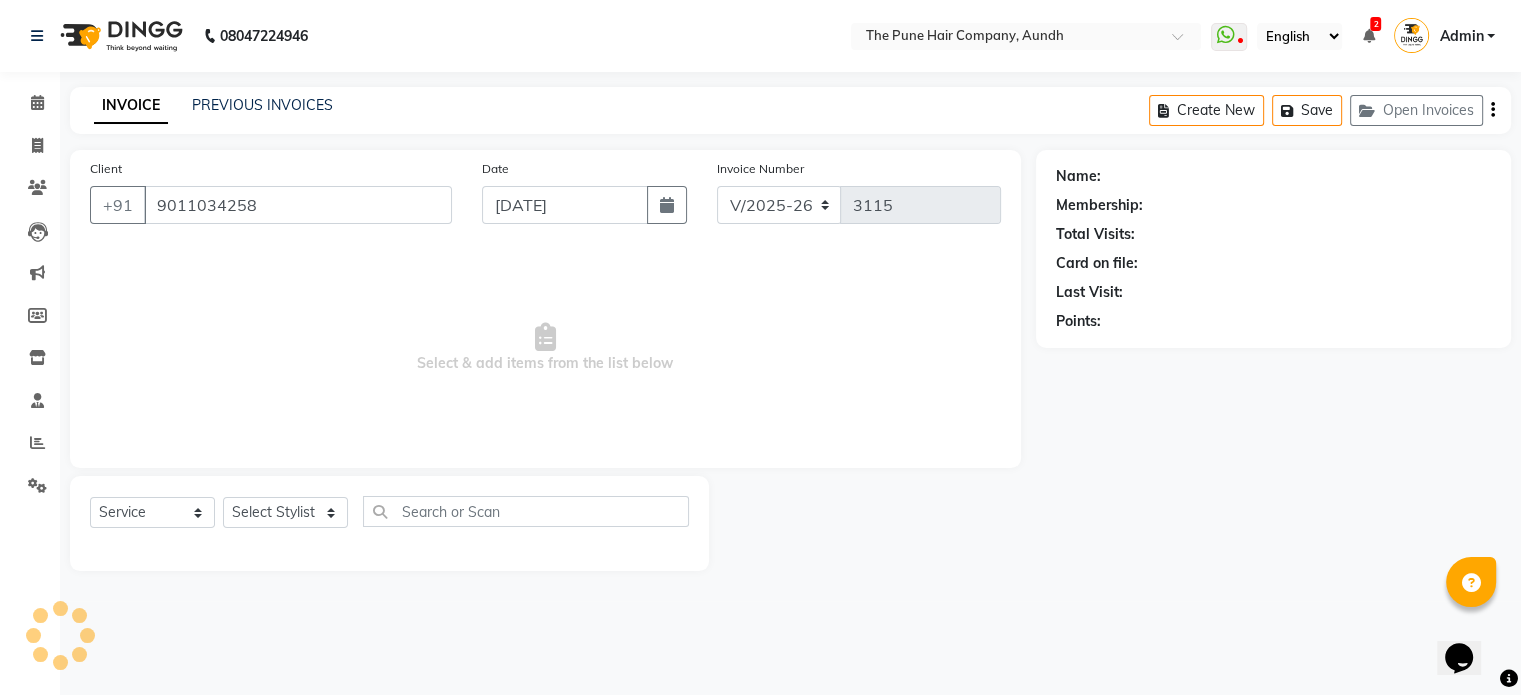 select on "18078" 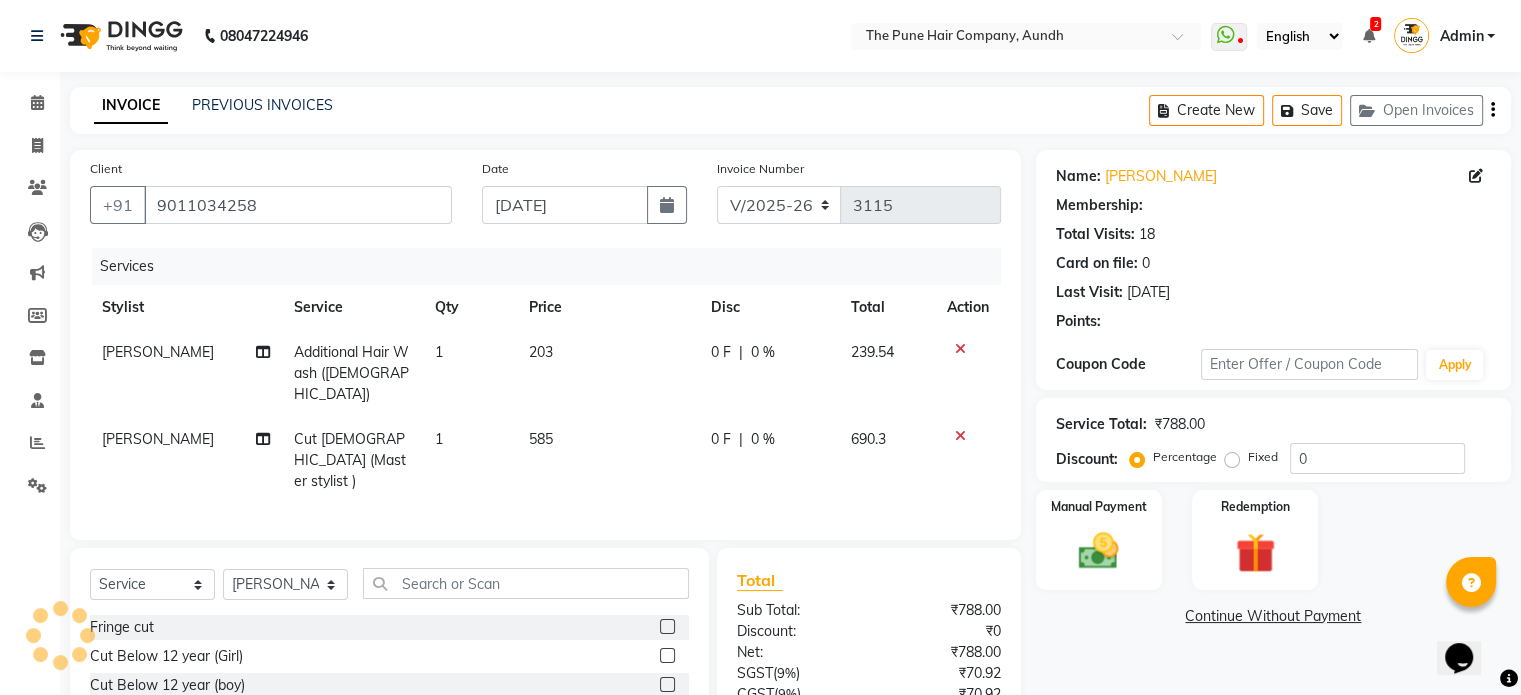 select on "1: Object" 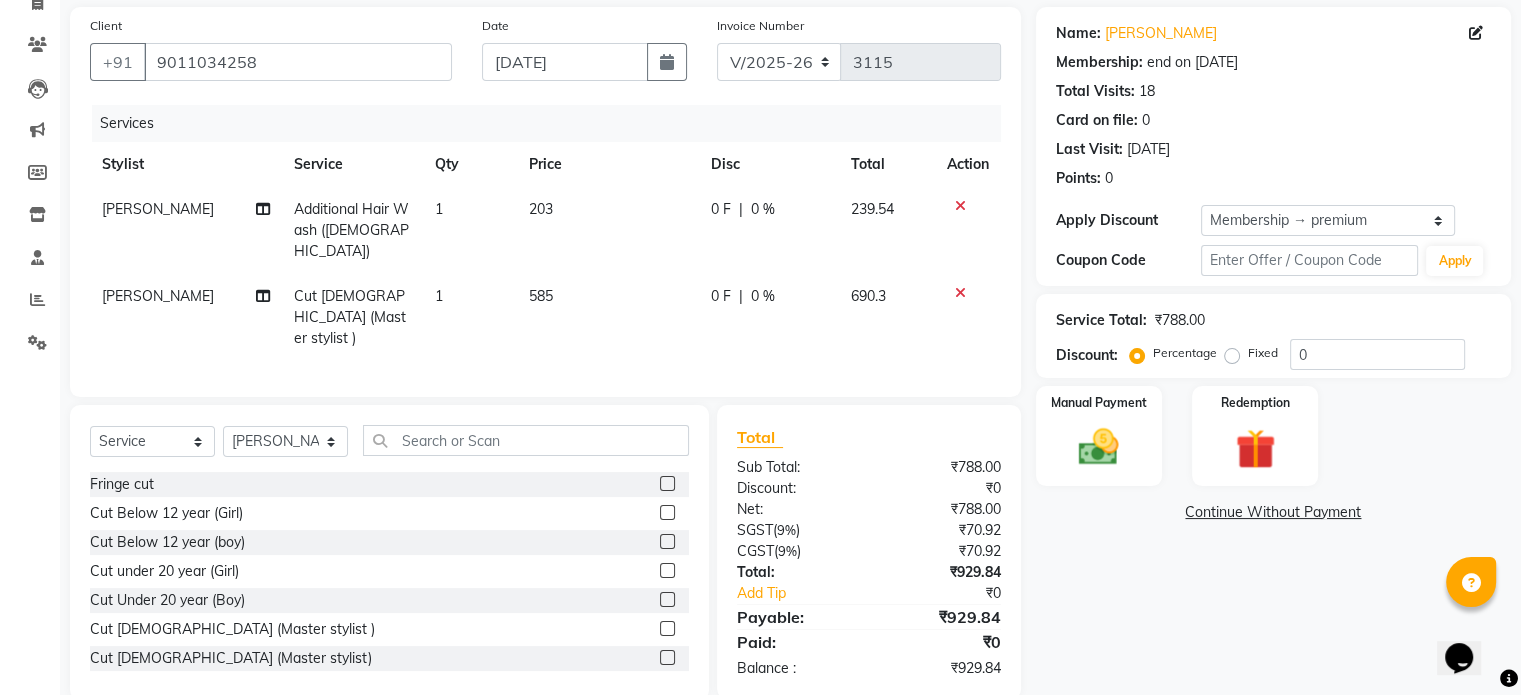 scroll, scrollTop: 152, scrollLeft: 0, axis: vertical 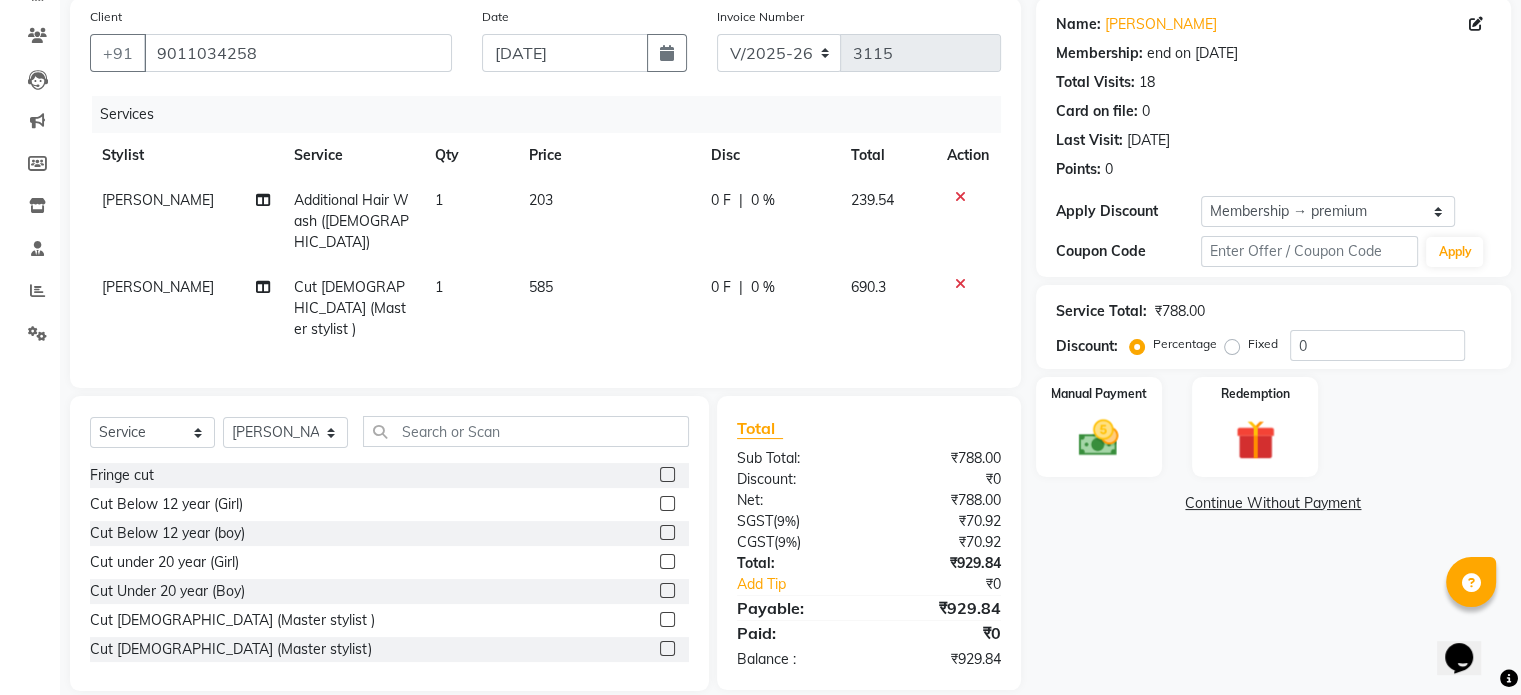 type on "20" 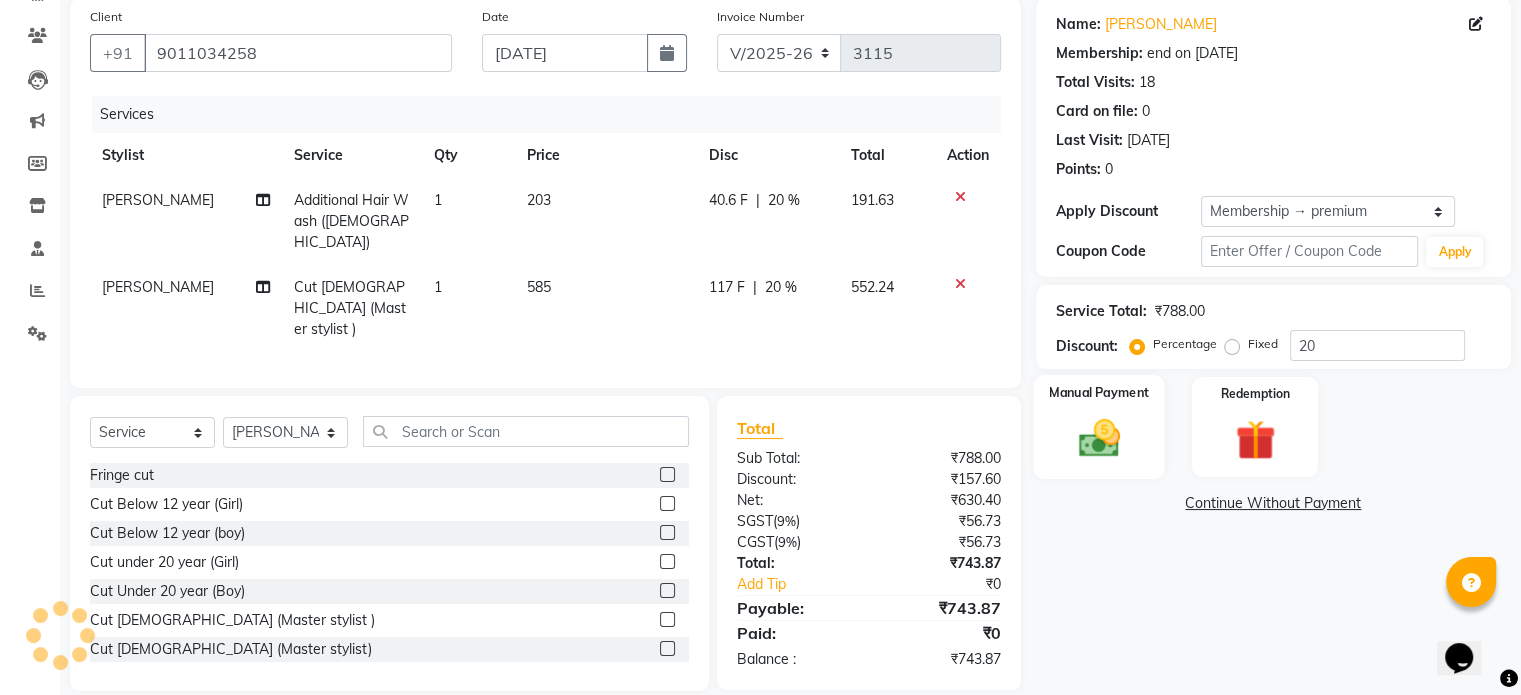 click 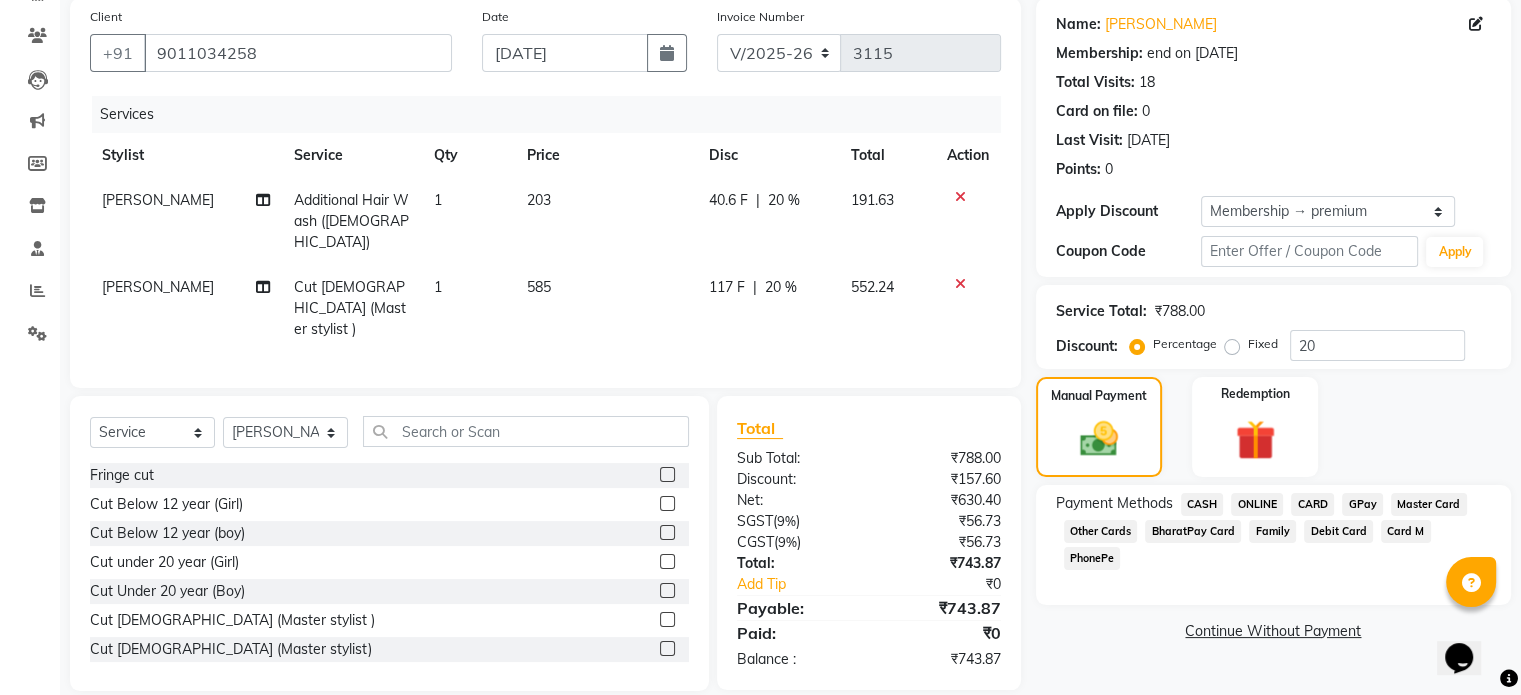 click on "ONLINE" 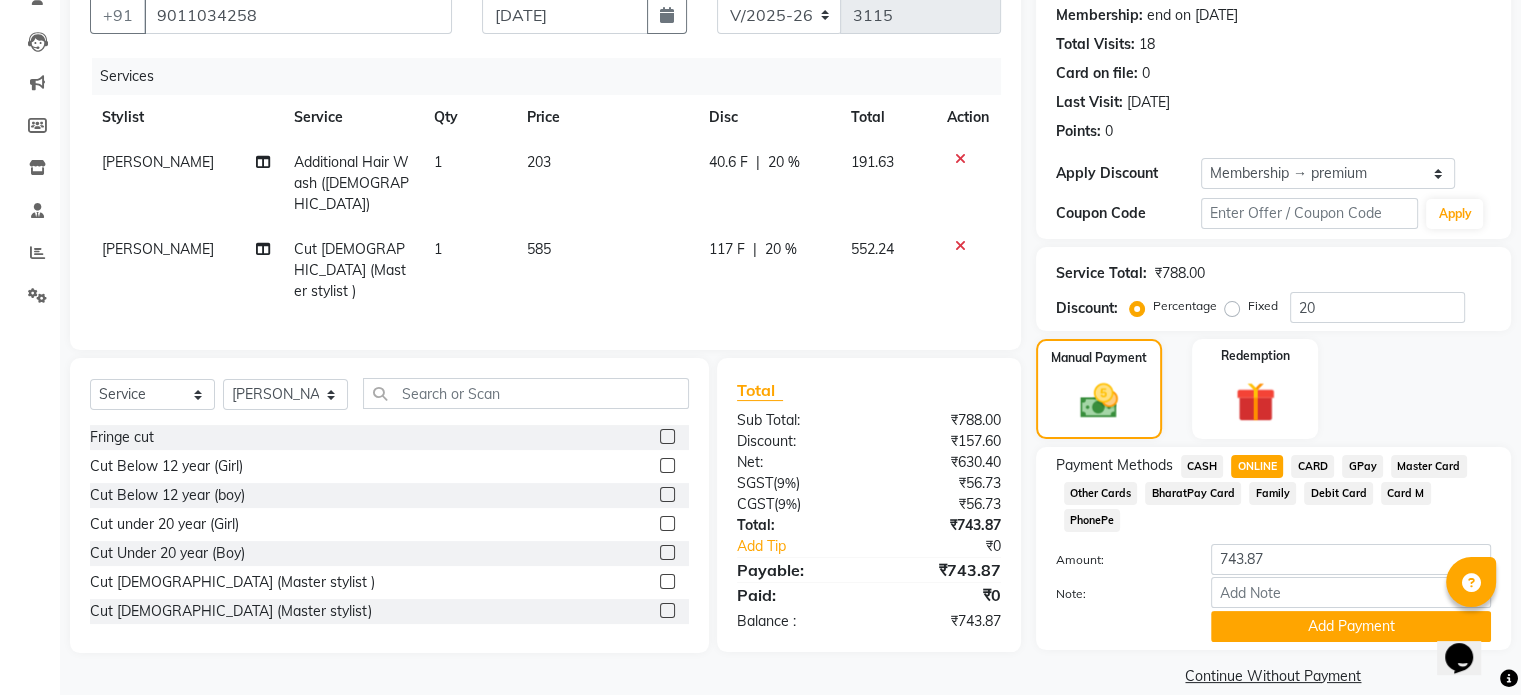 scroll, scrollTop: 191, scrollLeft: 0, axis: vertical 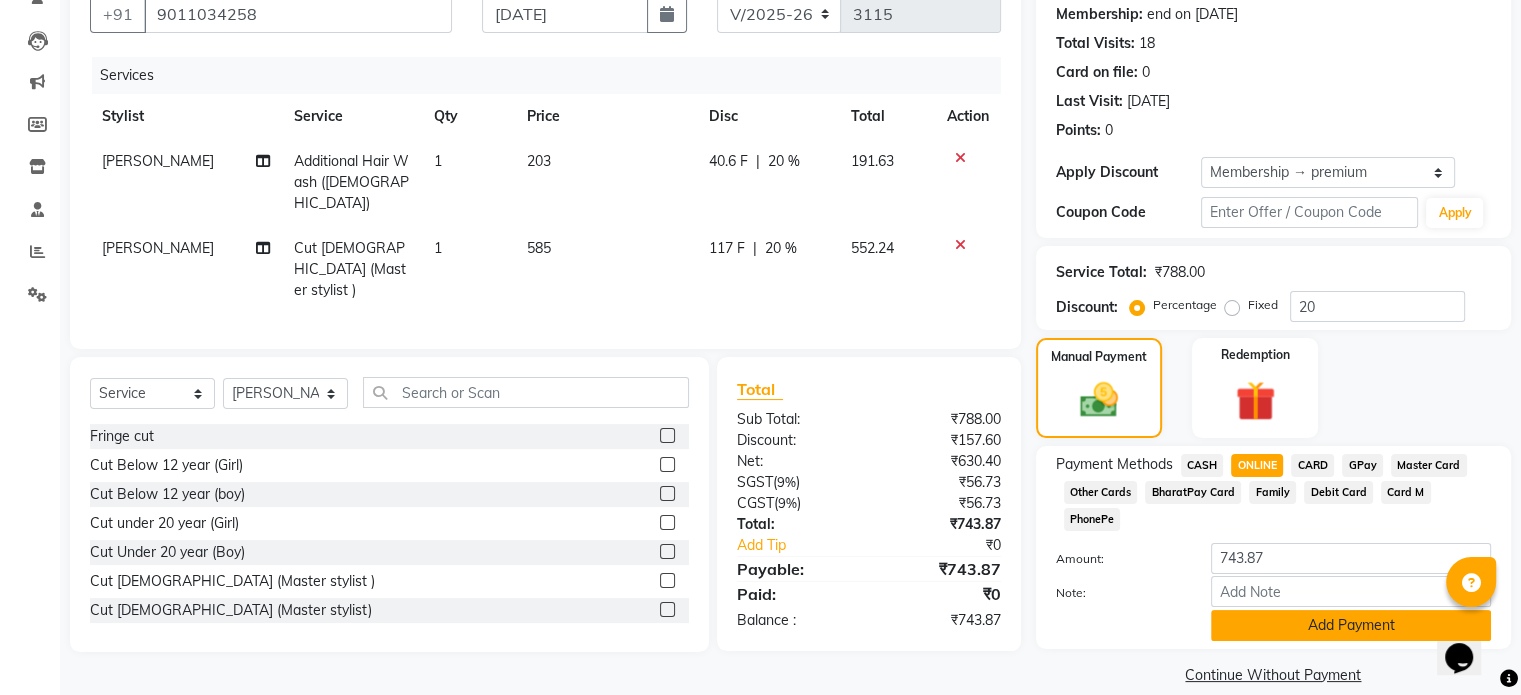 click on "Add Payment" 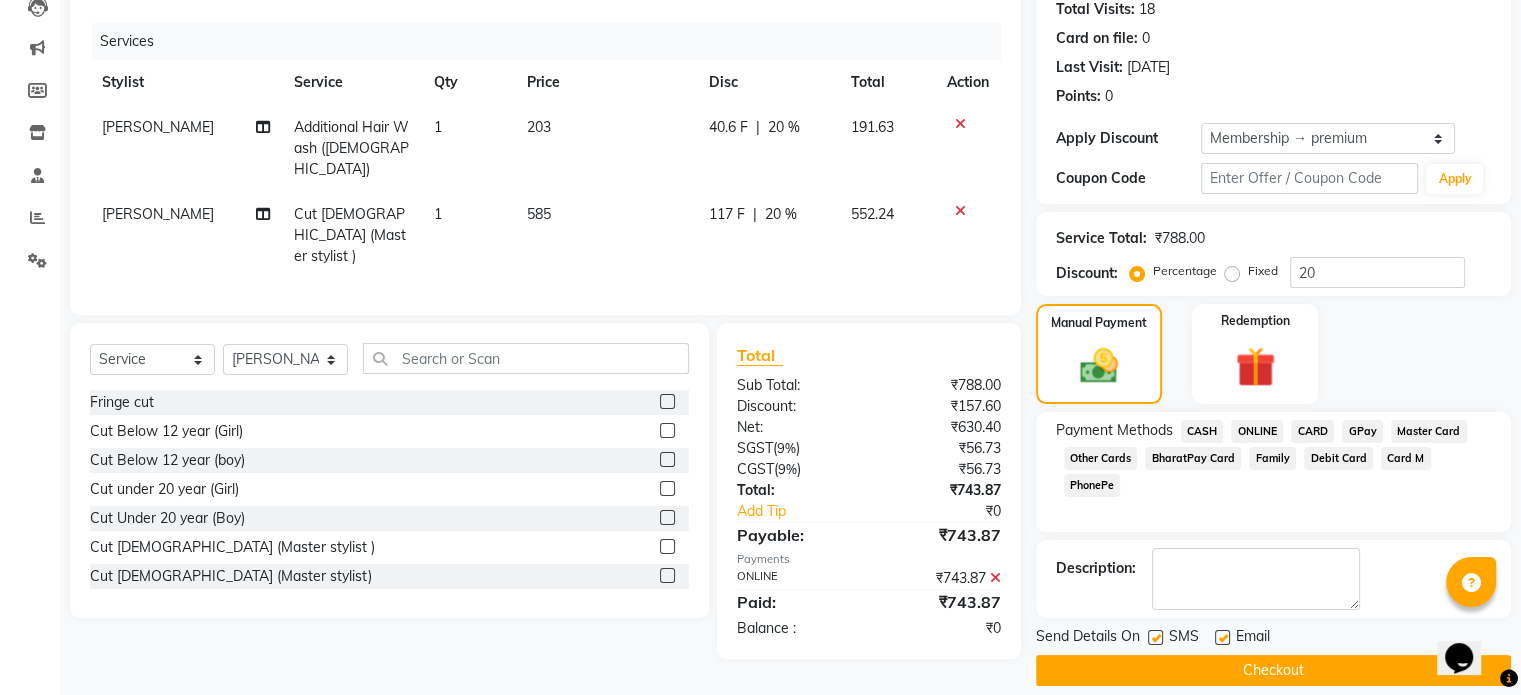 scroll, scrollTop: 244, scrollLeft: 0, axis: vertical 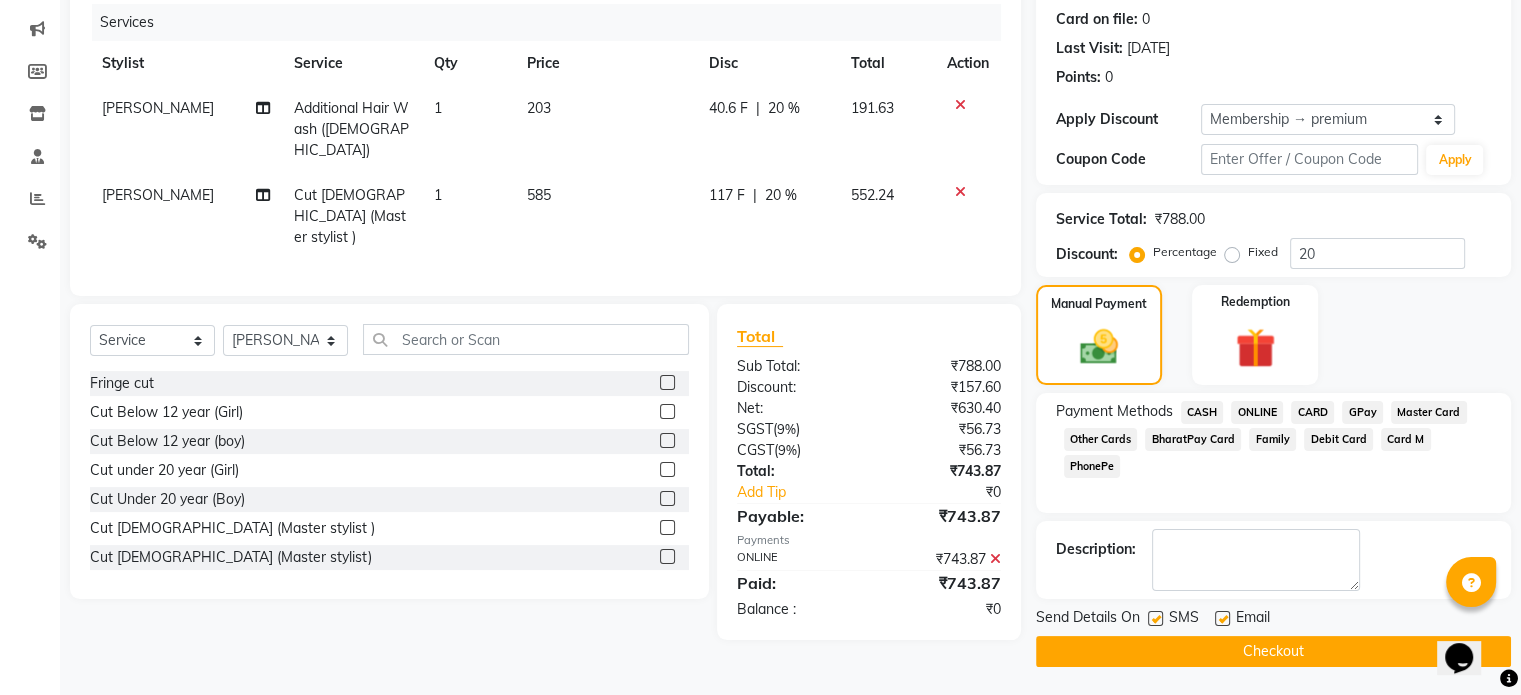 click on "Checkout" 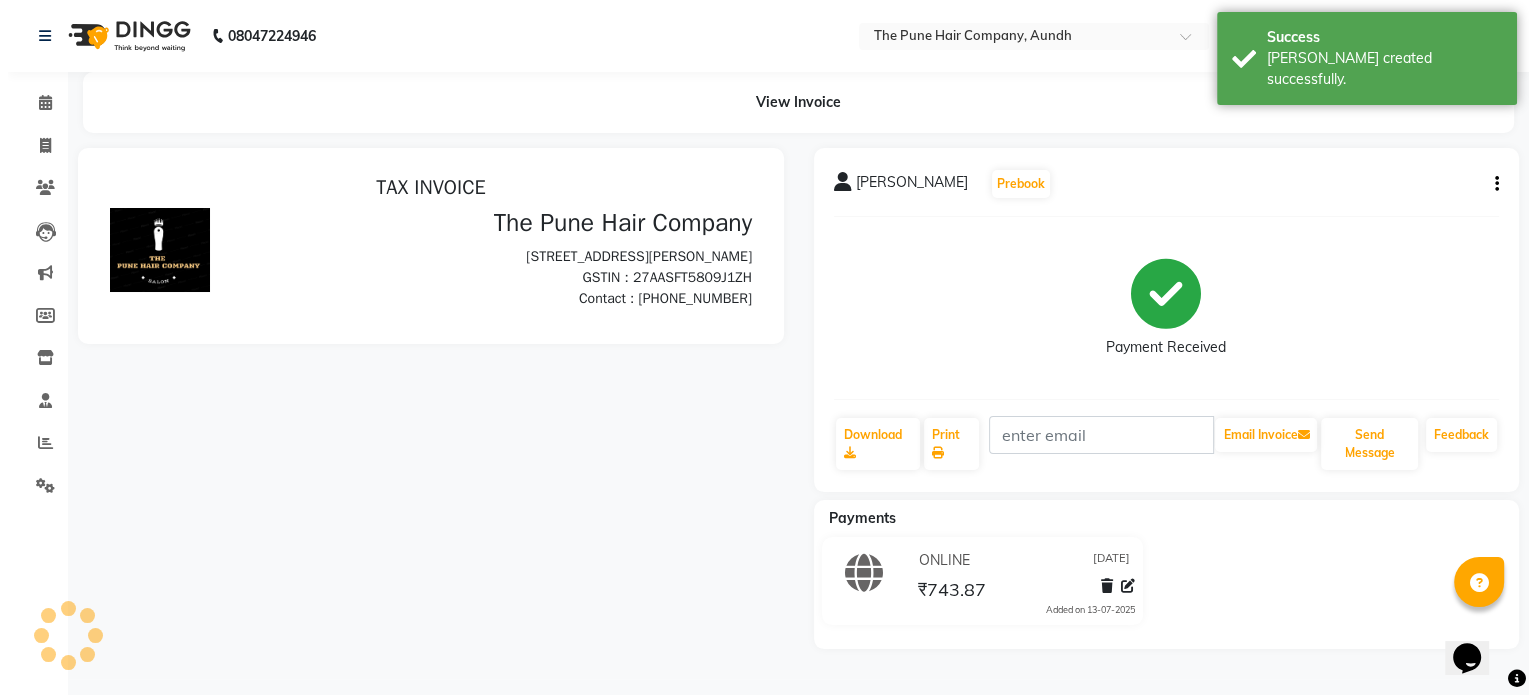 scroll, scrollTop: 0, scrollLeft: 0, axis: both 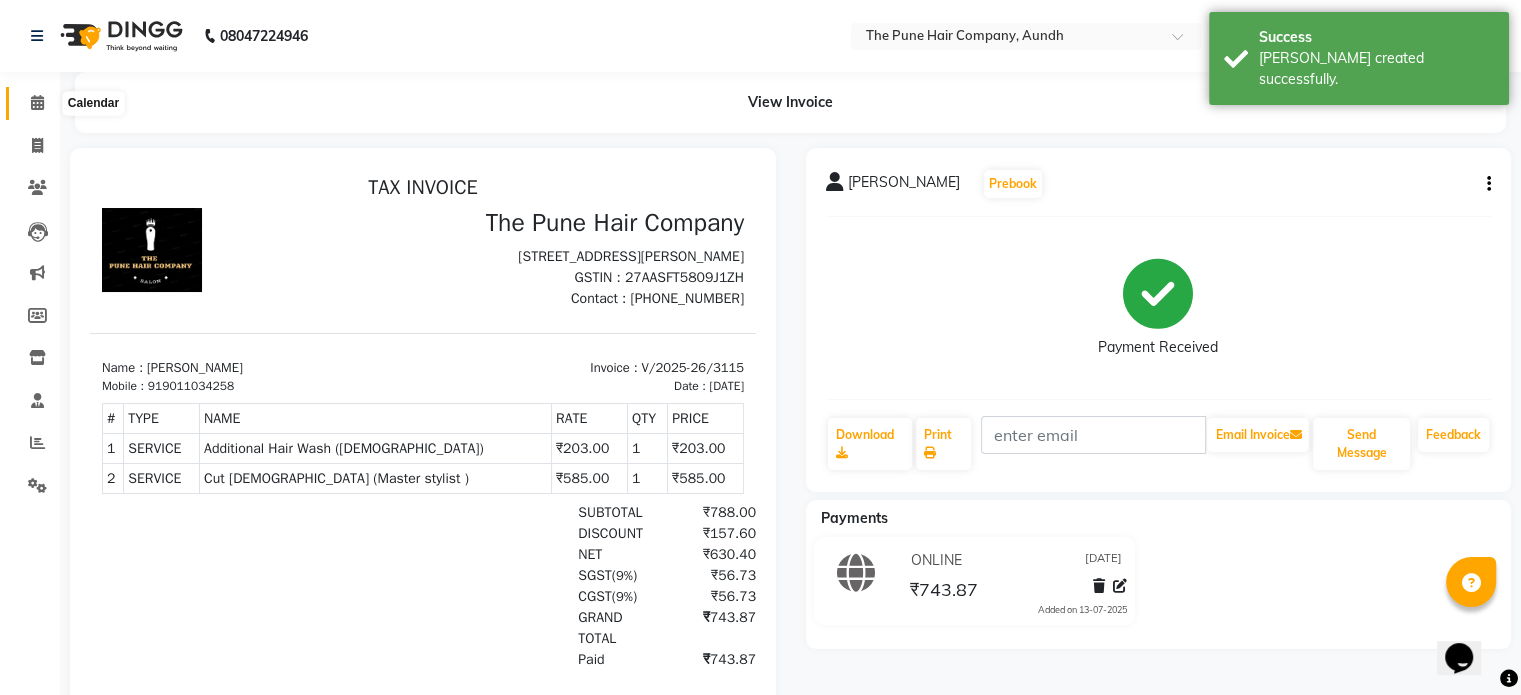 click 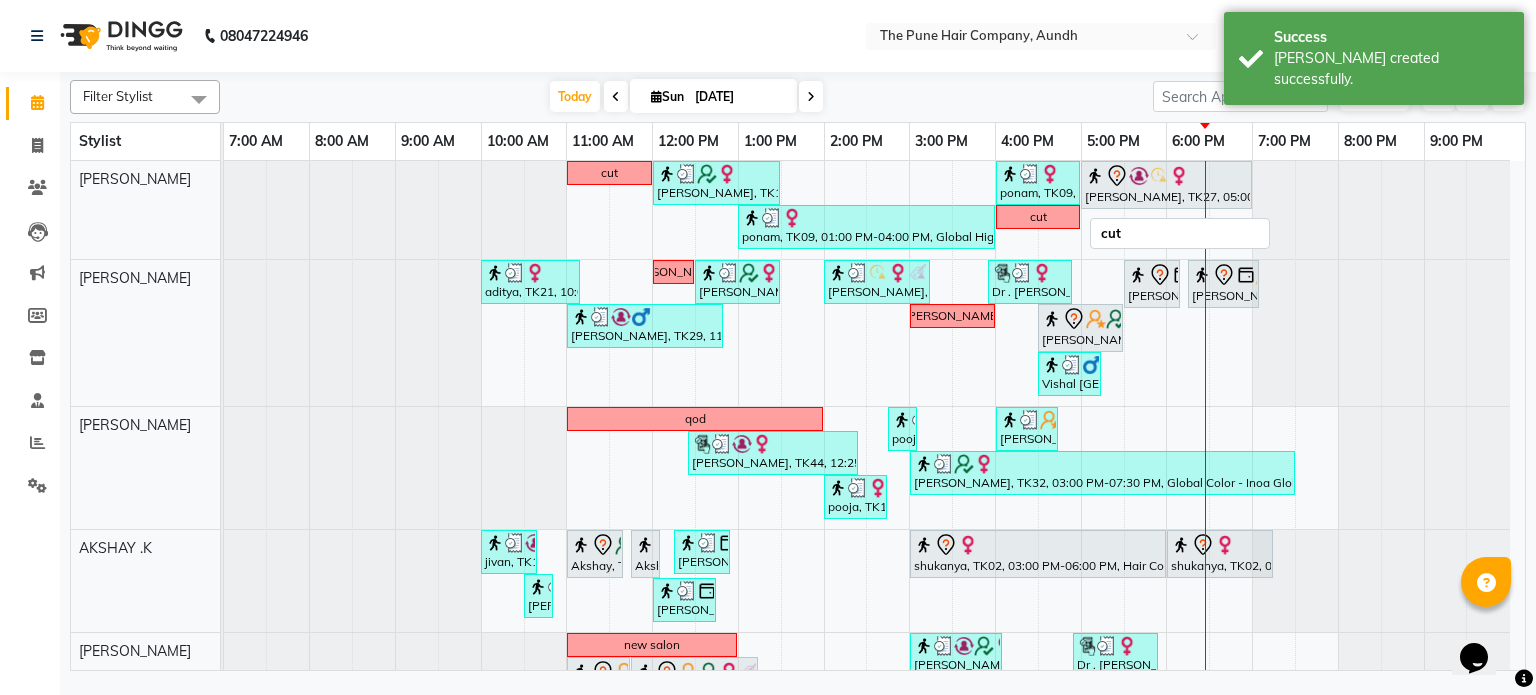 scroll, scrollTop: 440, scrollLeft: 0, axis: vertical 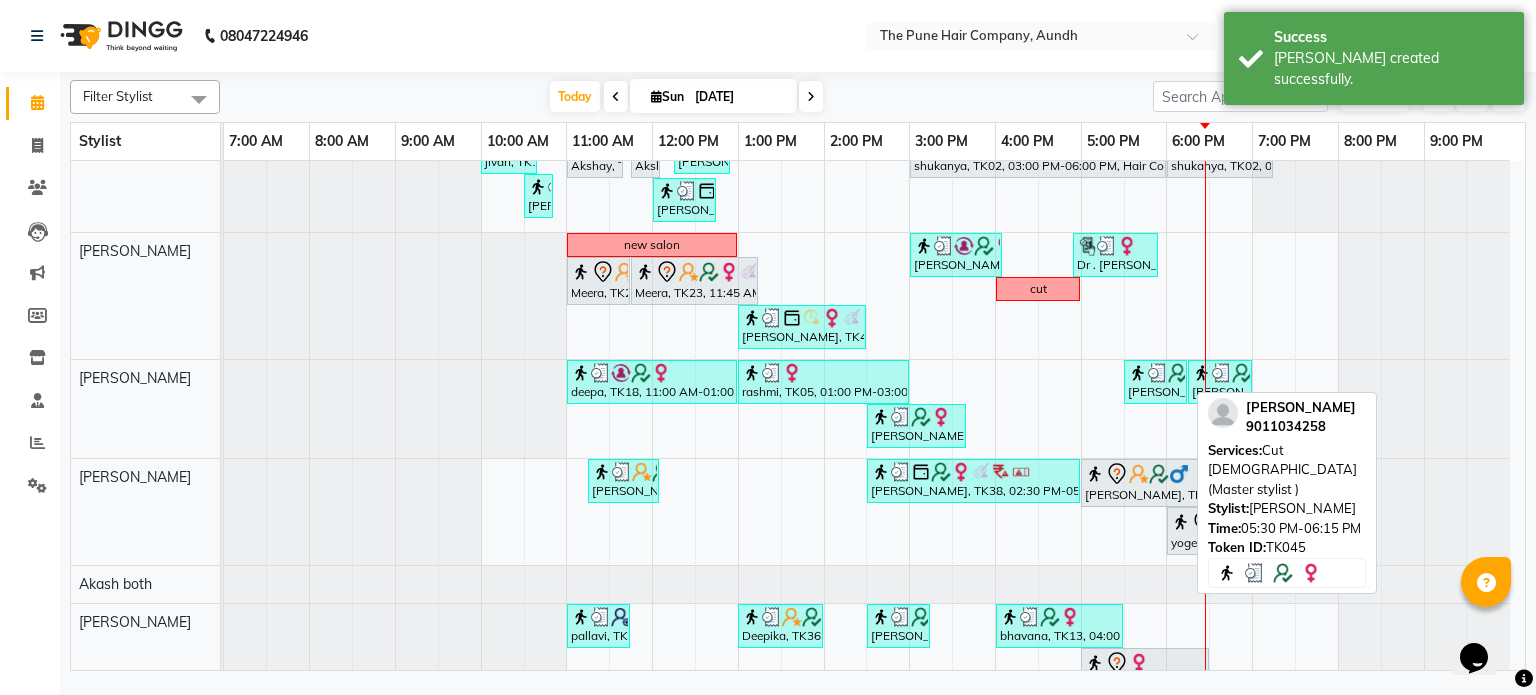 click at bounding box center (1138, 373) 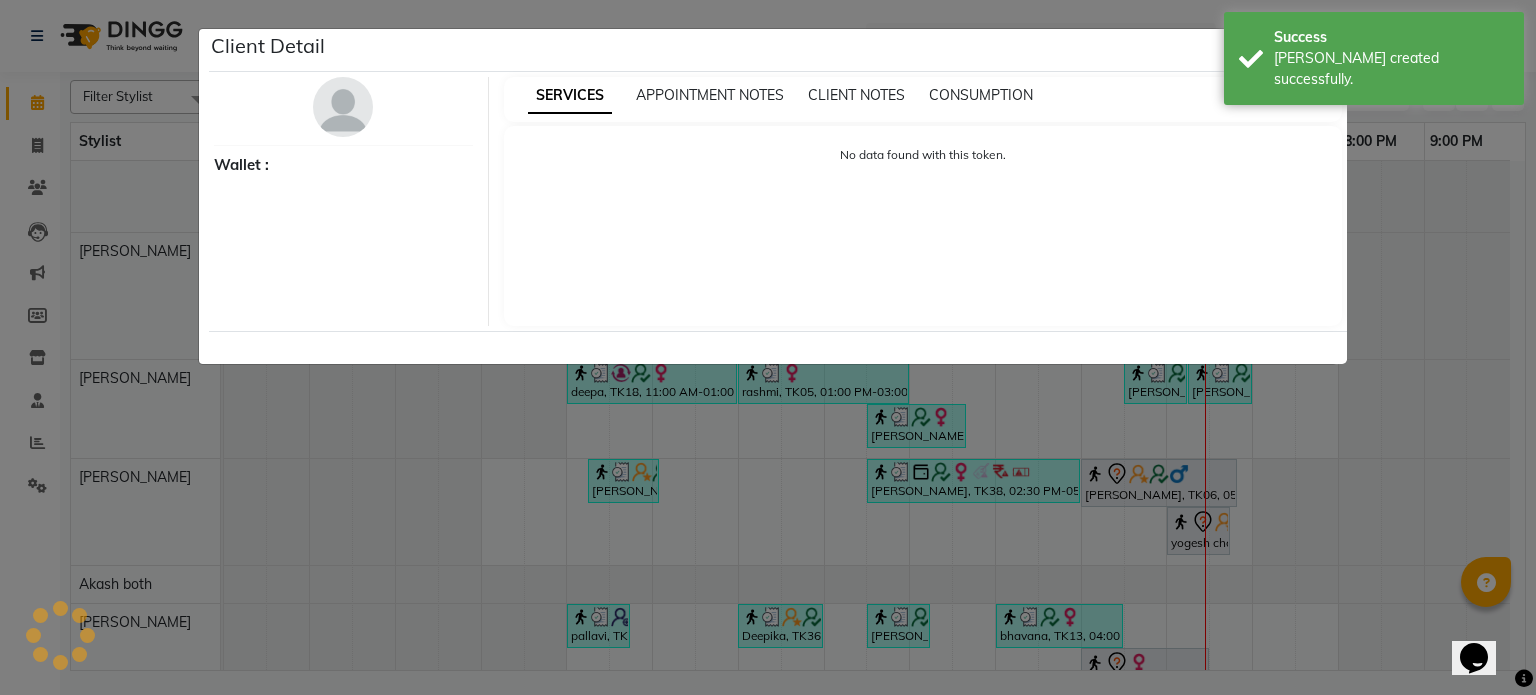 select on "3" 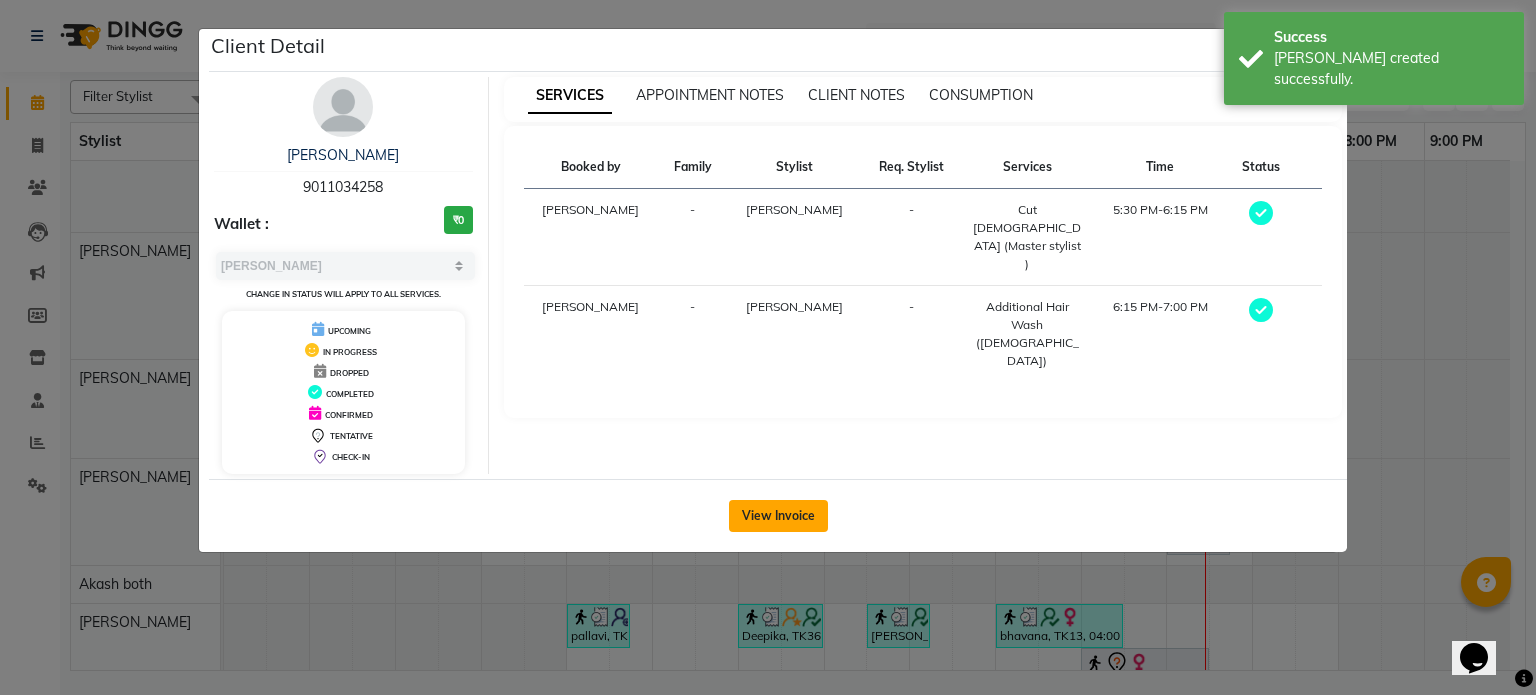 click on "View Invoice" 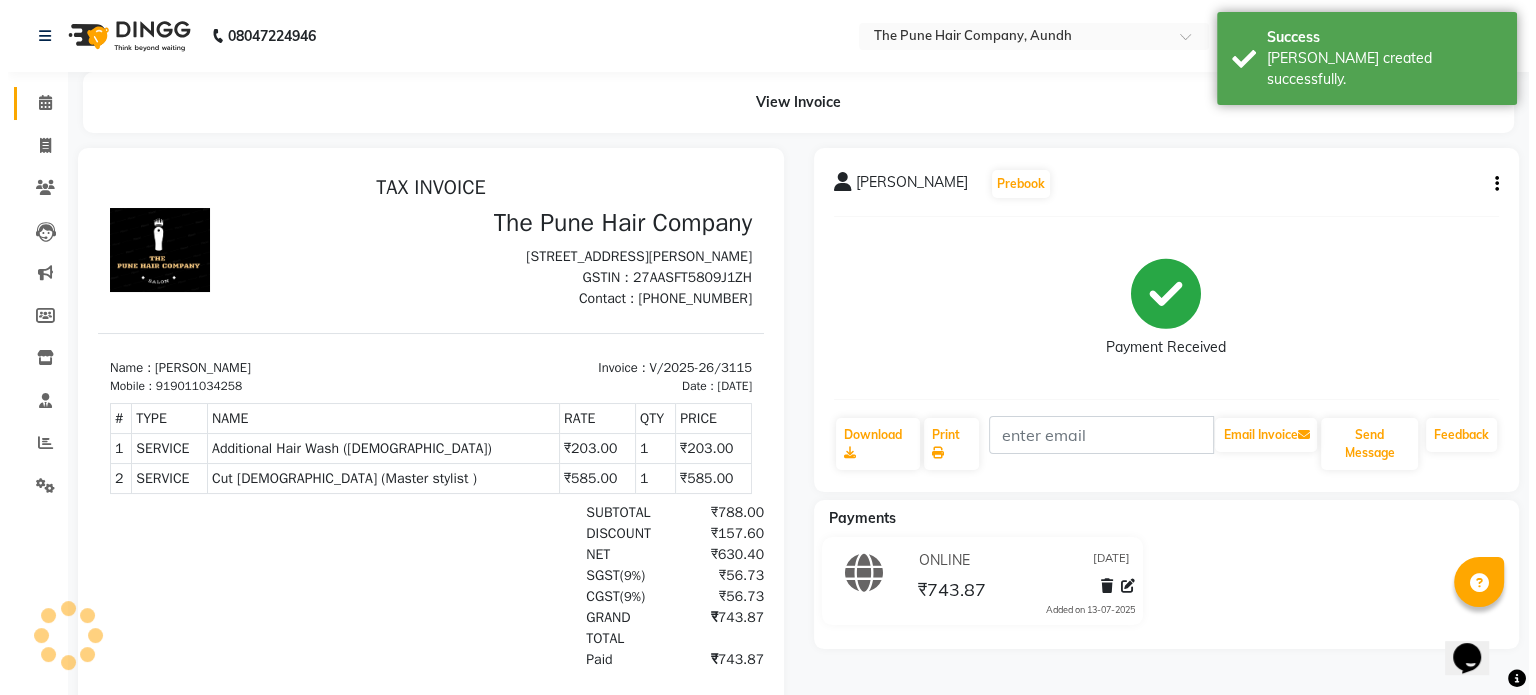 scroll, scrollTop: 0, scrollLeft: 0, axis: both 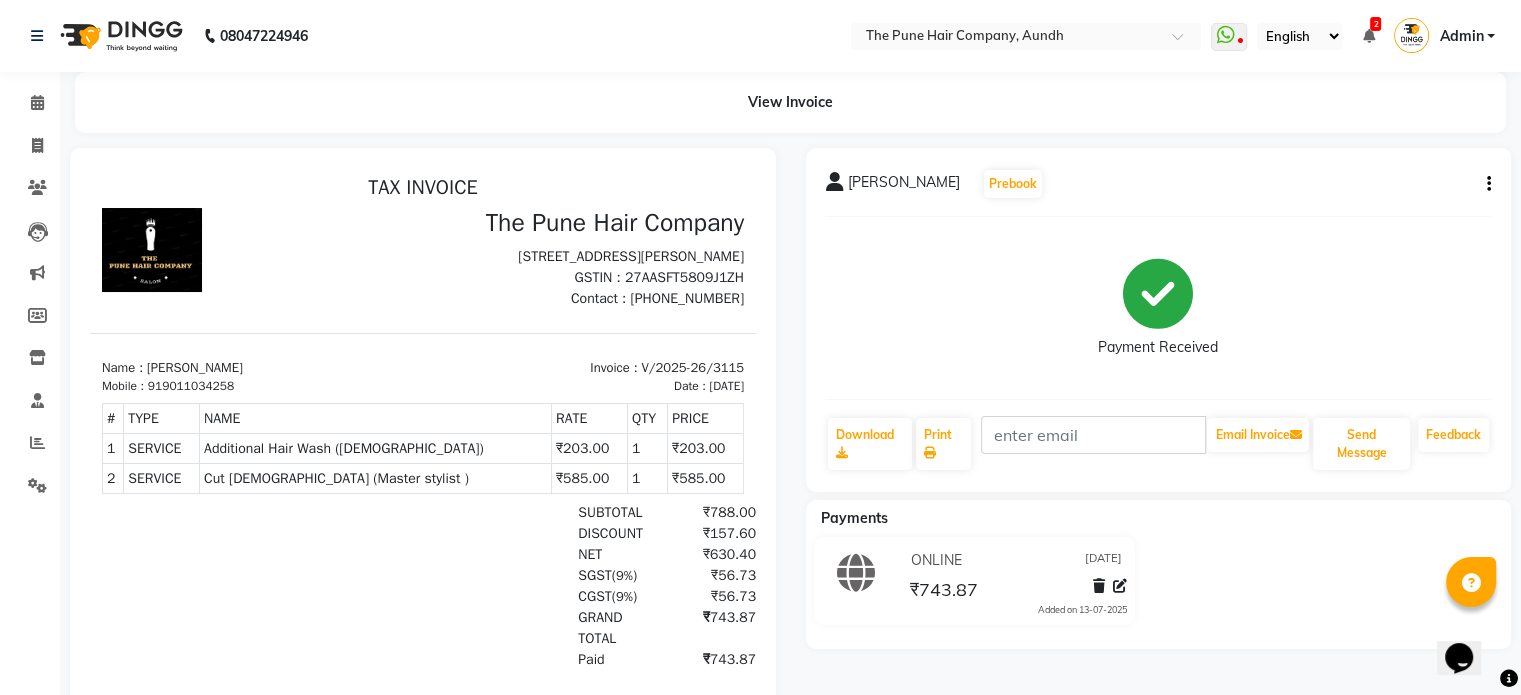 click 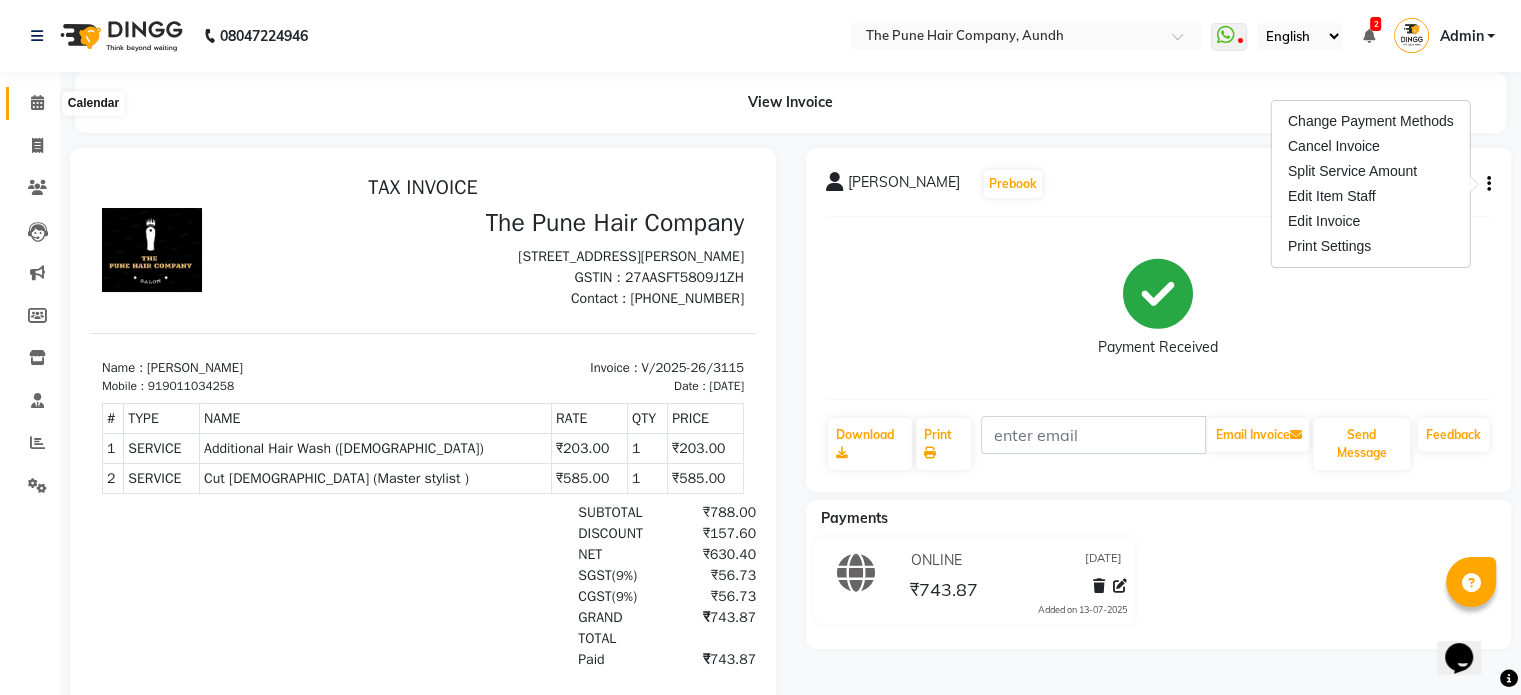 click 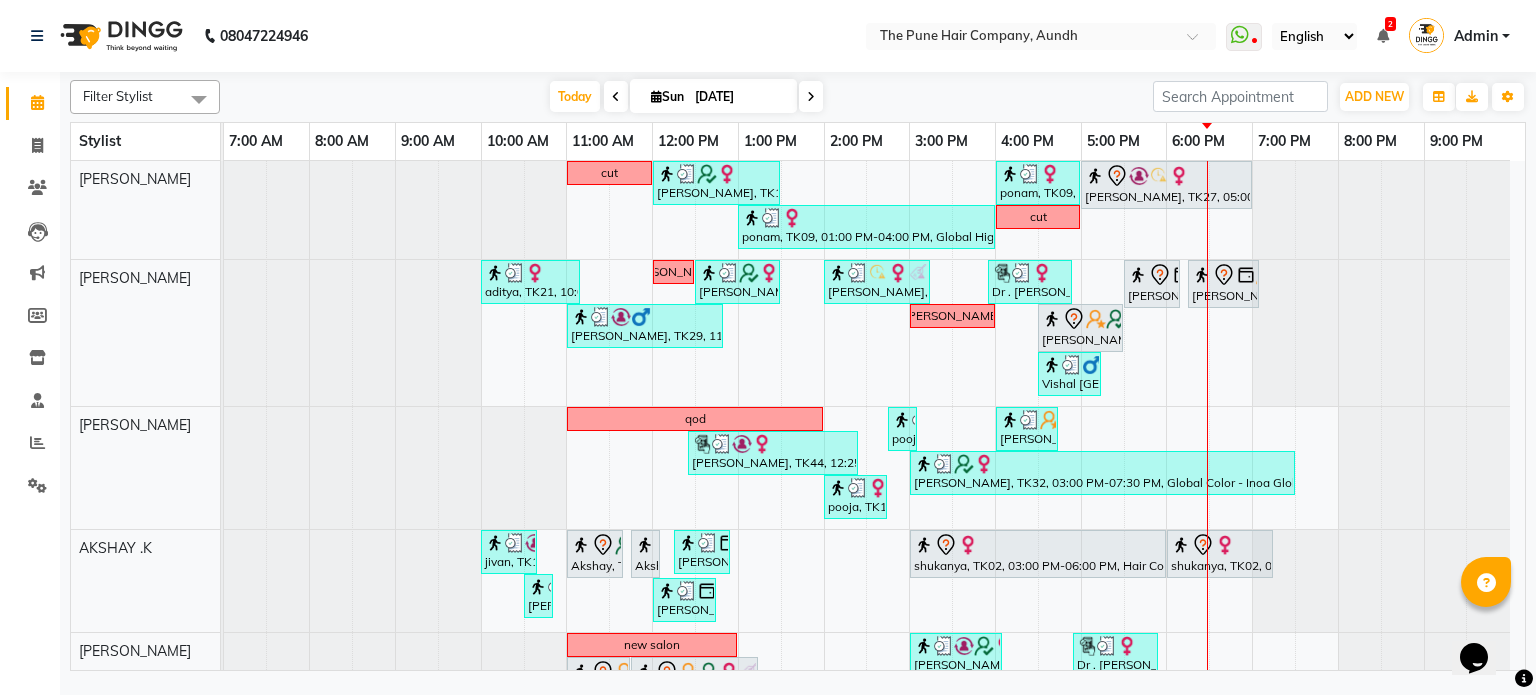 scroll, scrollTop: 118, scrollLeft: 0, axis: vertical 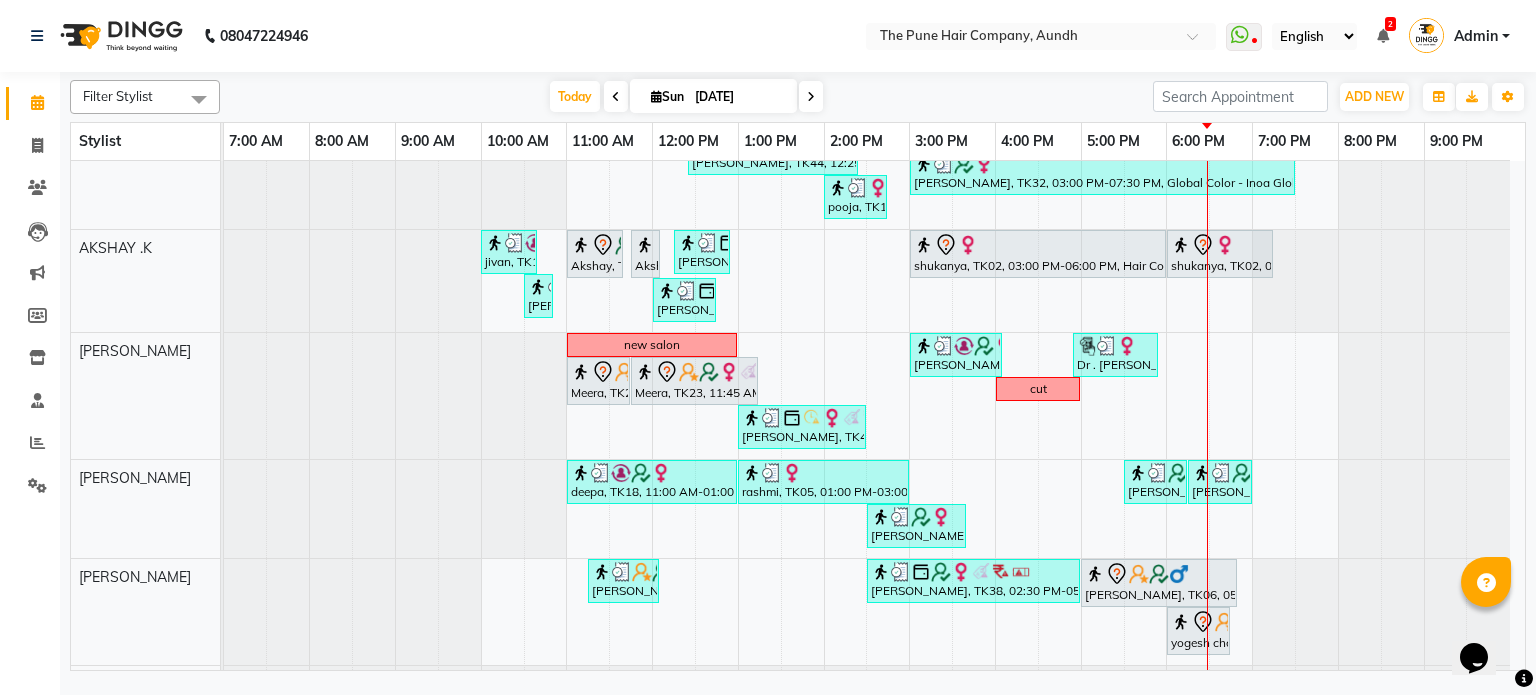 click at bounding box center (811, 97) 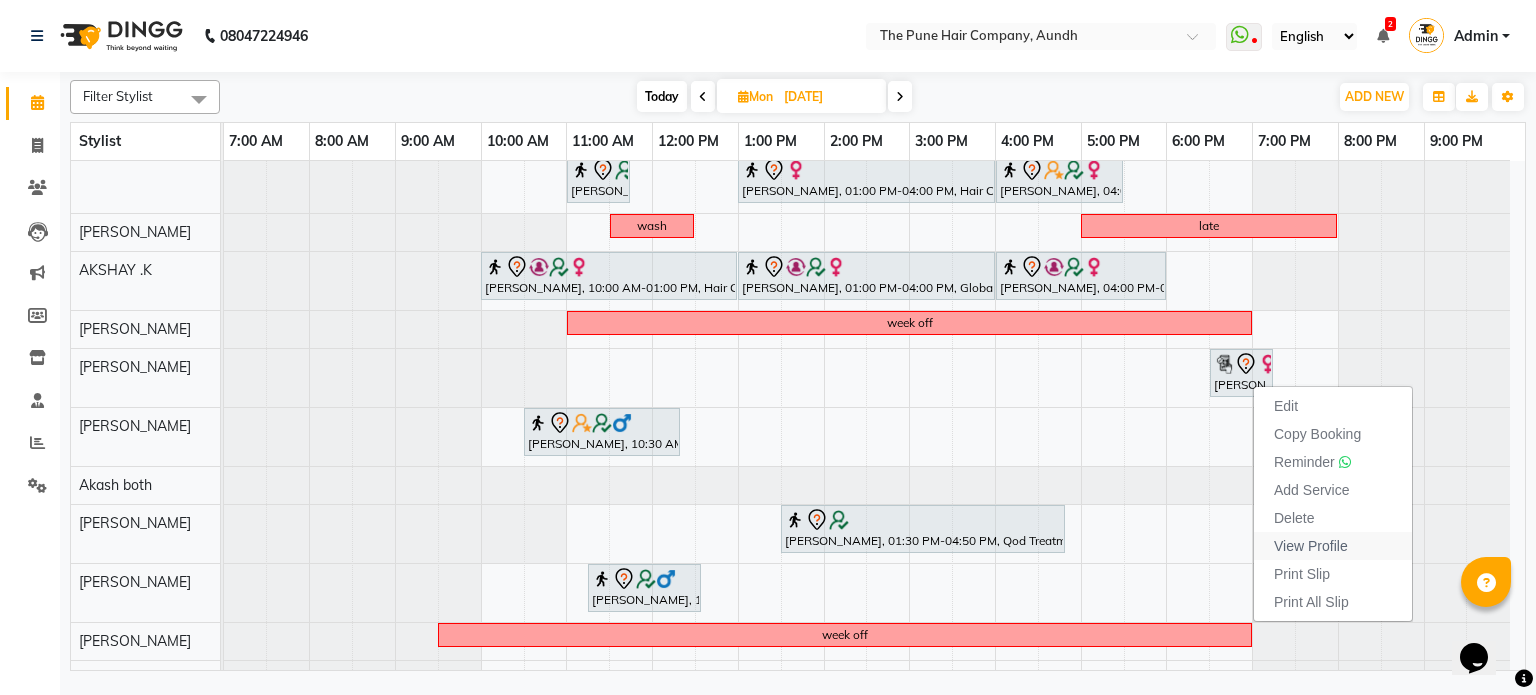 click on "View Profile" at bounding box center (1311, 546) 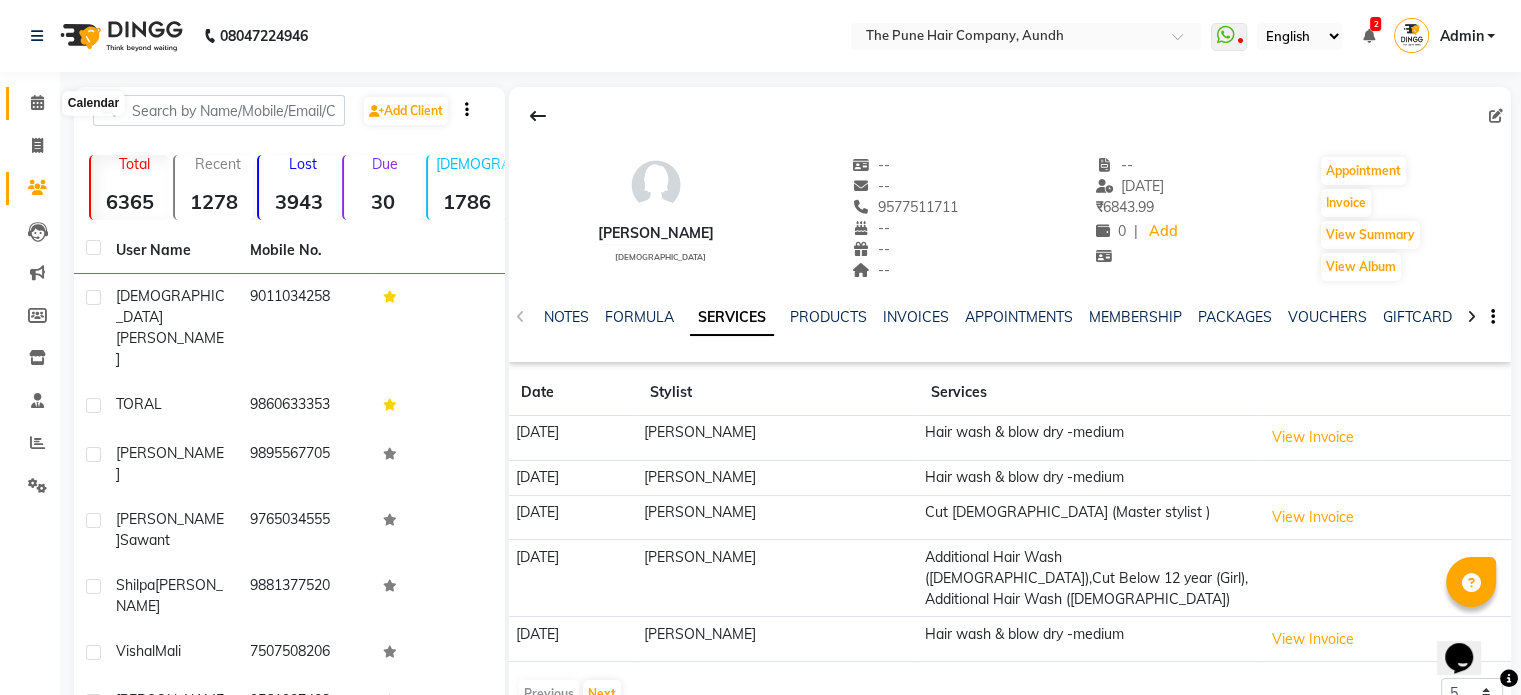 click 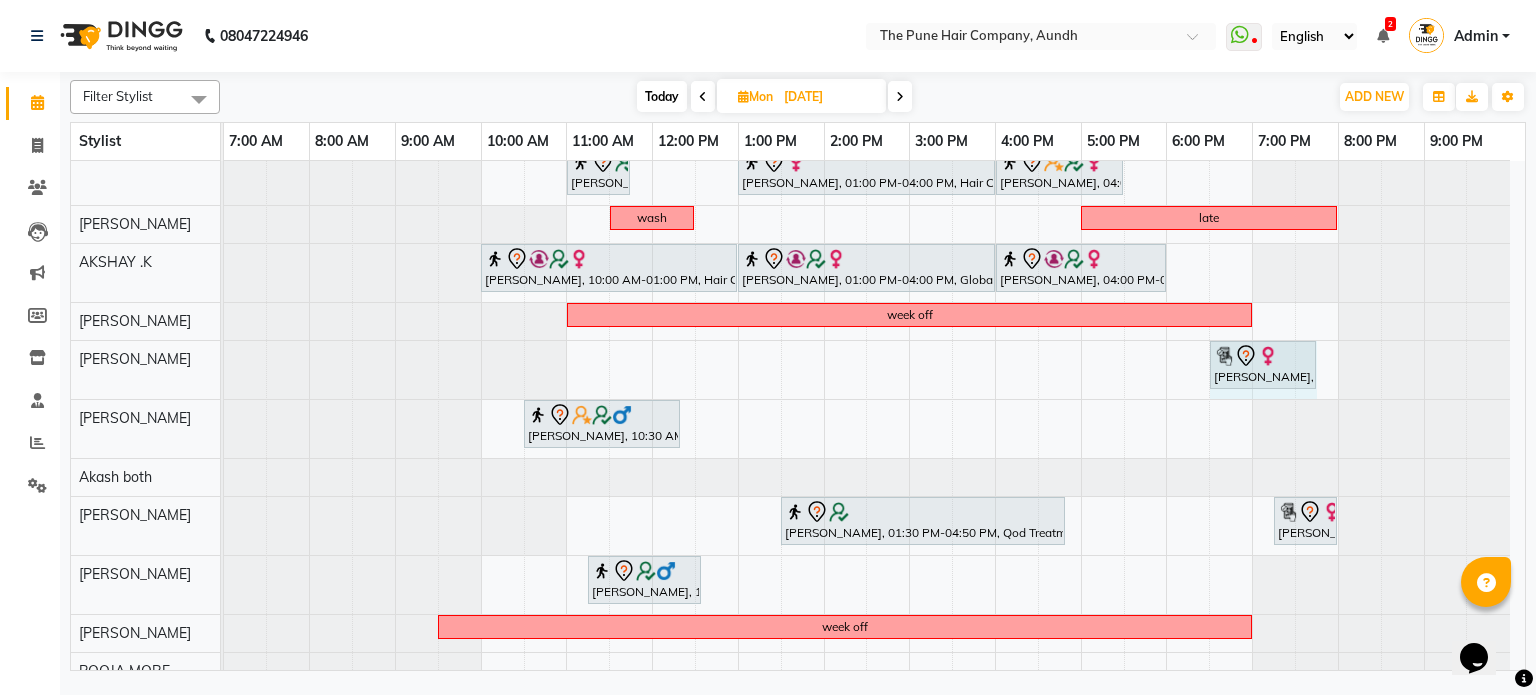 drag, startPoint x: 1271, startPoint y: 360, endPoint x: 1309, endPoint y: 360, distance: 38 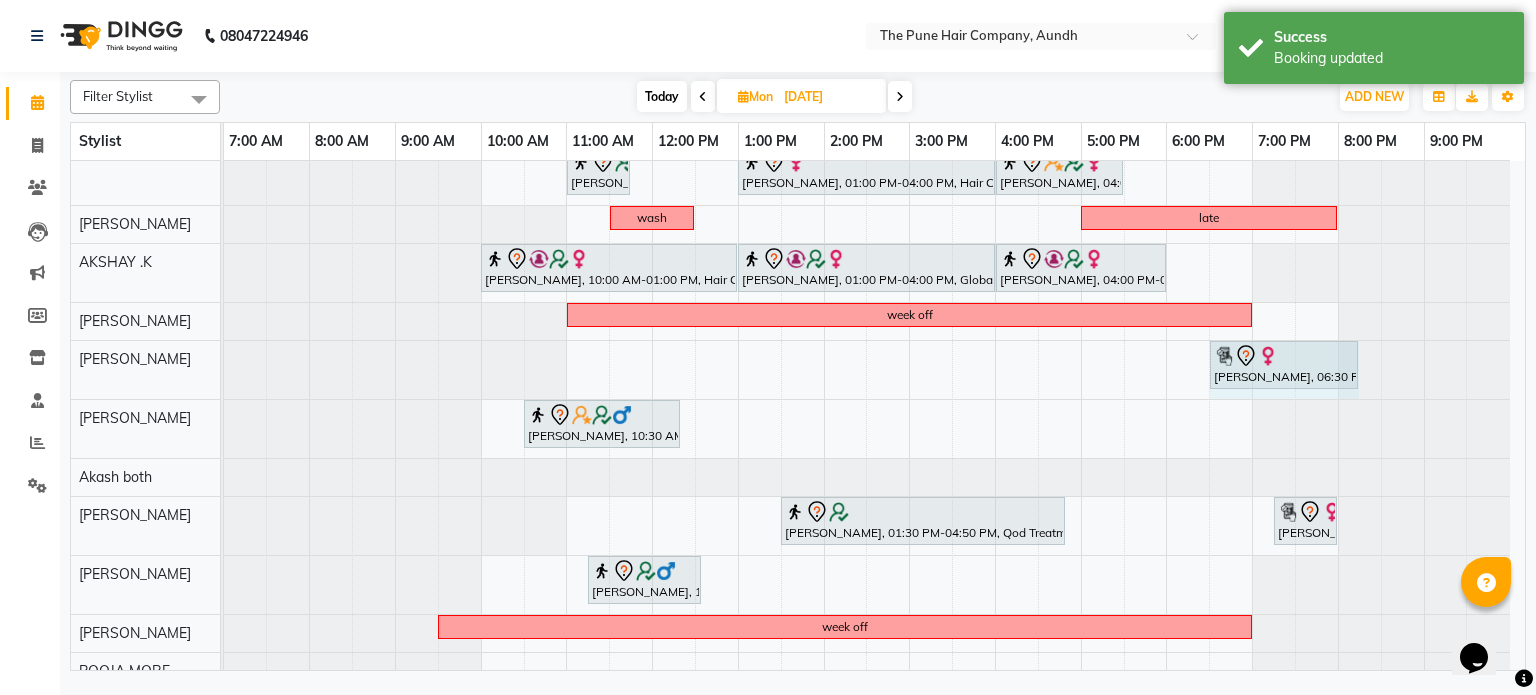 drag, startPoint x: 1315, startPoint y: 359, endPoint x: 1351, endPoint y: 359, distance: 36 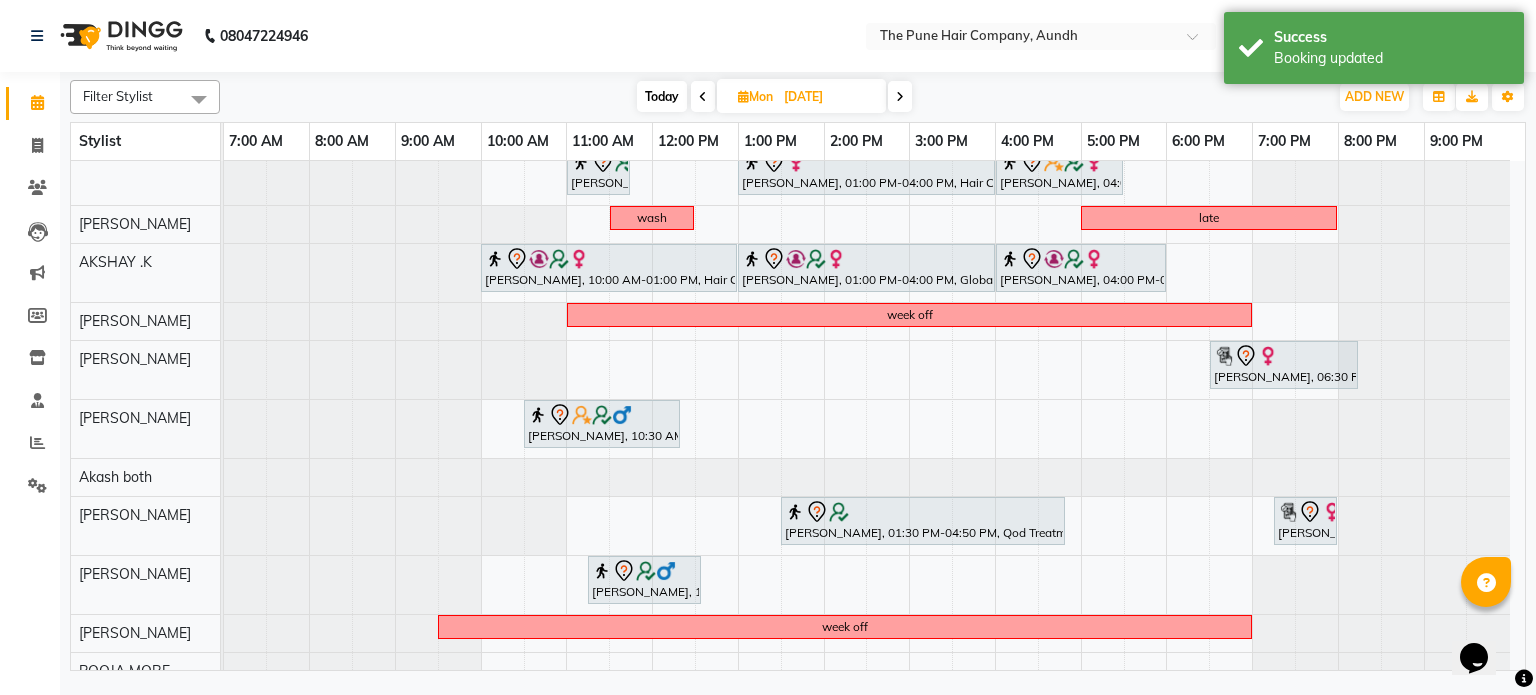 scroll, scrollTop: 192, scrollLeft: 0, axis: vertical 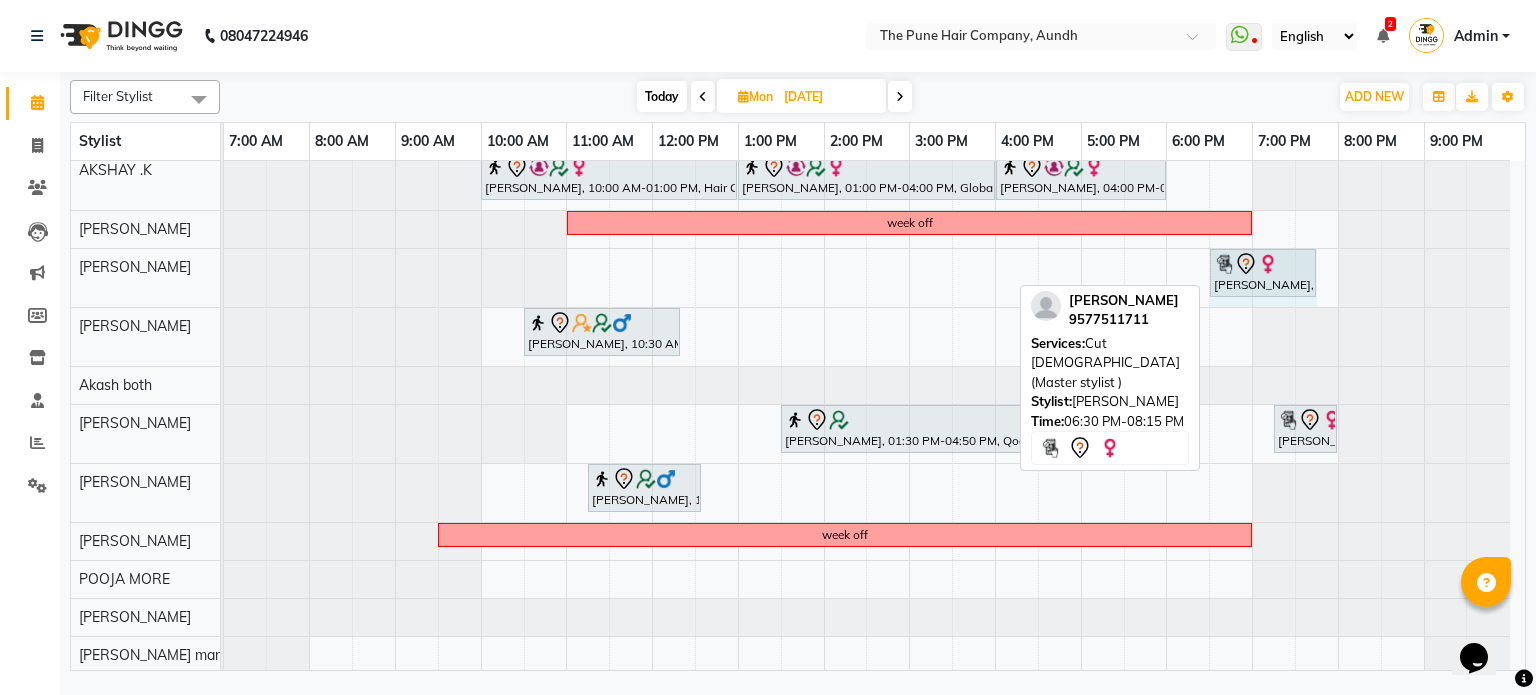 drag, startPoint x: 1352, startPoint y: 266, endPoint x: 1325, endPoint y: 275, distance: 28.460499 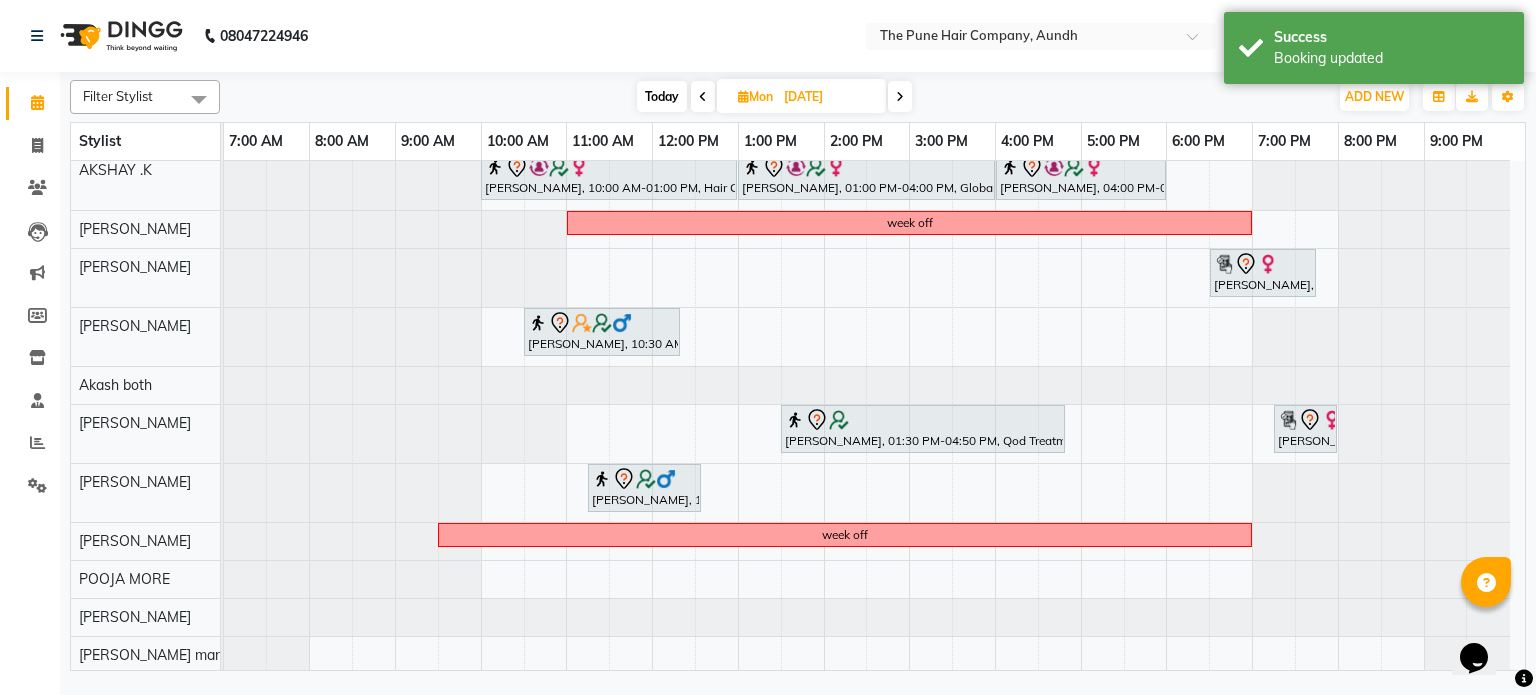 scroll, scrollTop: 109, scrollLeft: 0, axis: vertical 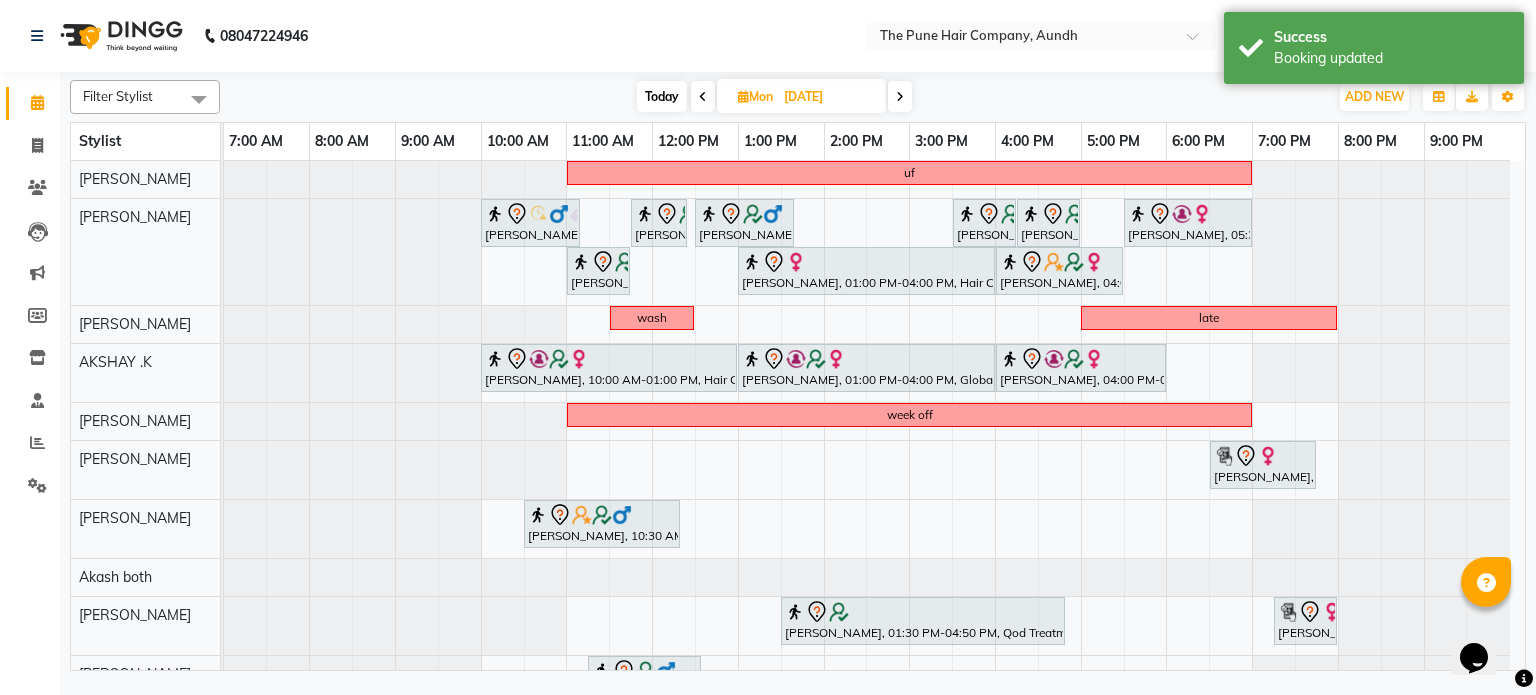 click on "Today" at bounding box center (662, 96) 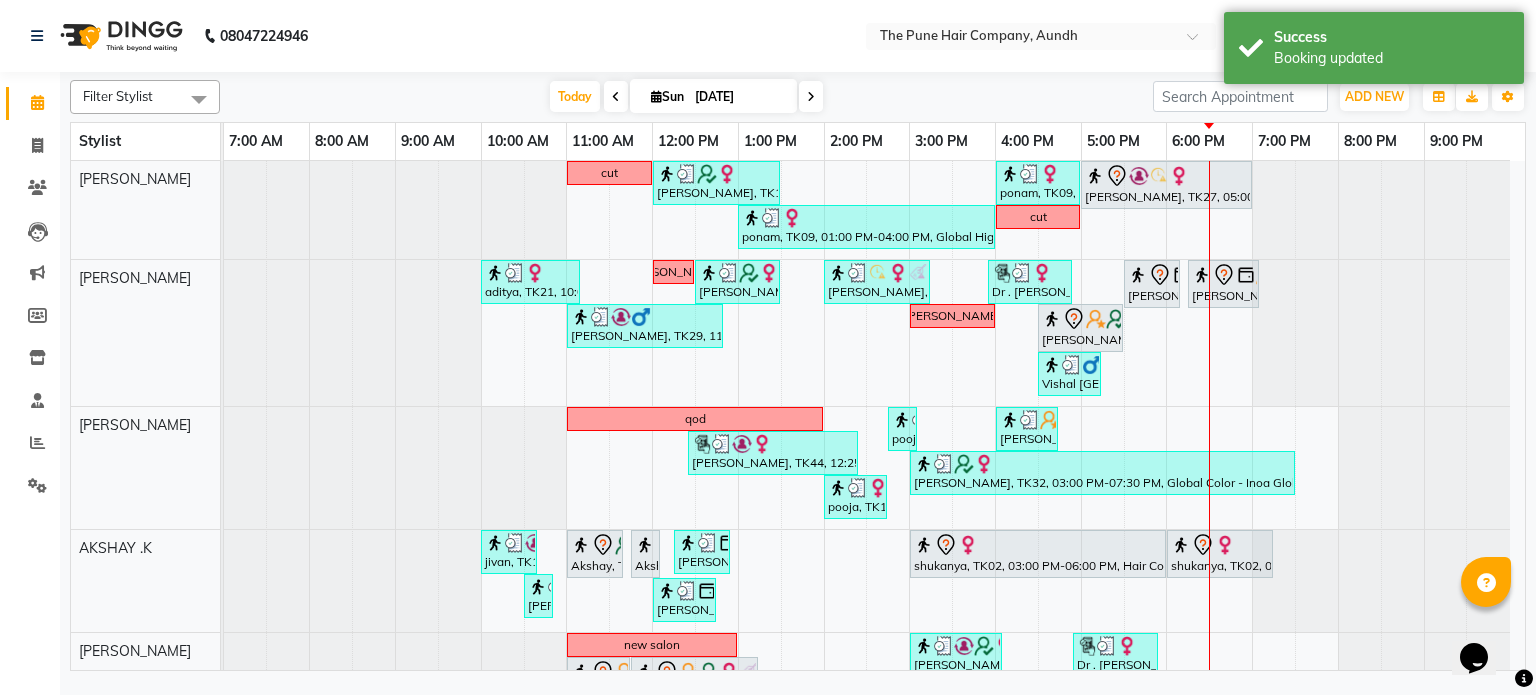 scroll, scrollTop: 75, scrollLeft: 0, axis: vertical 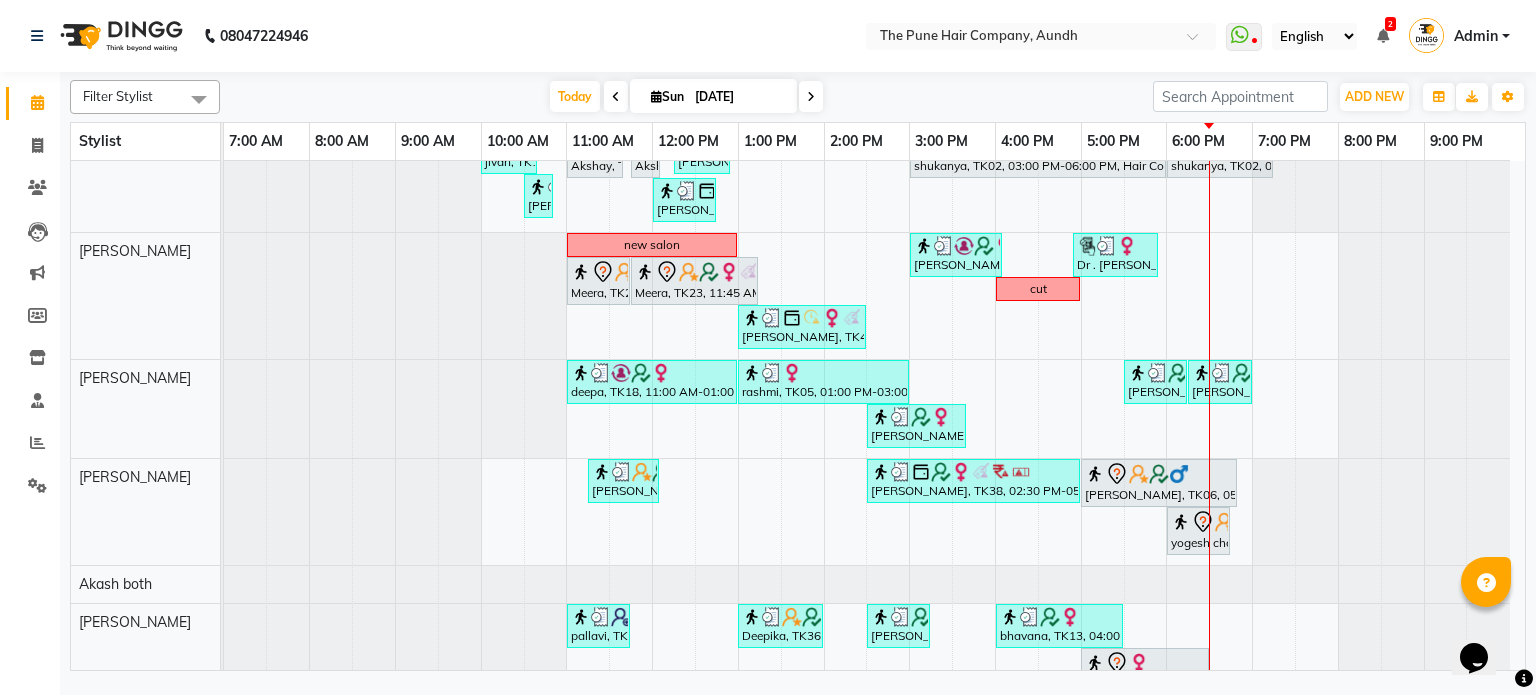 click at bounding box center [811, 97] 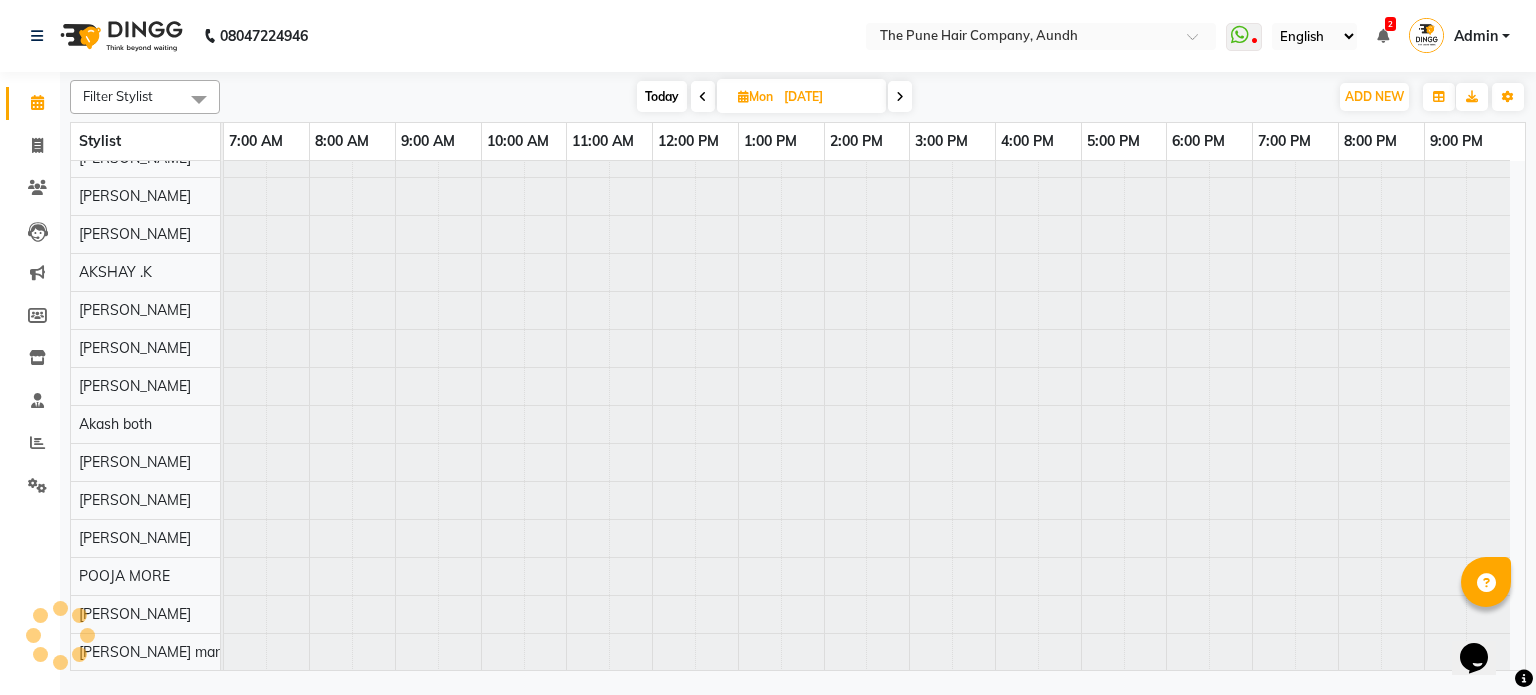 scroll, scrollTop: 18, scrollLeft: 0, axis: vertical 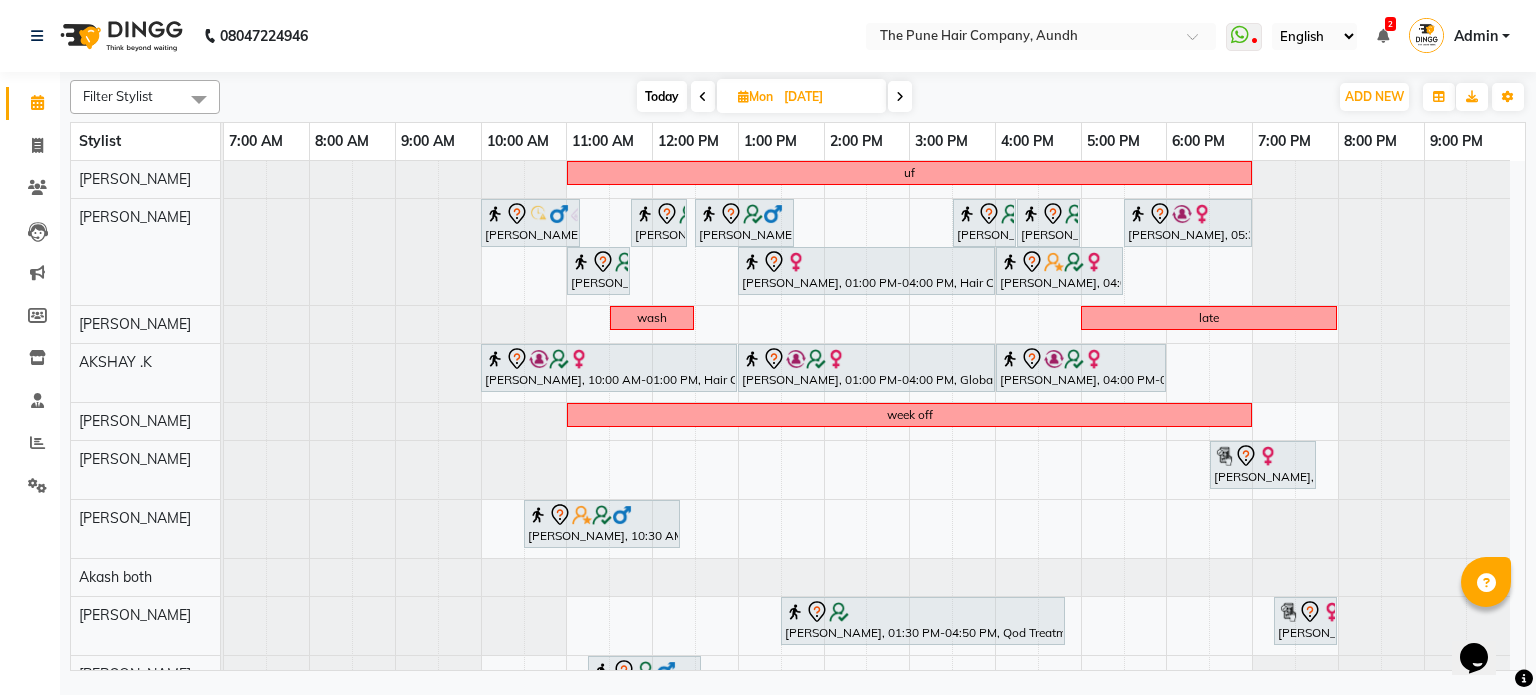 click at bounding box center [900, 96] 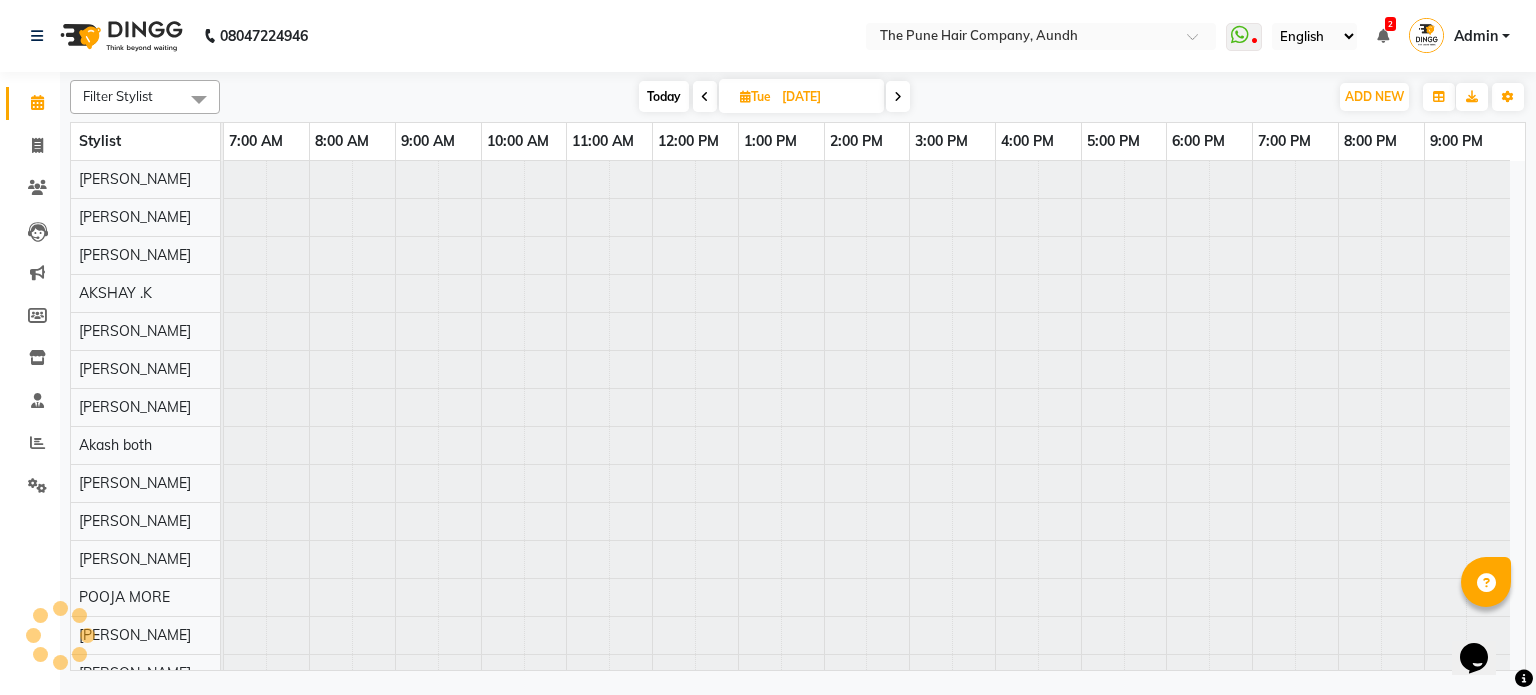 click on "Today" at bounding box center (664, 96) 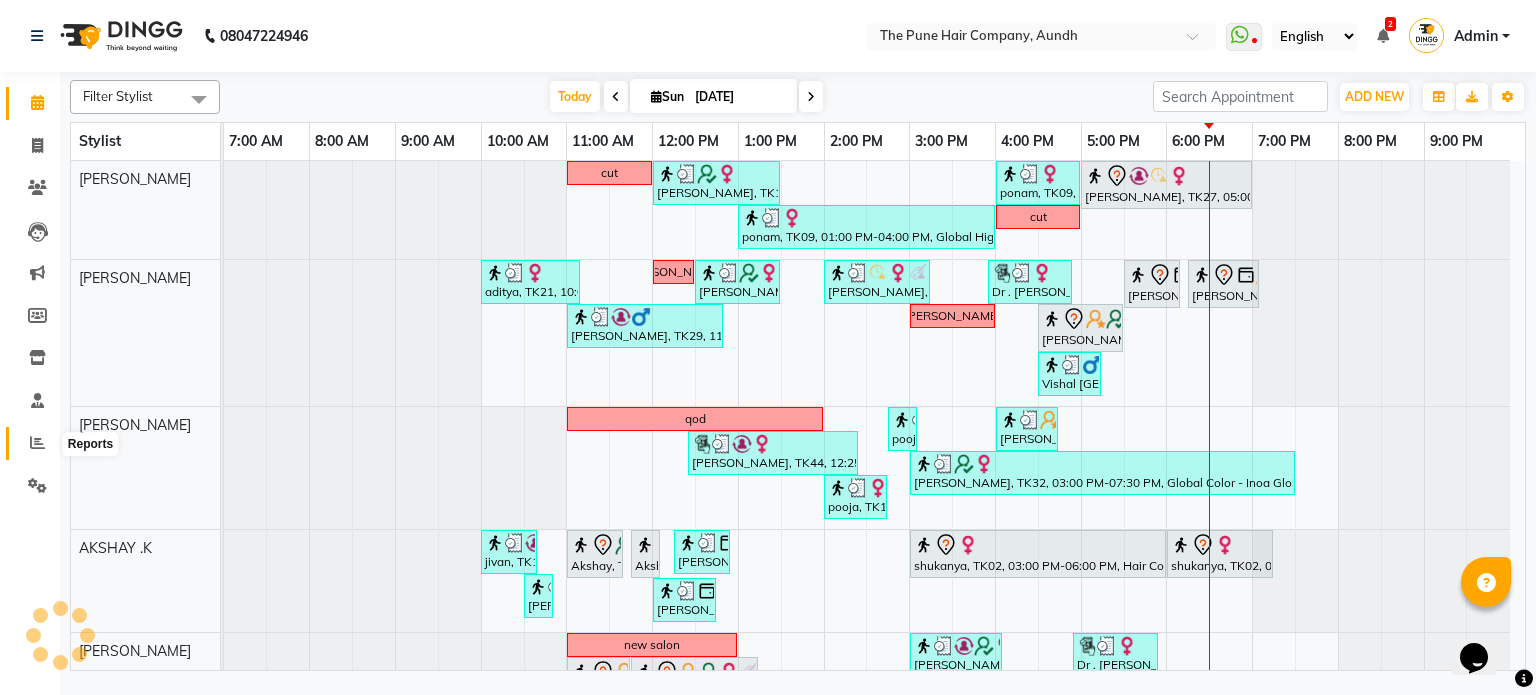 click 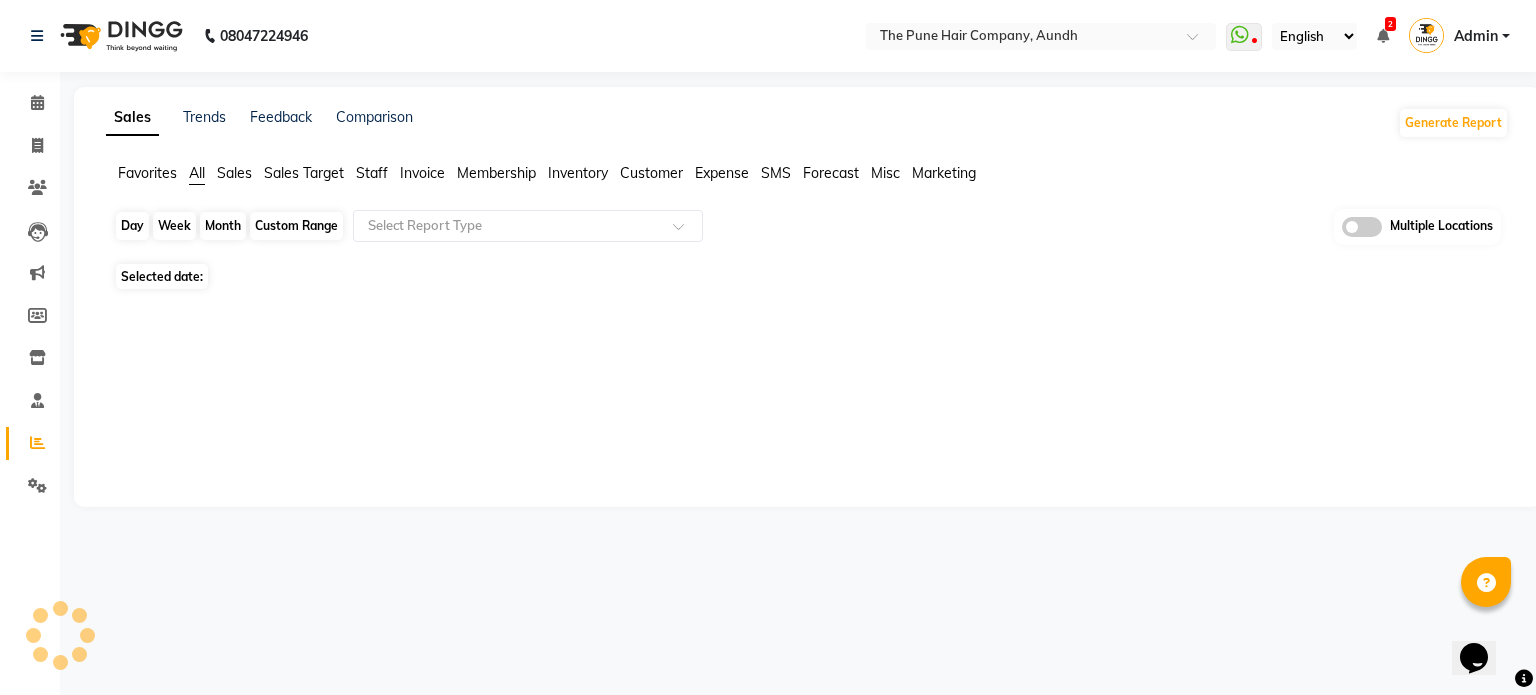 click on "Day" 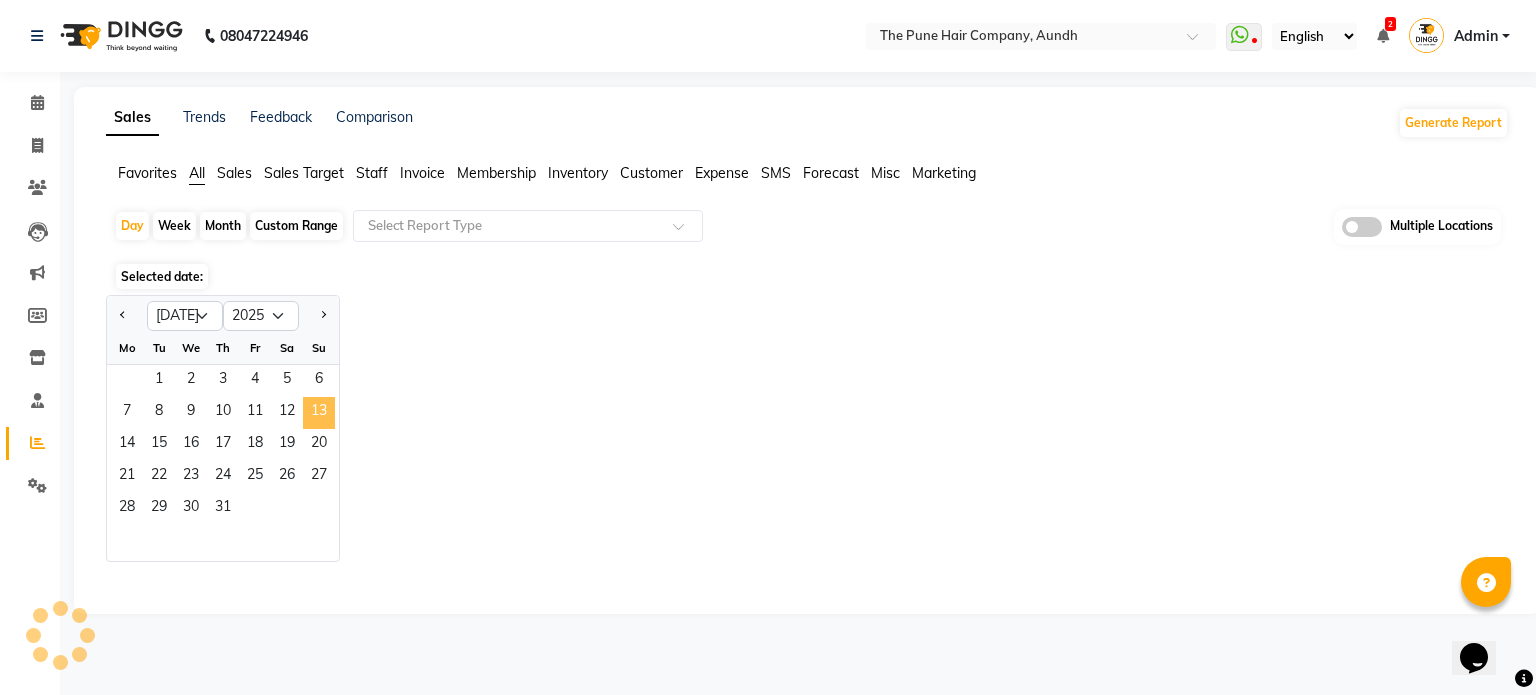 click on "13" 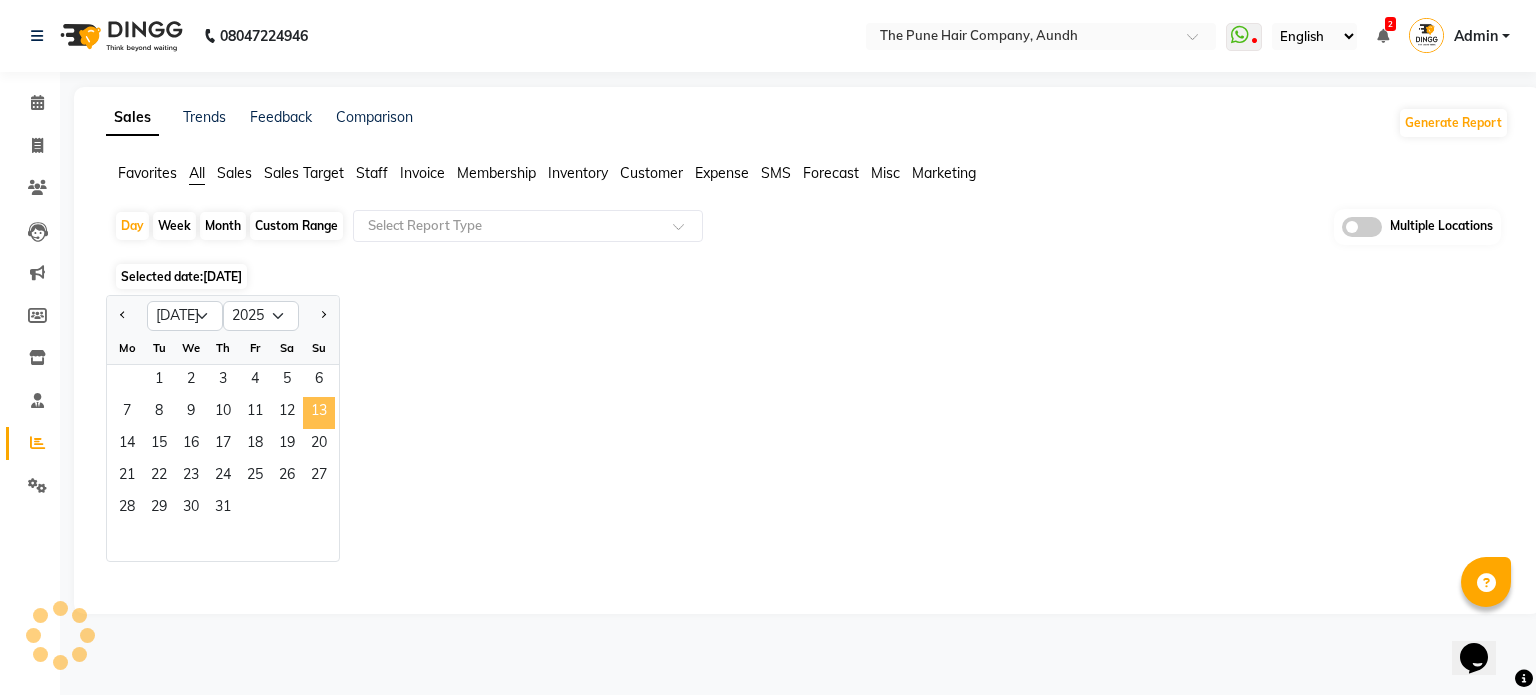 click on "13" 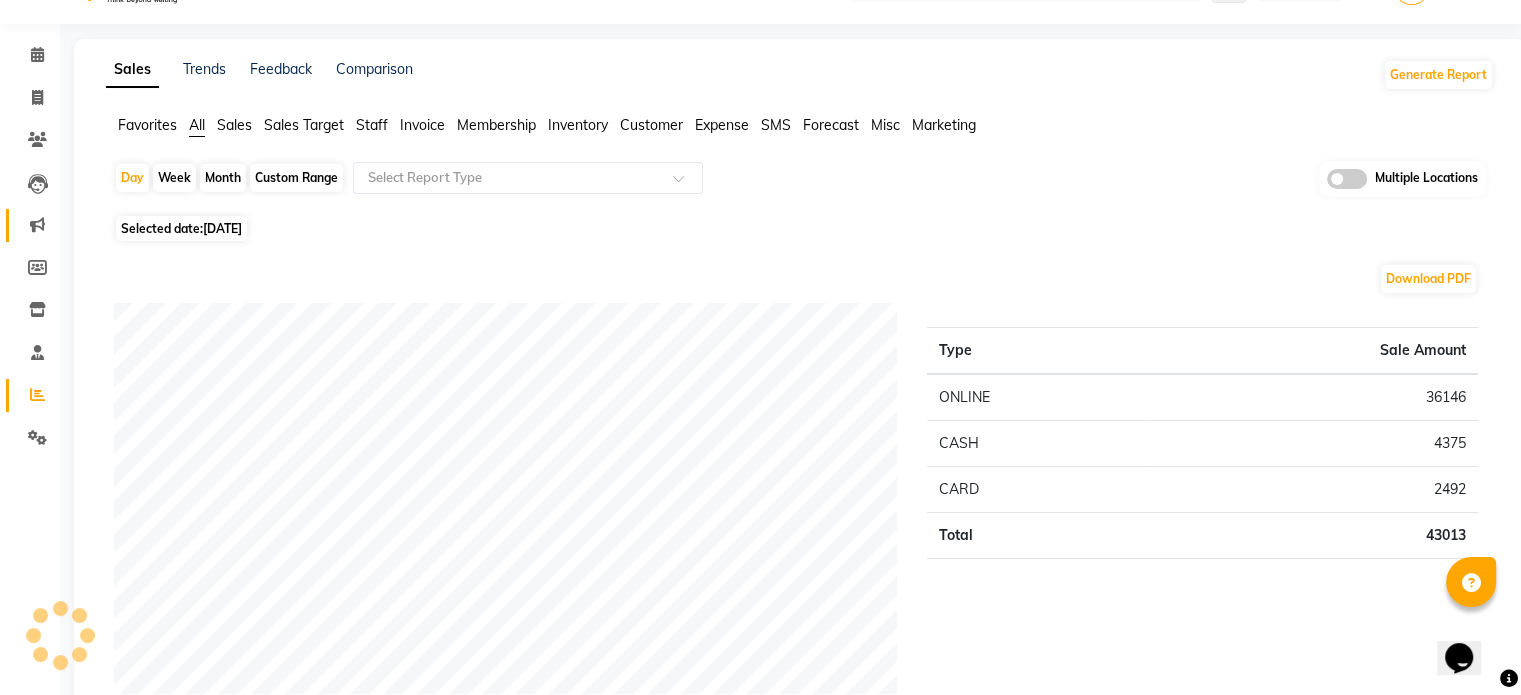 scroll, scrollTop: 0, scrollLeft: 0, axis: both 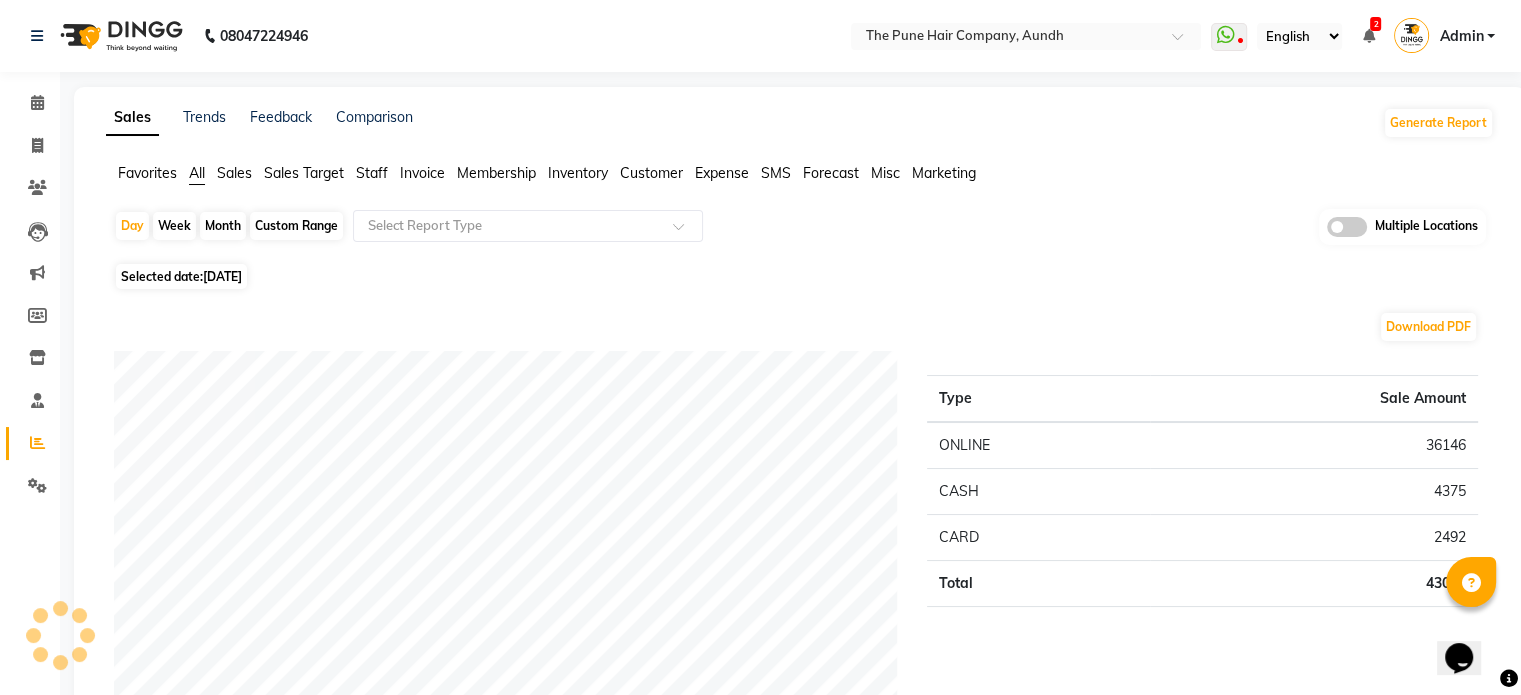 click on "Month" 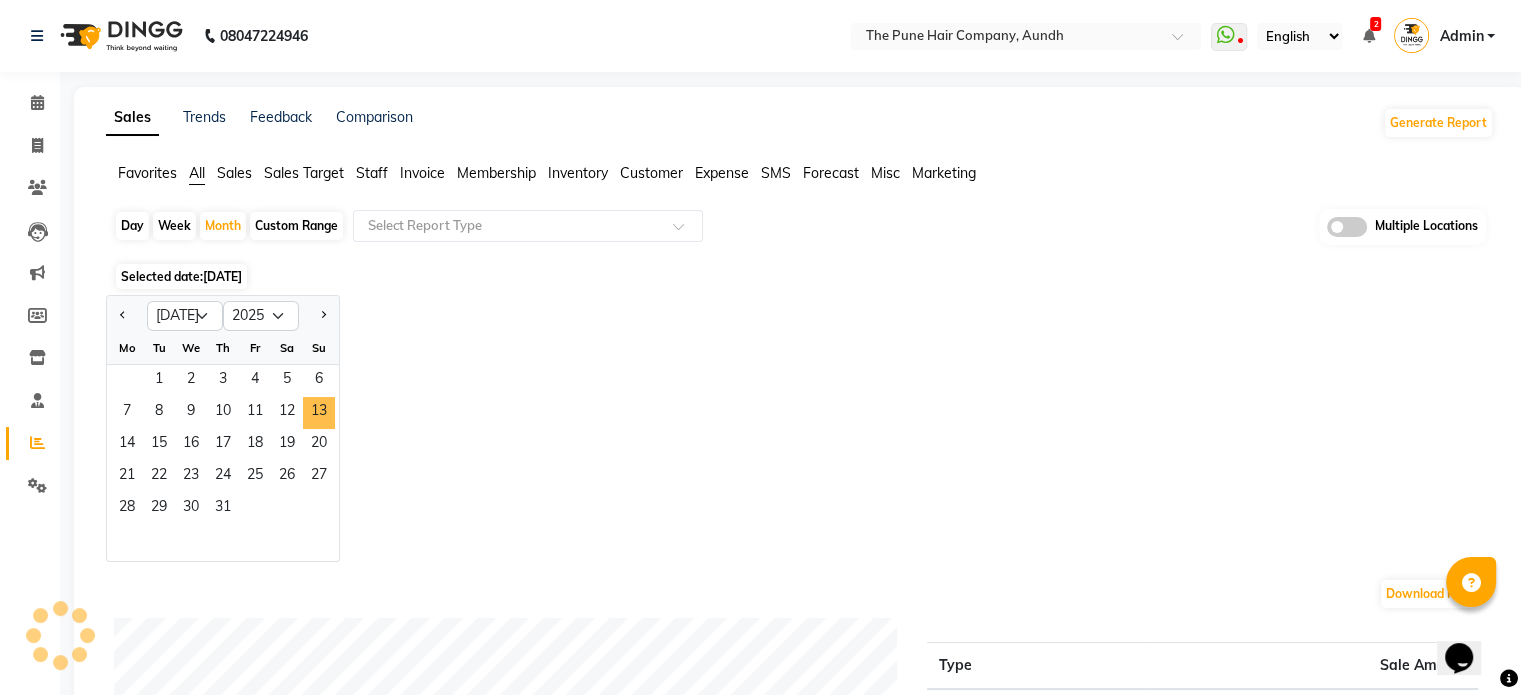 drag, startPoint x: 321, startPoint y: 423, endPoint x: 360, endPoint y: 419, distance: 39.20459 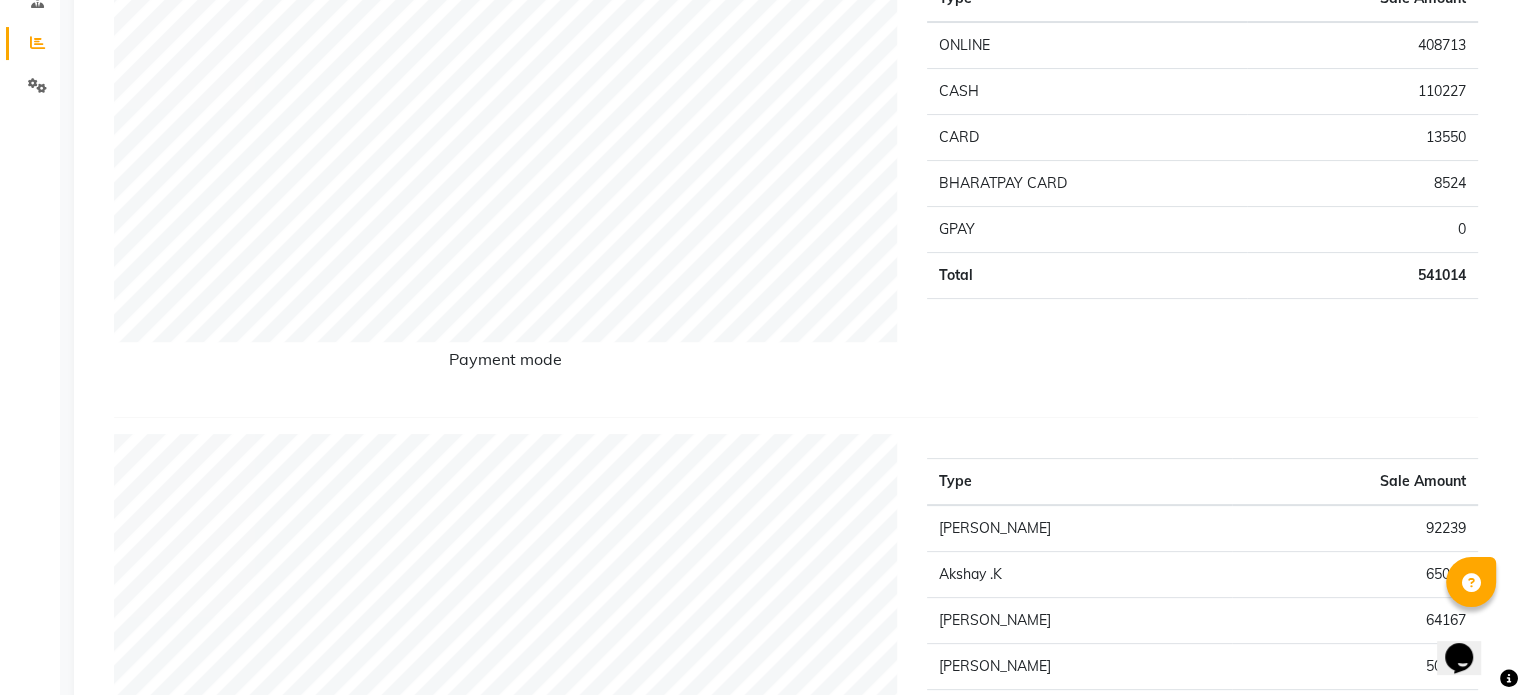 scroll, scrollTop: 164, scrollLeft: 0, axis: vertical 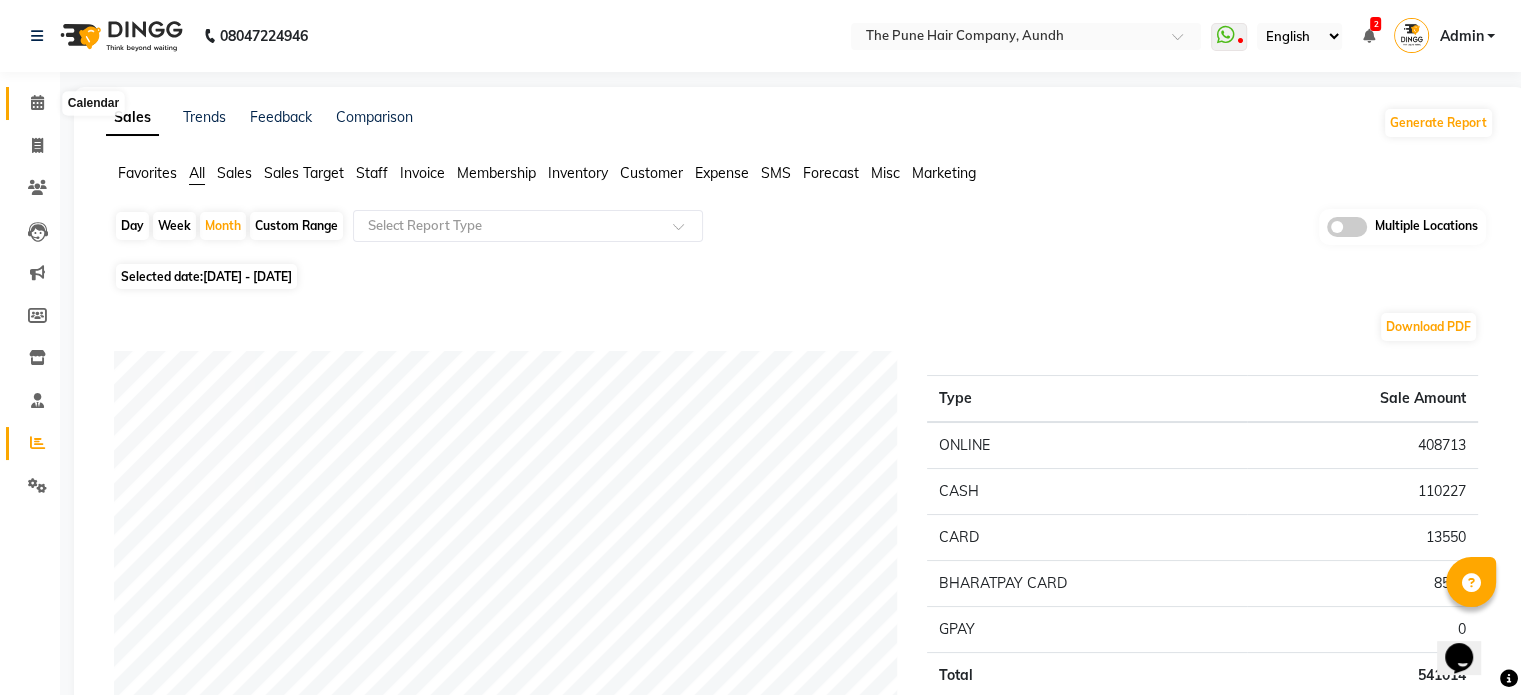 click 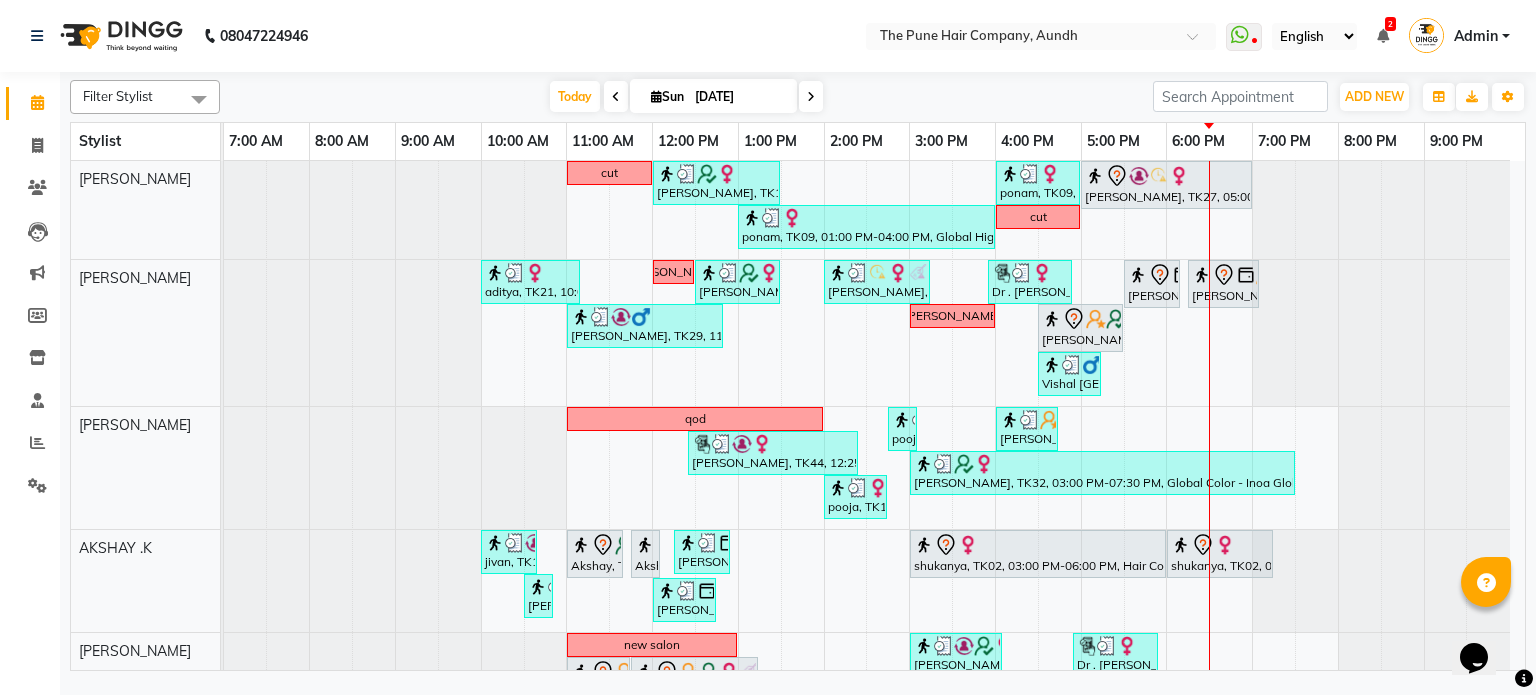 scroll, scrollTop: 76, scrollLeft: 0, axis: vertical 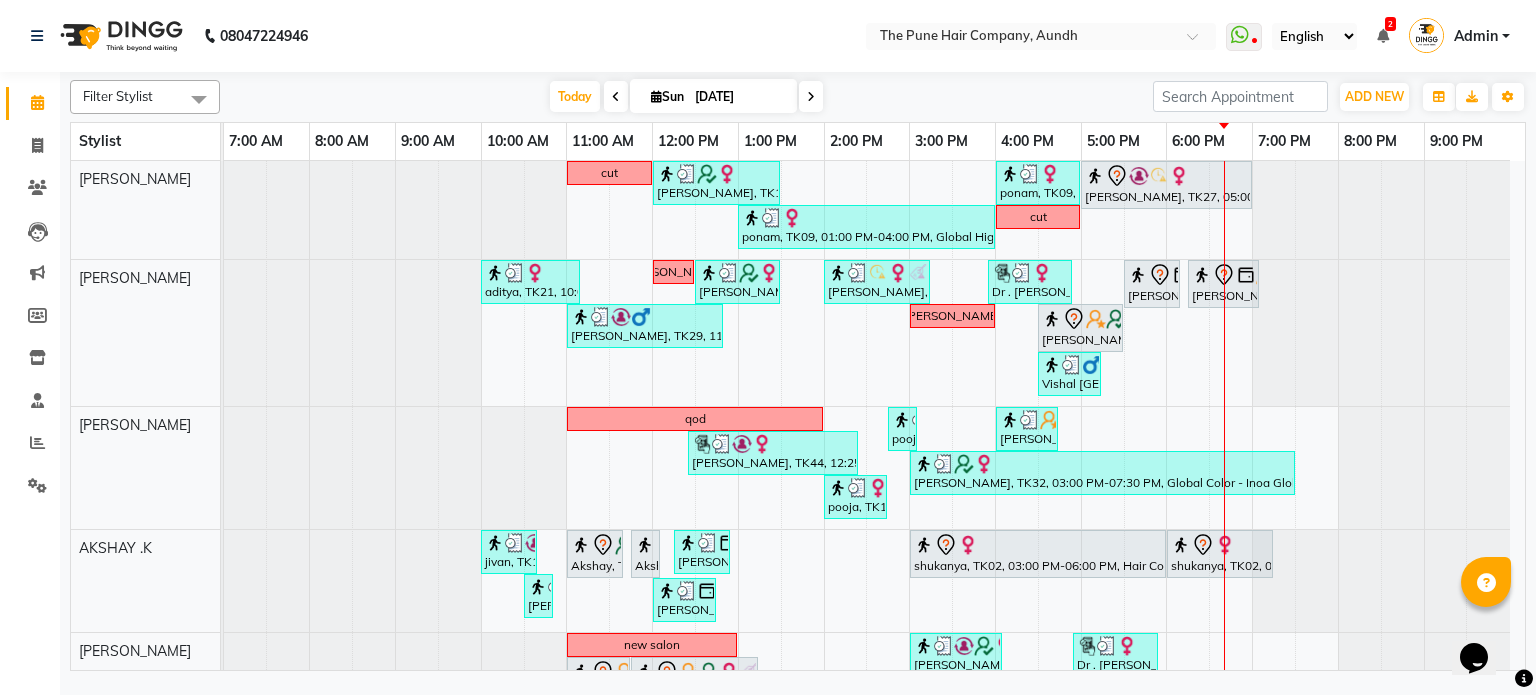 click at bounding box center [656, 96] 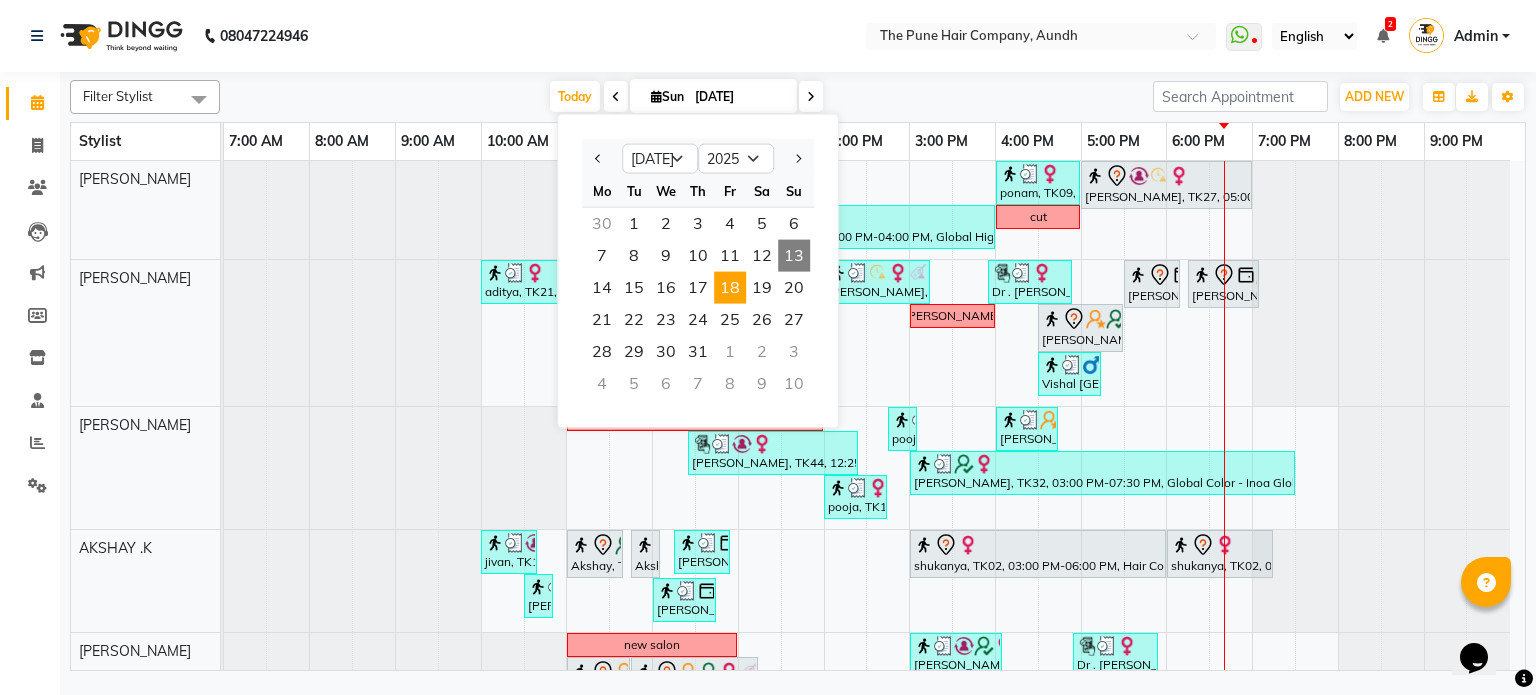 click on "18" at bounding box center [730, 288] 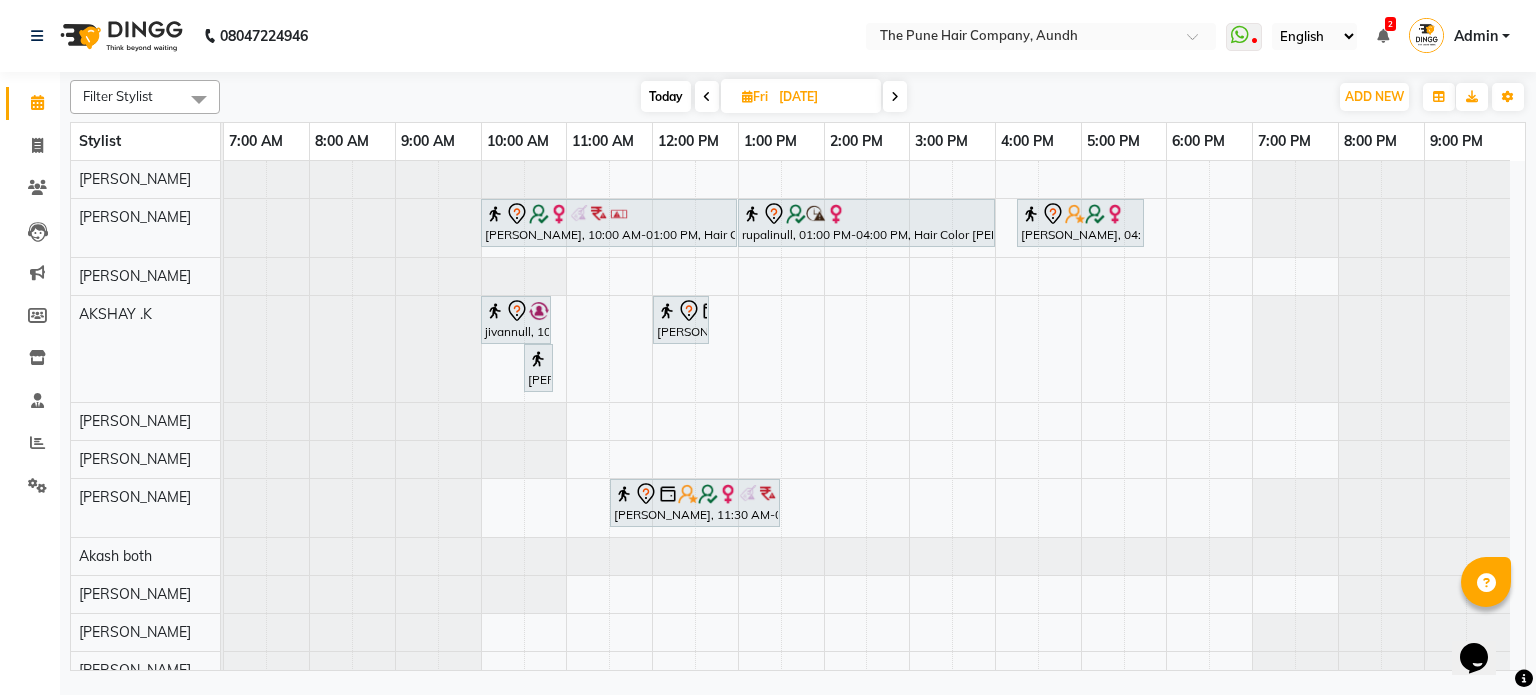 scroll, scrollTop: 128, scrollLeft: 0, axis: vertical 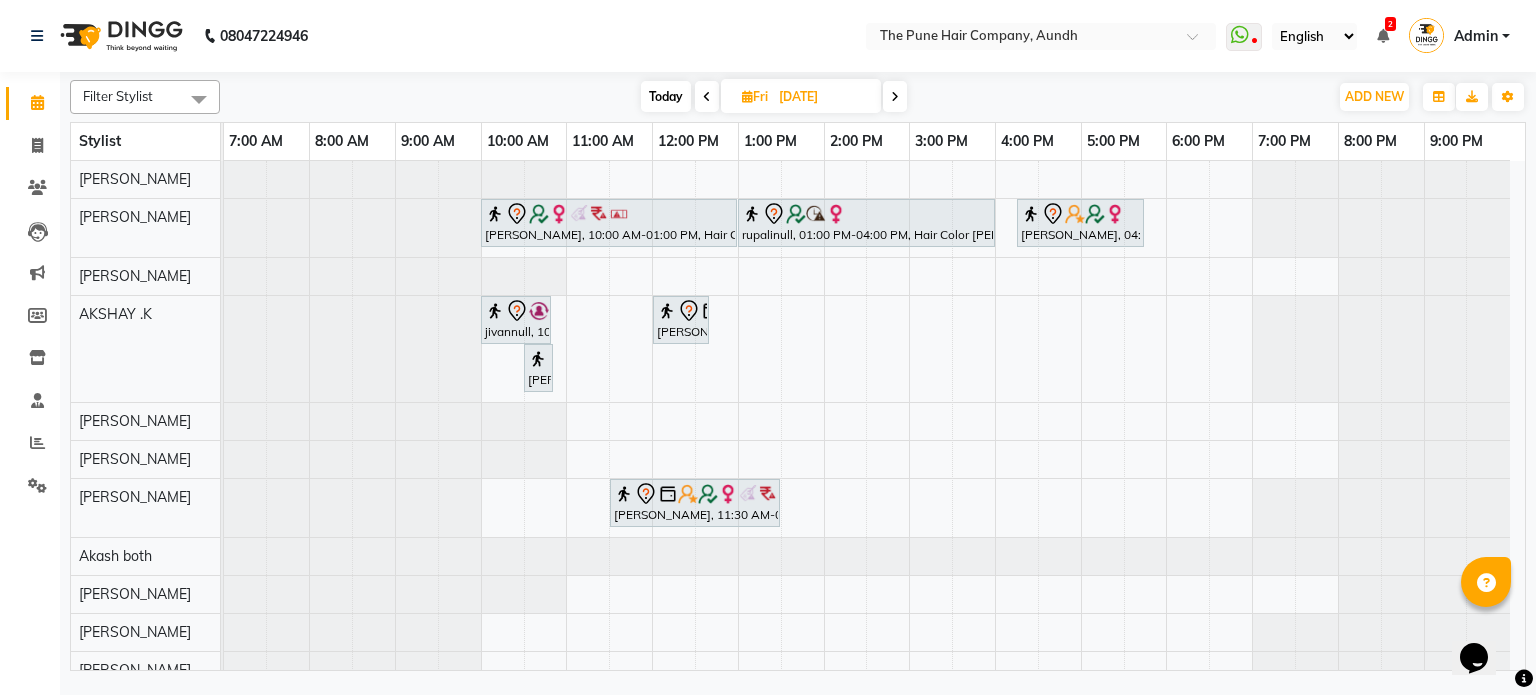 click at bounding box center (707, 96) 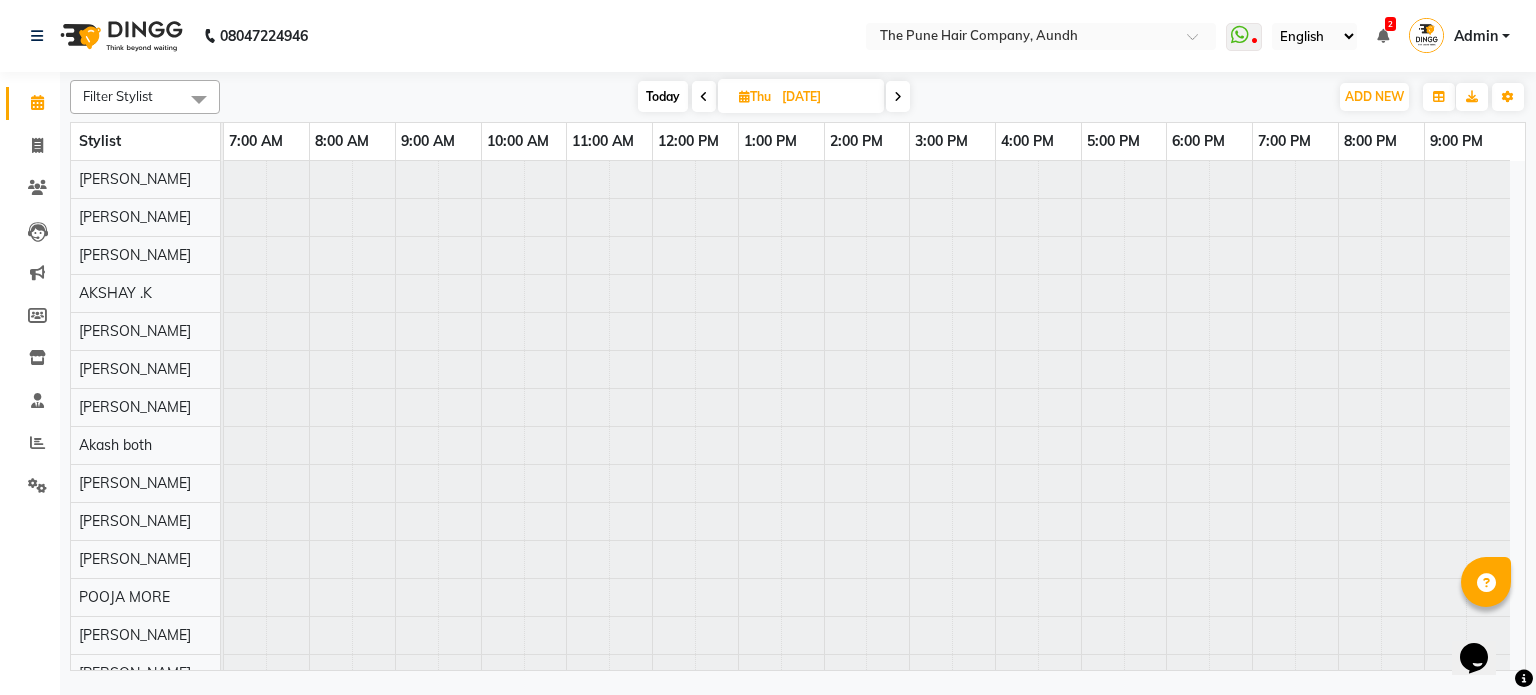 click at bounding box center [898, 97] 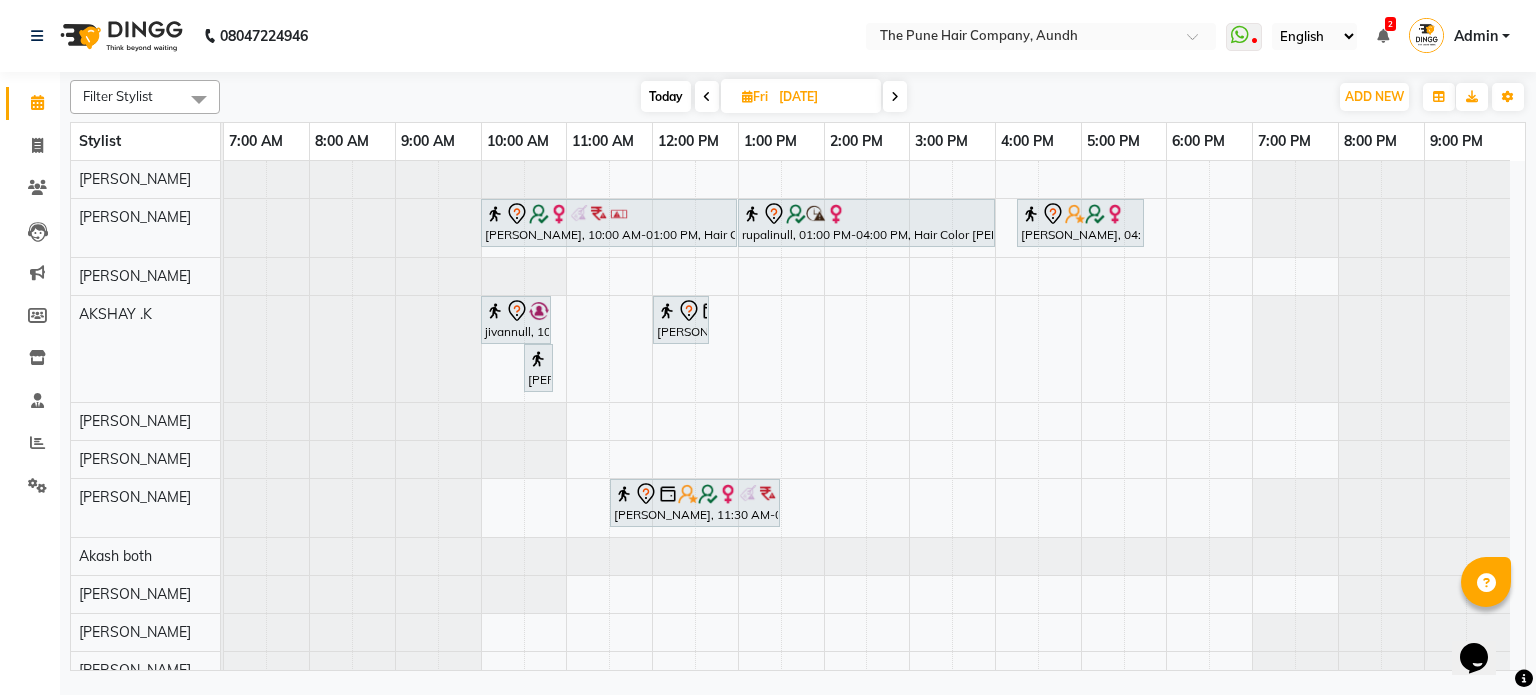 click at bounding box center [895, 96] 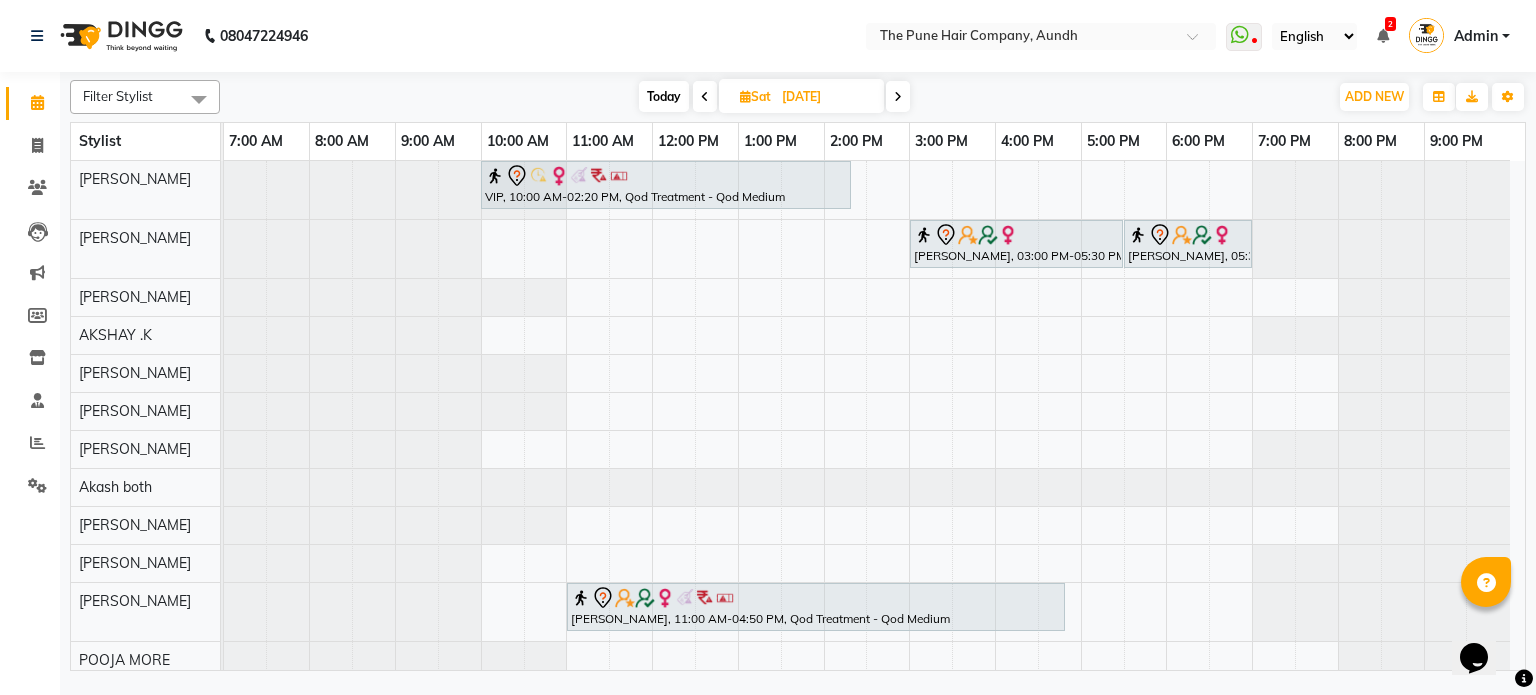 click at bounding box center [898, 96] 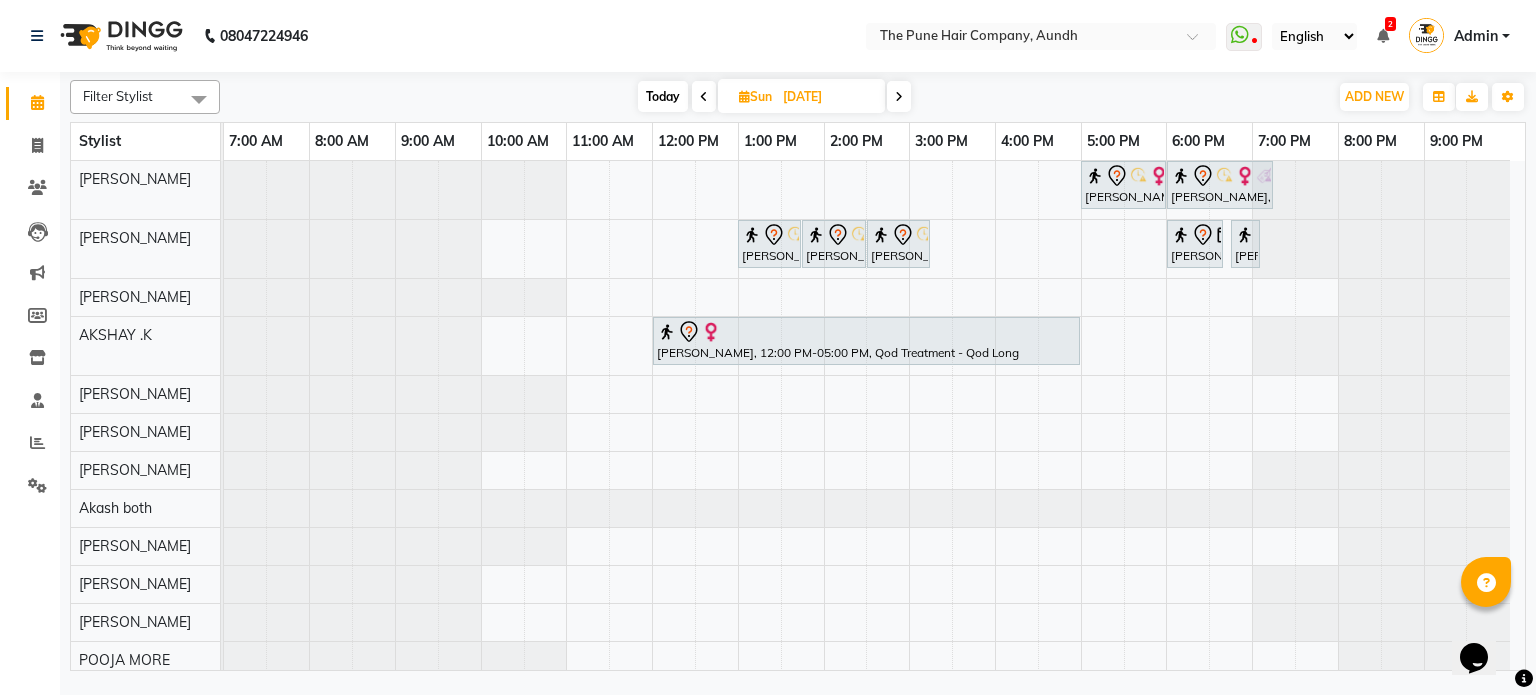 click at bounding box center [704, 97] 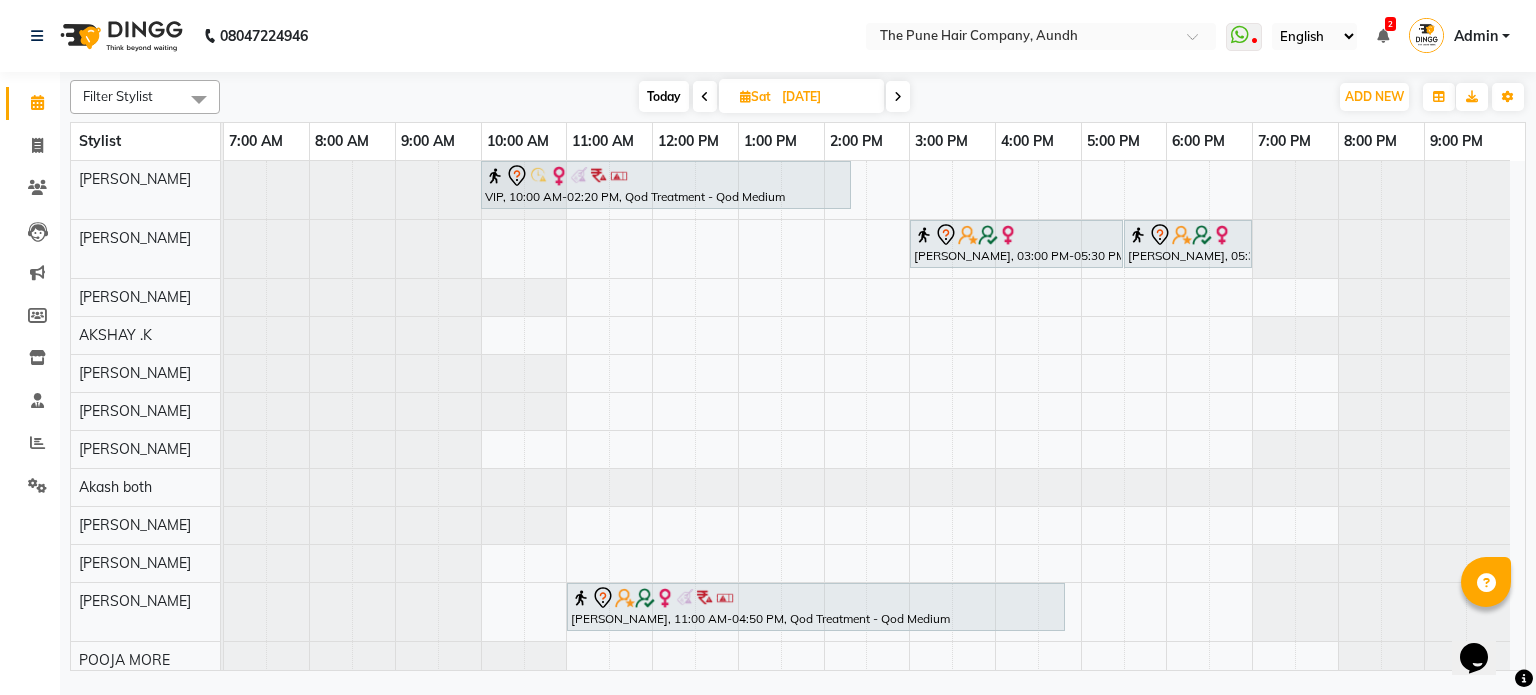 click at bounding box center [705, 96] 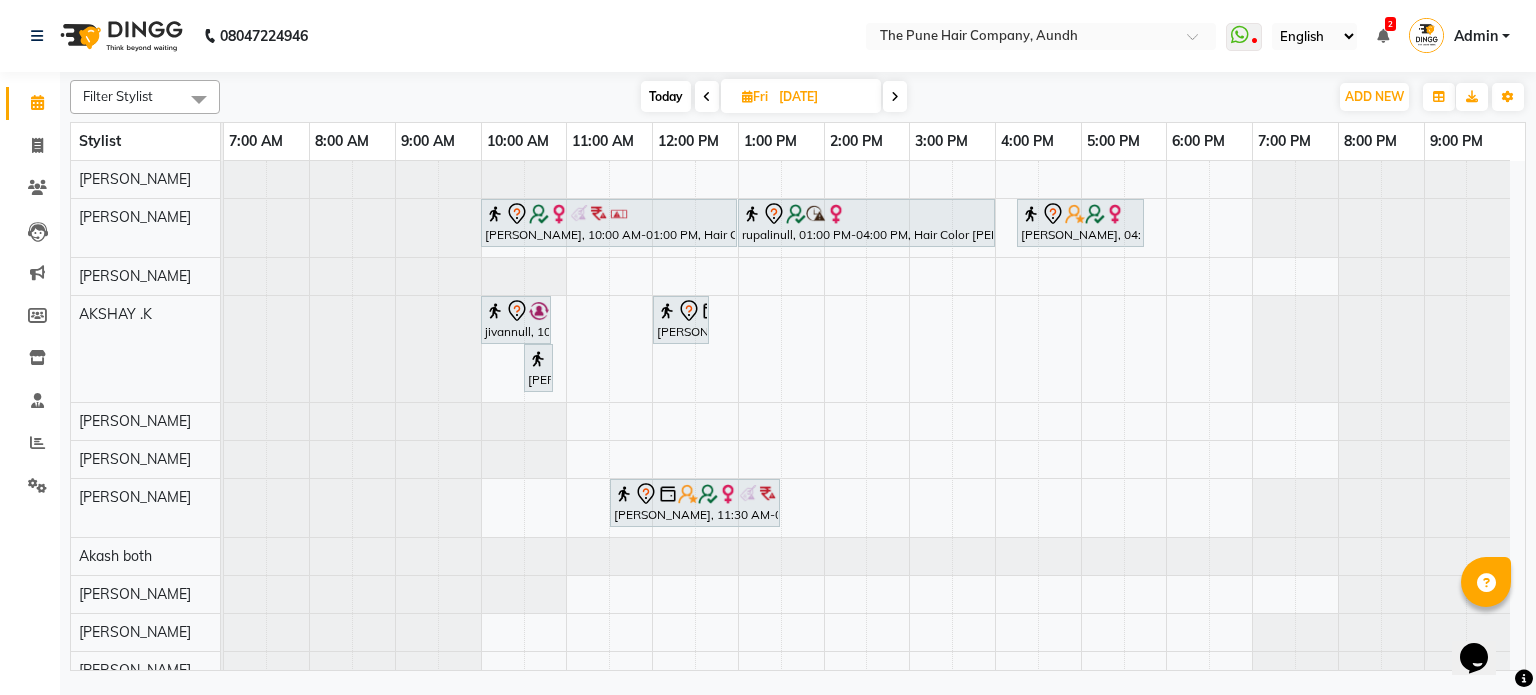 click on "Today" at bounding box center [666, 96] 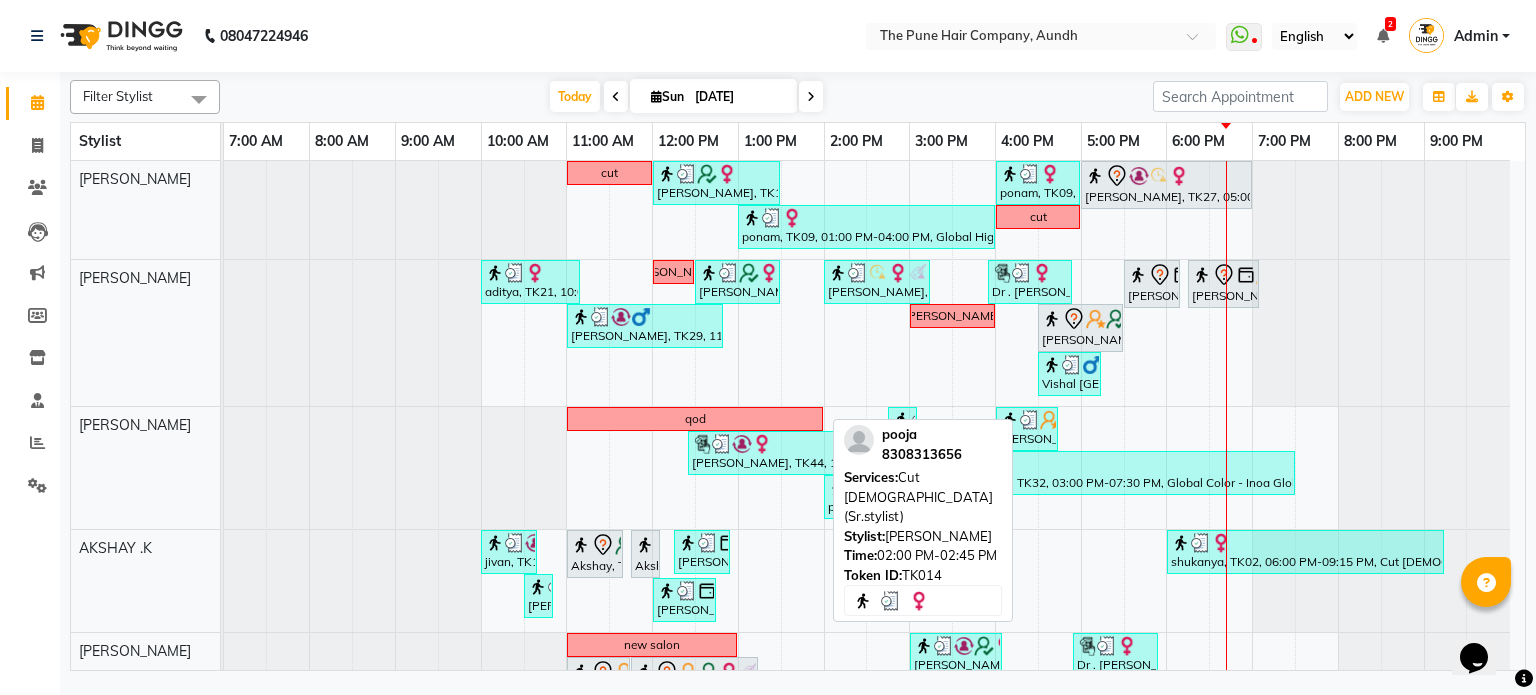 scroll, scrollTop: 300, scrollLeft: 0, axis: vertical 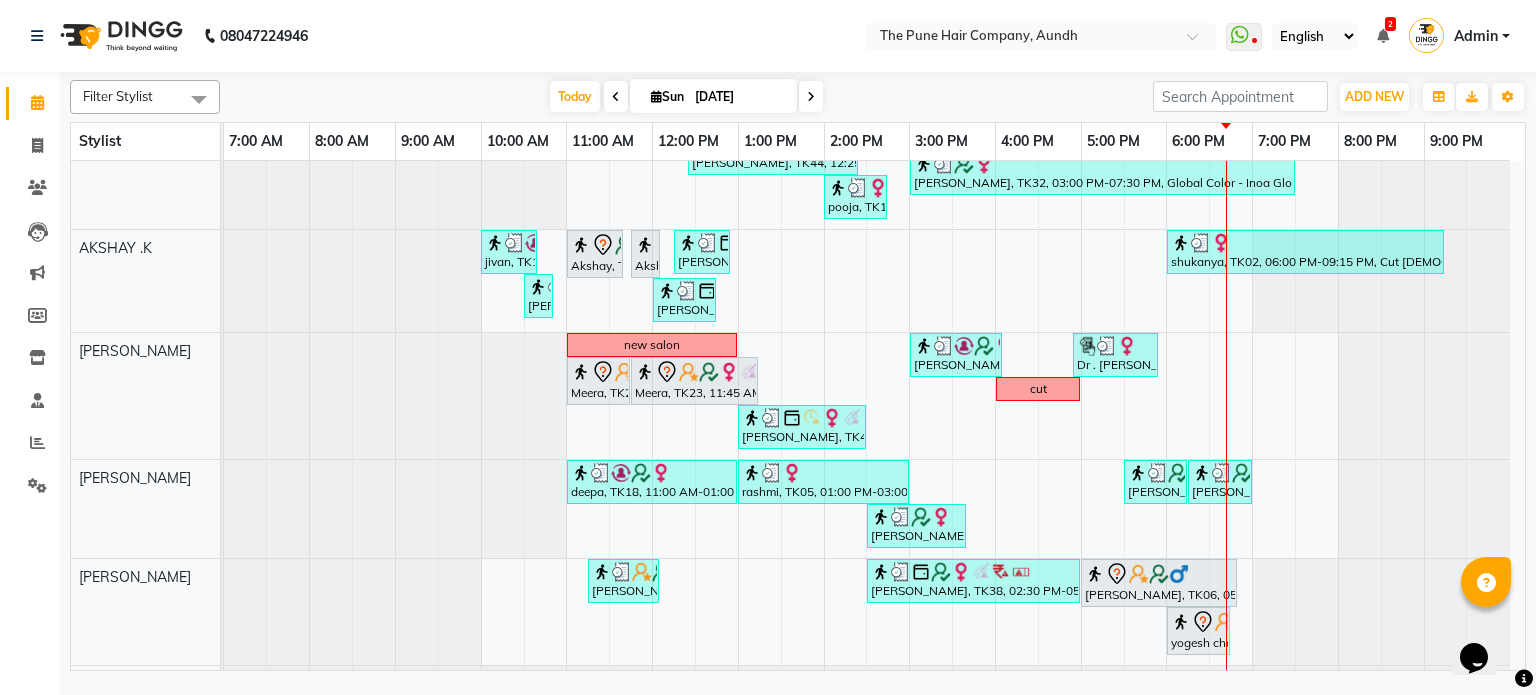 click at bounding box center (811, 97) 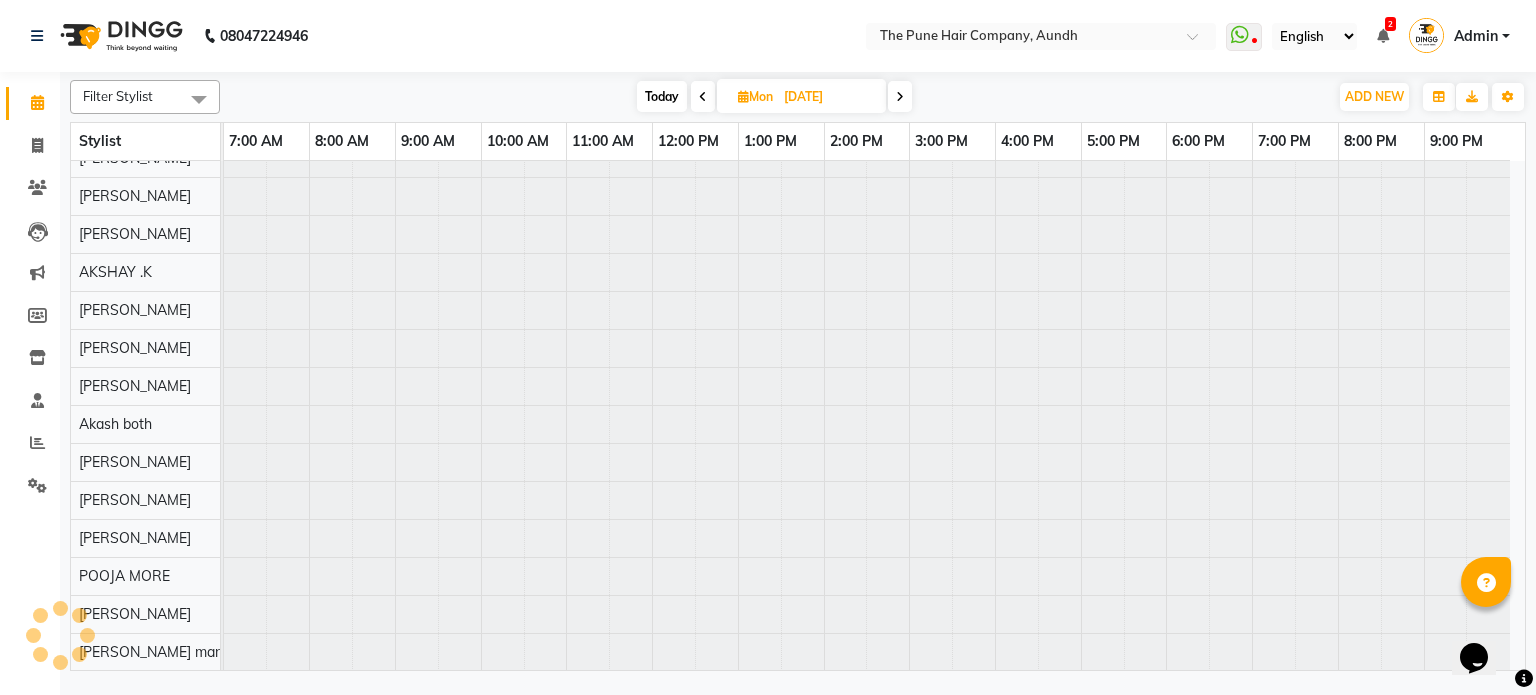 scroll, scrollTop: 18, scrollLeft: 0, axis: vertical 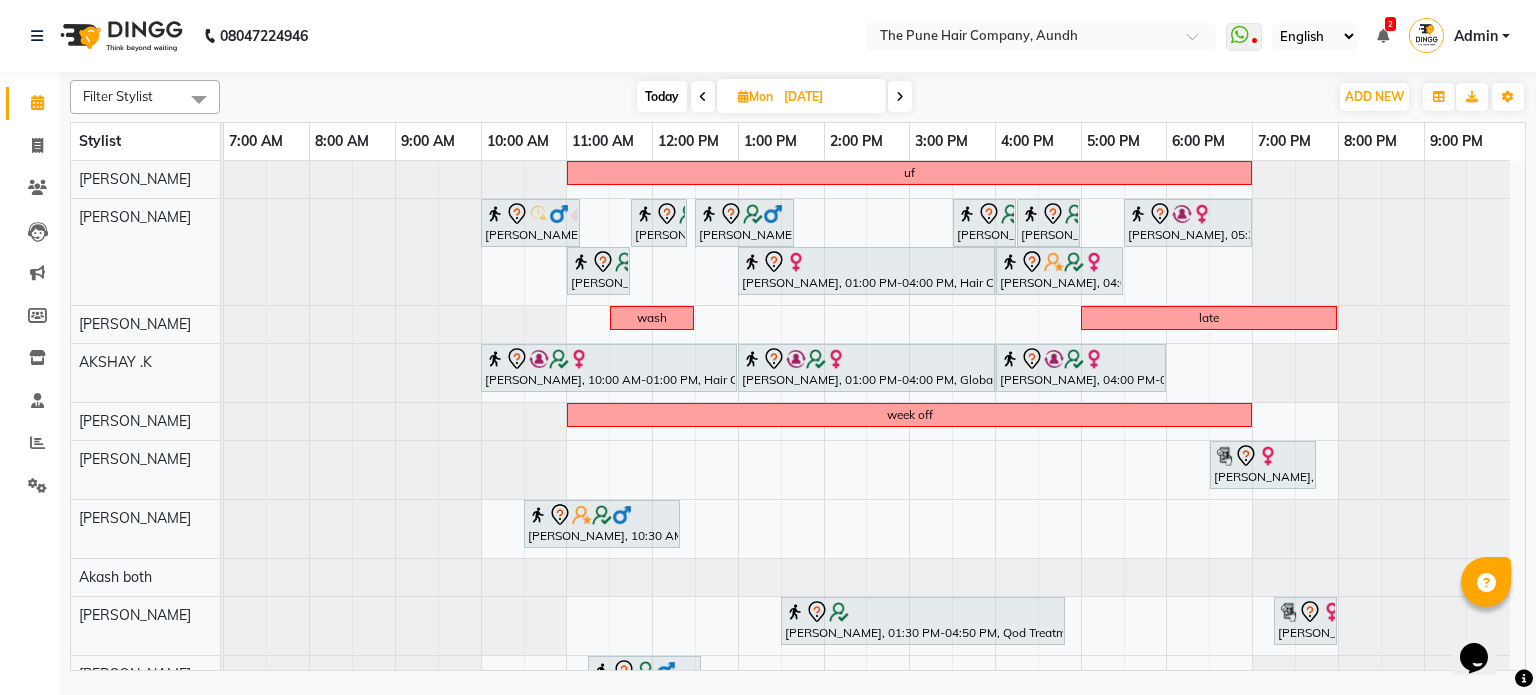 click on "Today" at bounding box center [662, 96] 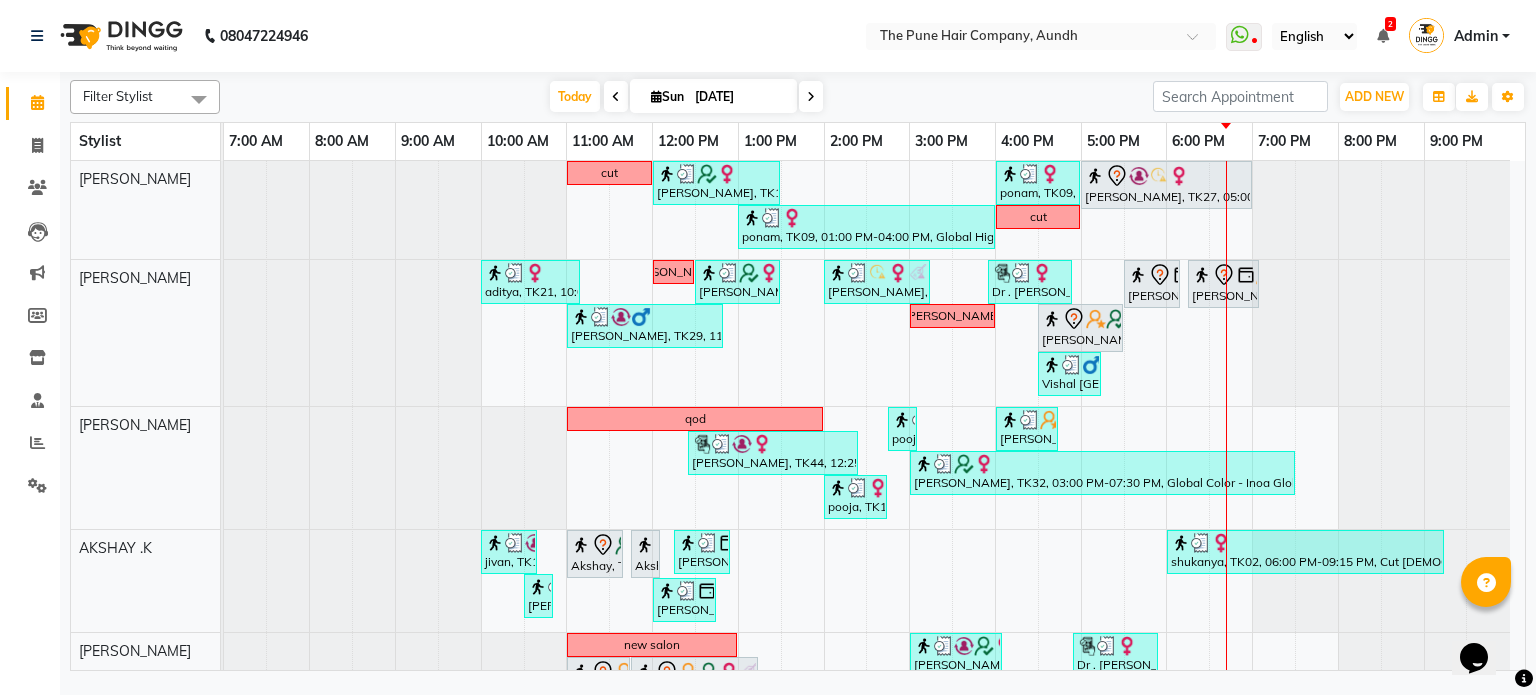 scroll, scrollTop: 70, scrollLeft: 0, axis: vertical 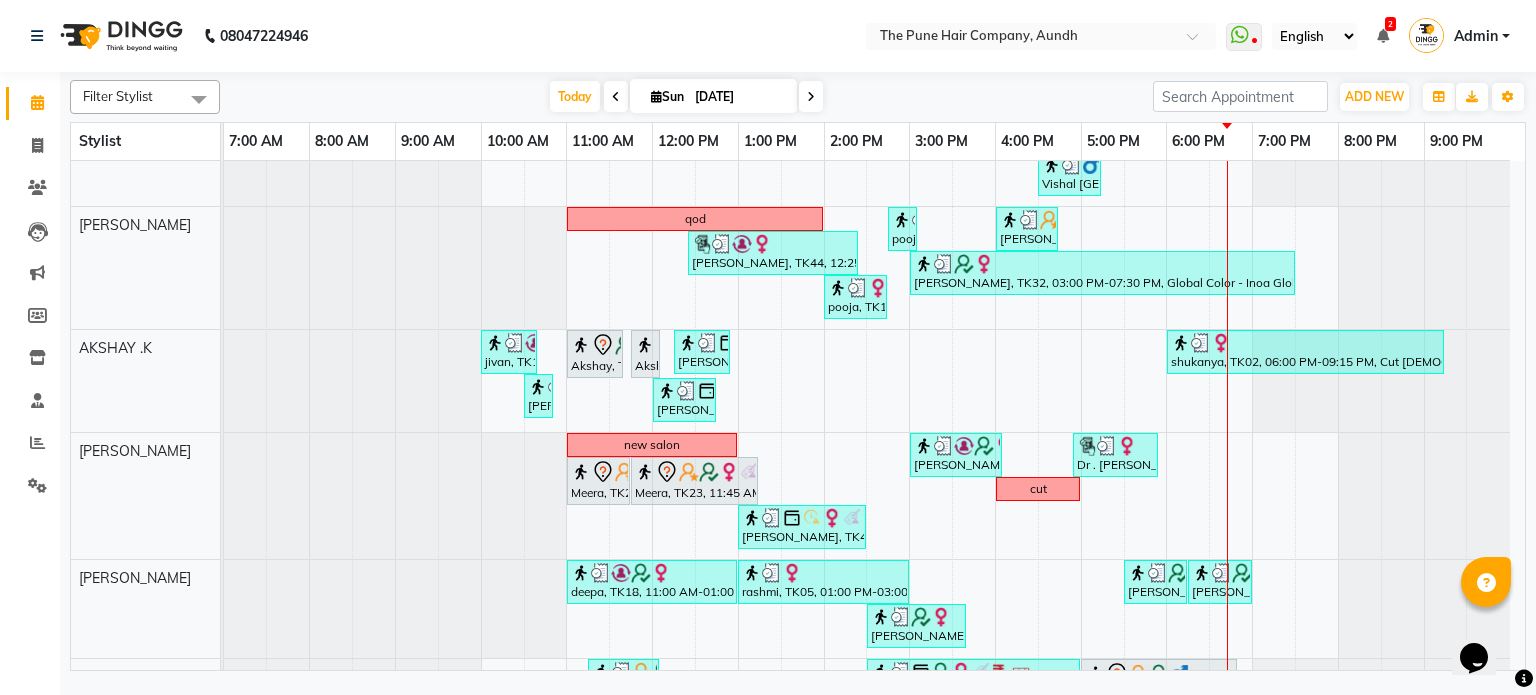 click at bounding box center (811, 96) 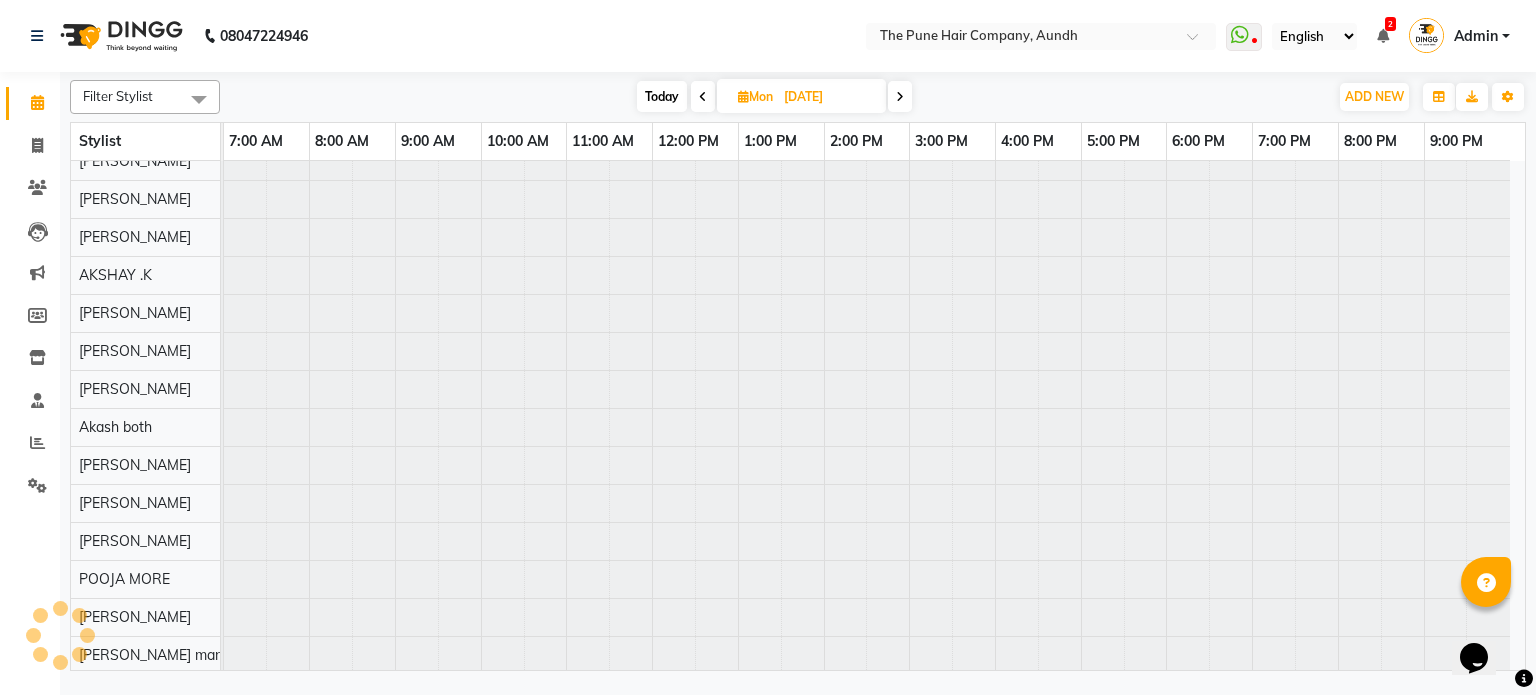 click at bounding box center (703, 97) 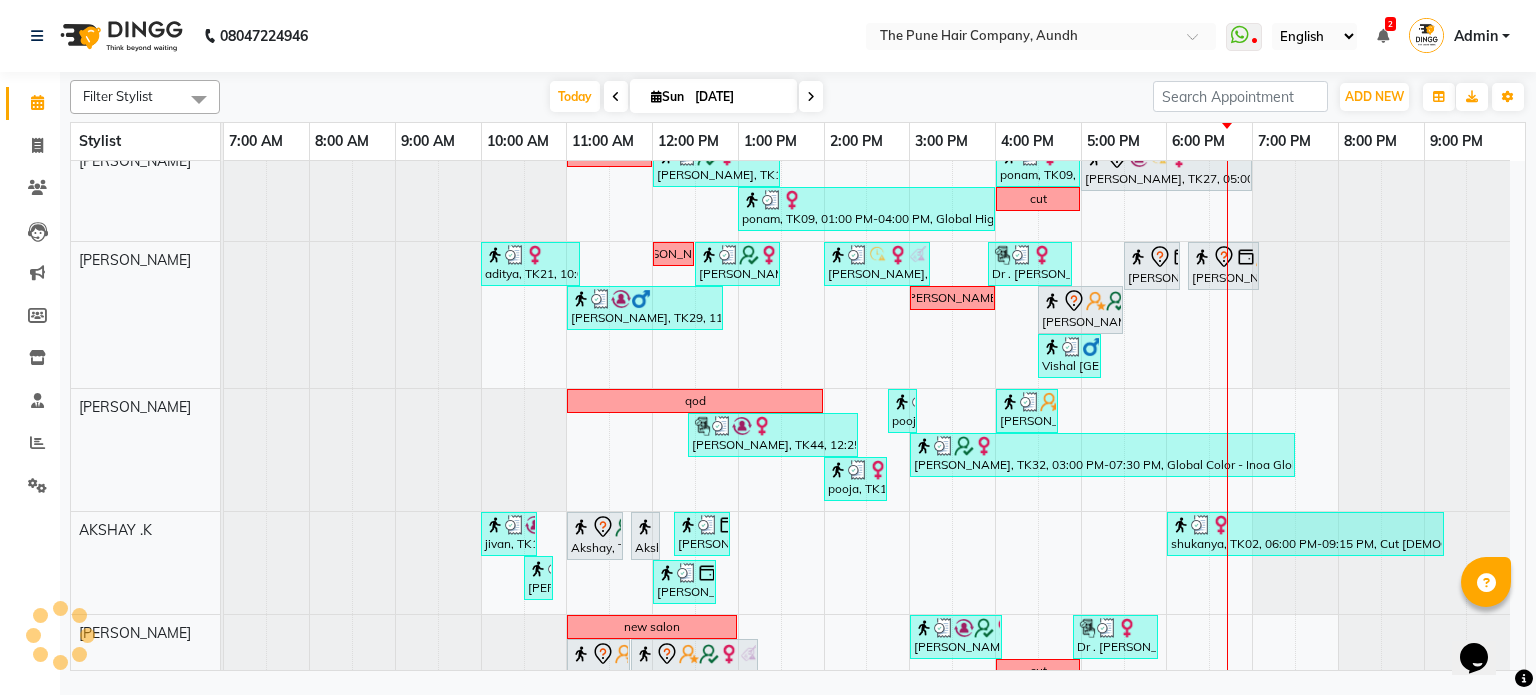 scroll, scrollTop: 200, scrollLeft: 0, axis: vertical 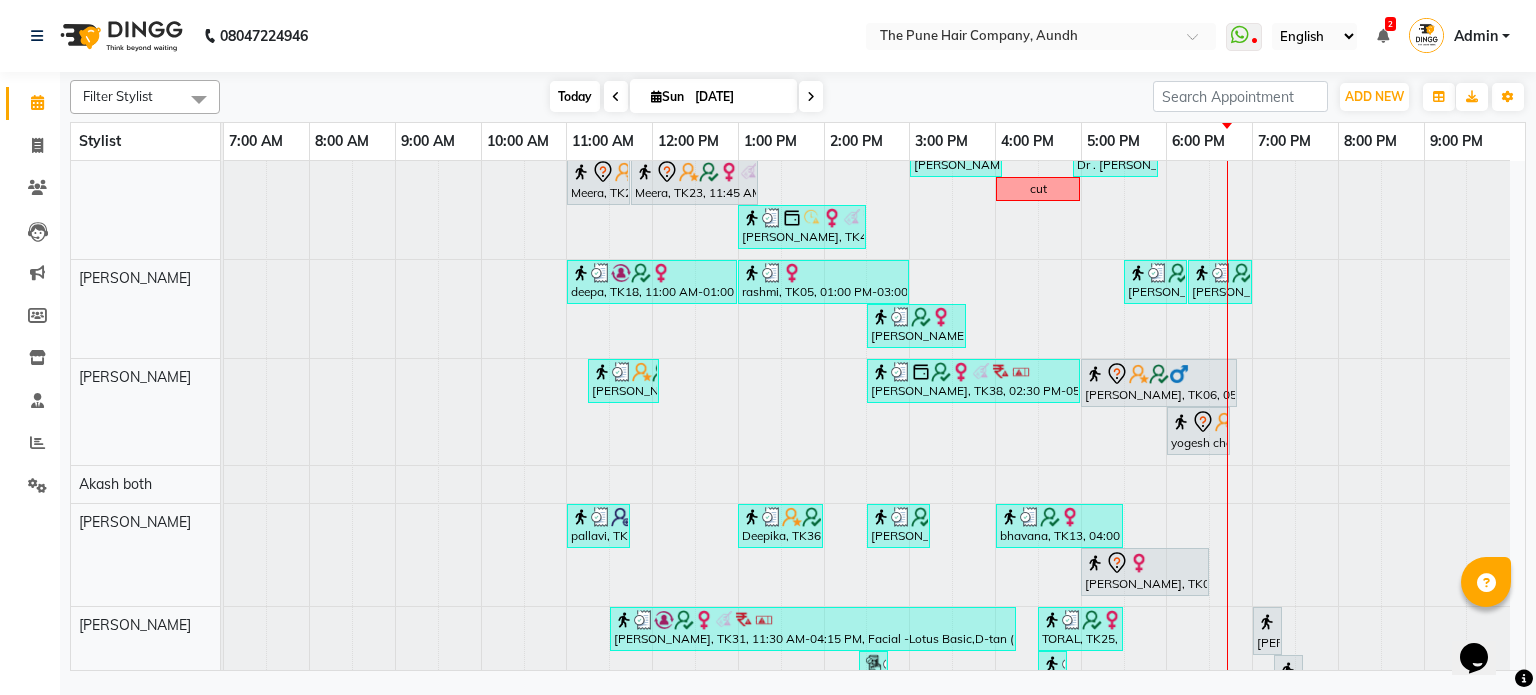 click on "Today" at bounding box center (575, 96) 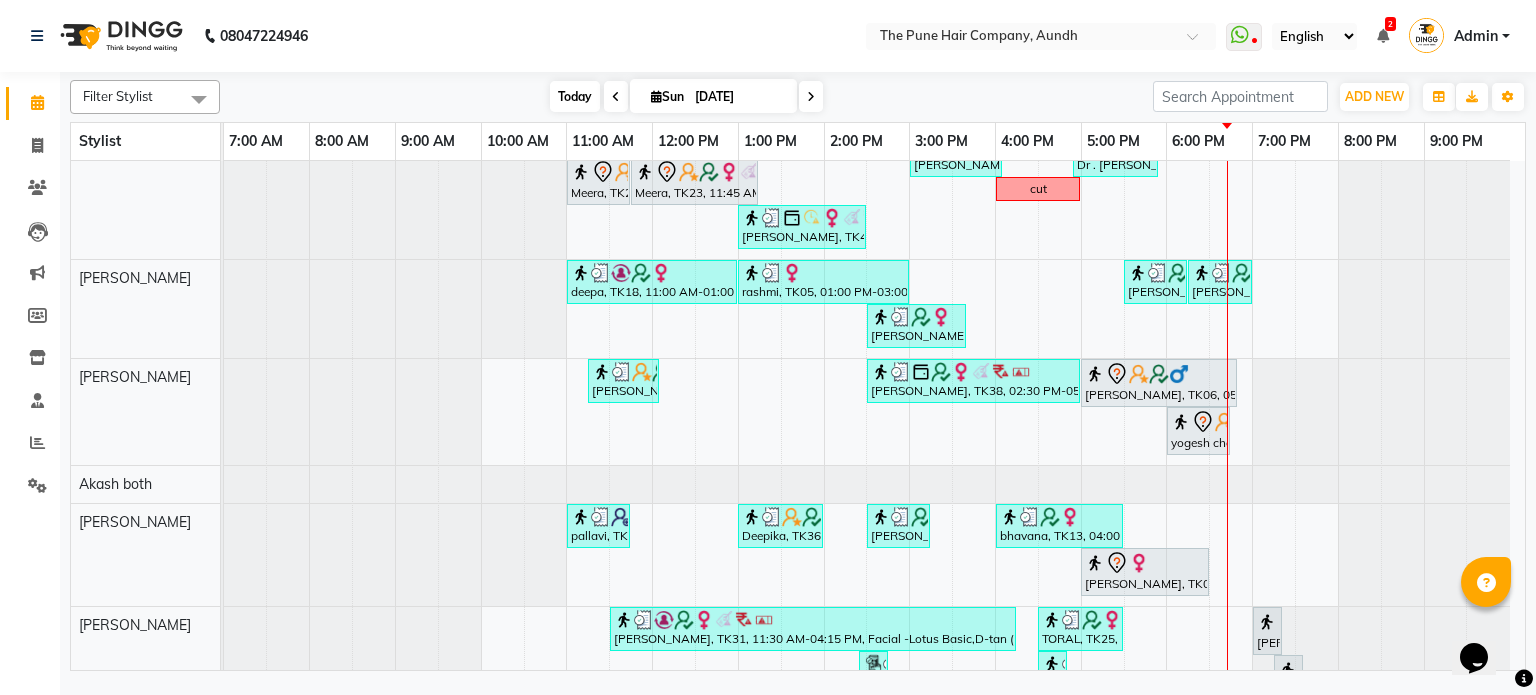 click on "Today" at bounding box center [575, 96] 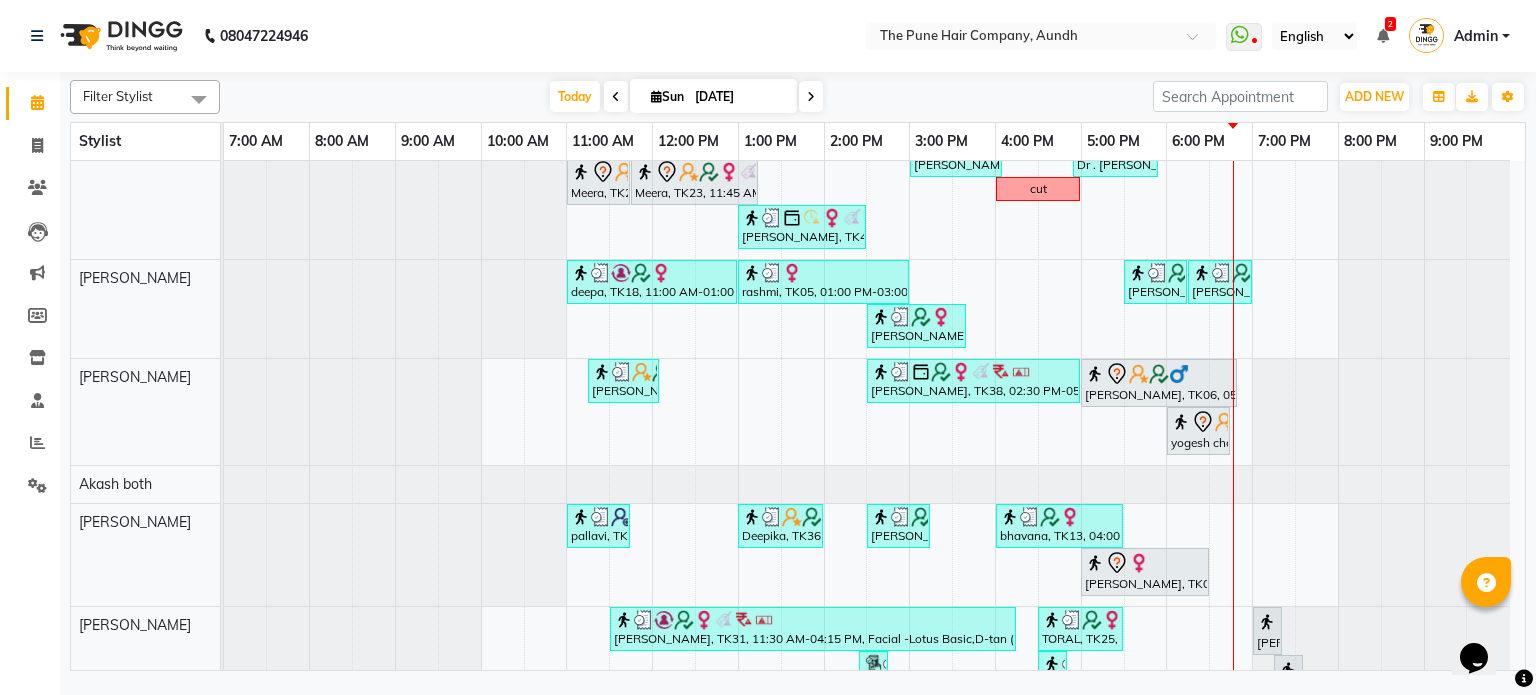 scroll, scrollTop: 426, scrollLeft: 0, axis: vertical 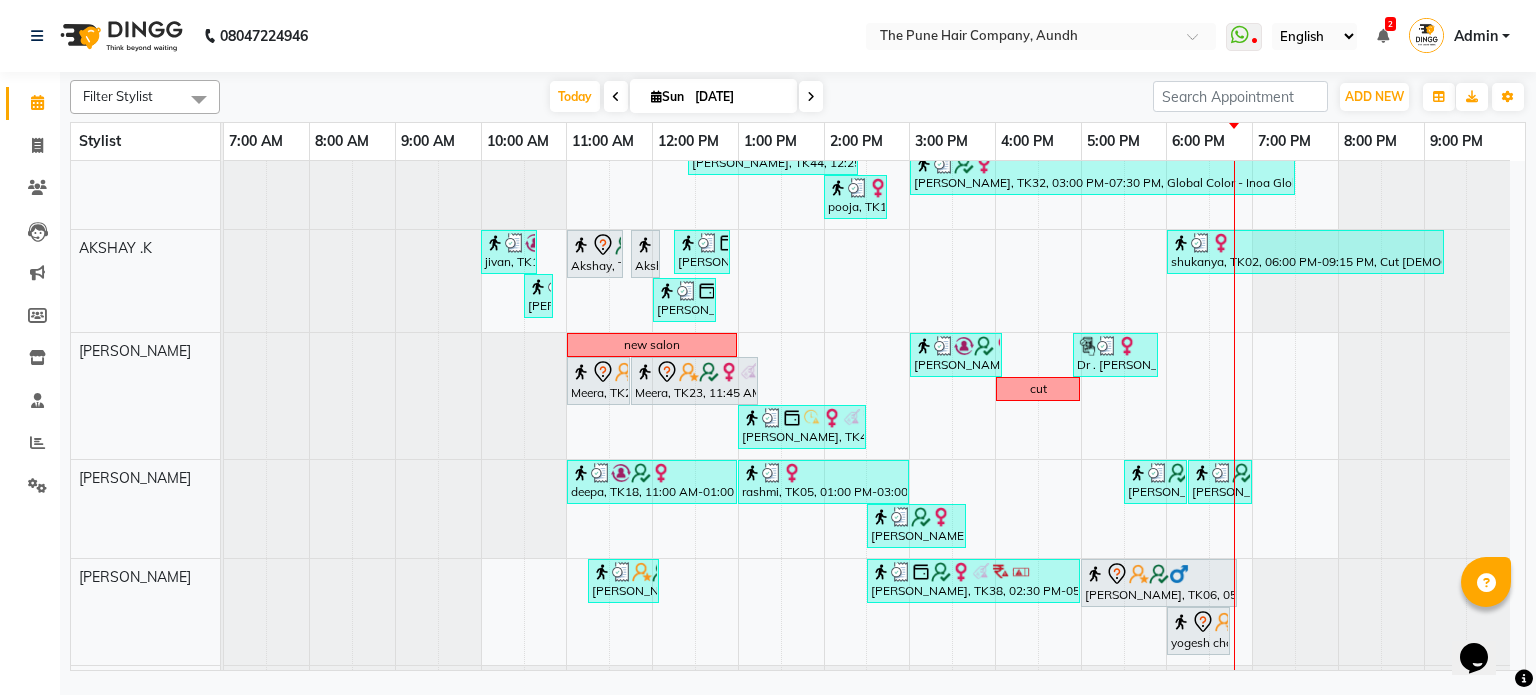 click at bounding box center (811, 96) 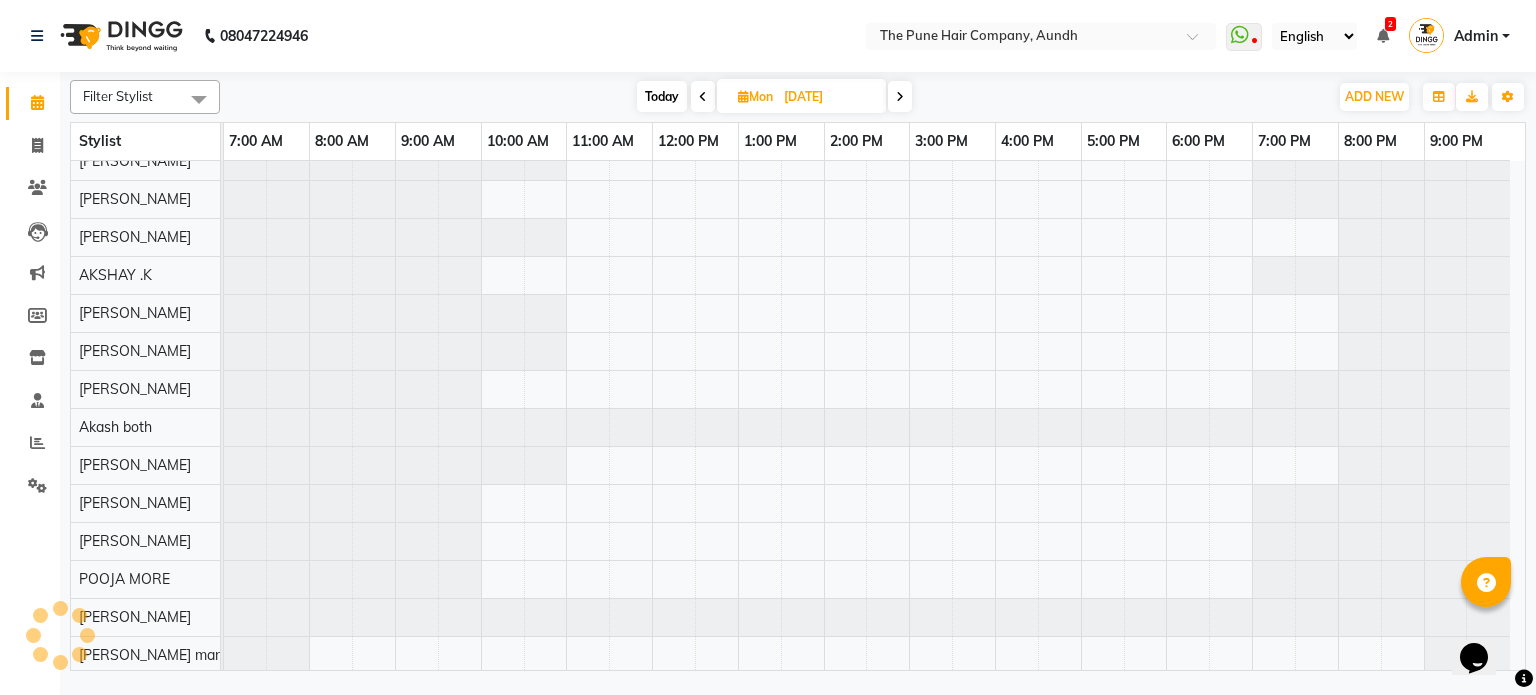 scroll, scrollTop: 192, scrollLeft: 0, axis: vertical 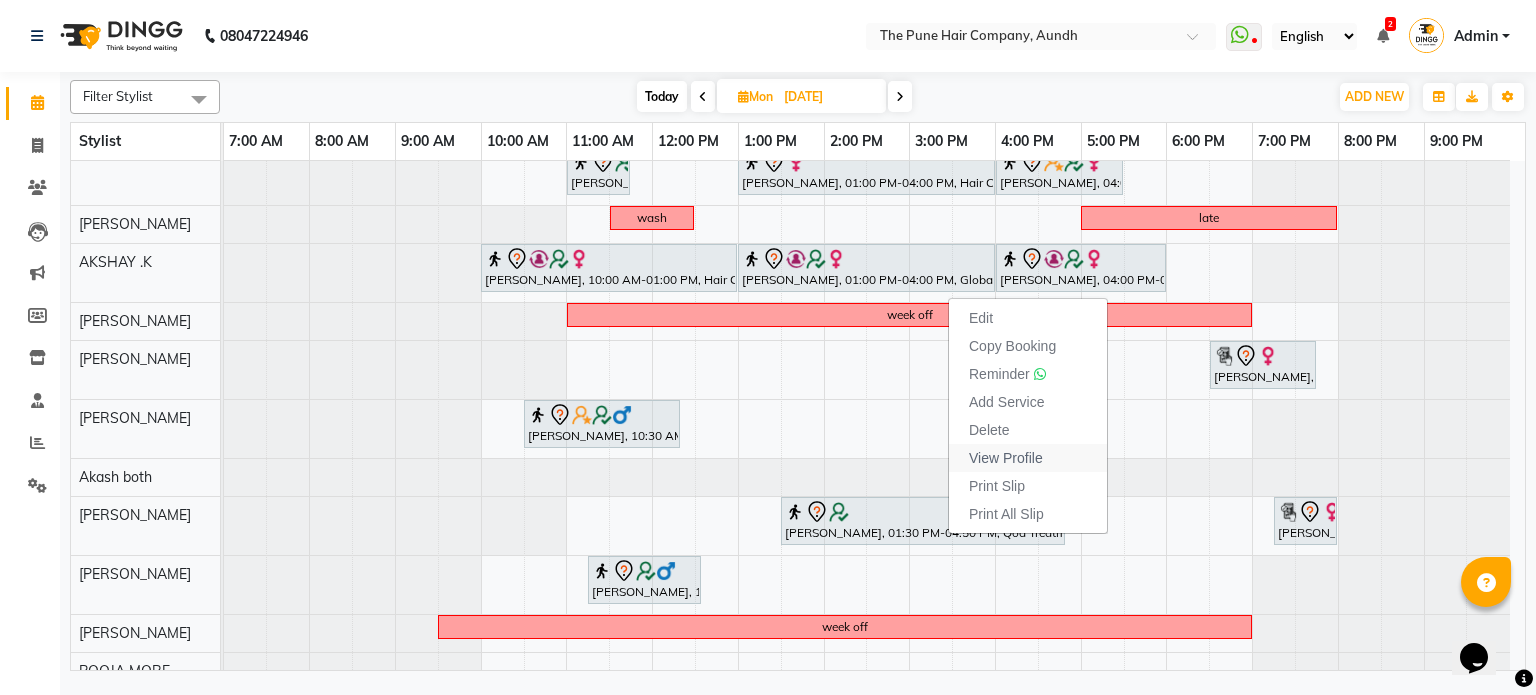 click on "View Profile" at bounding box center [1006, 458] 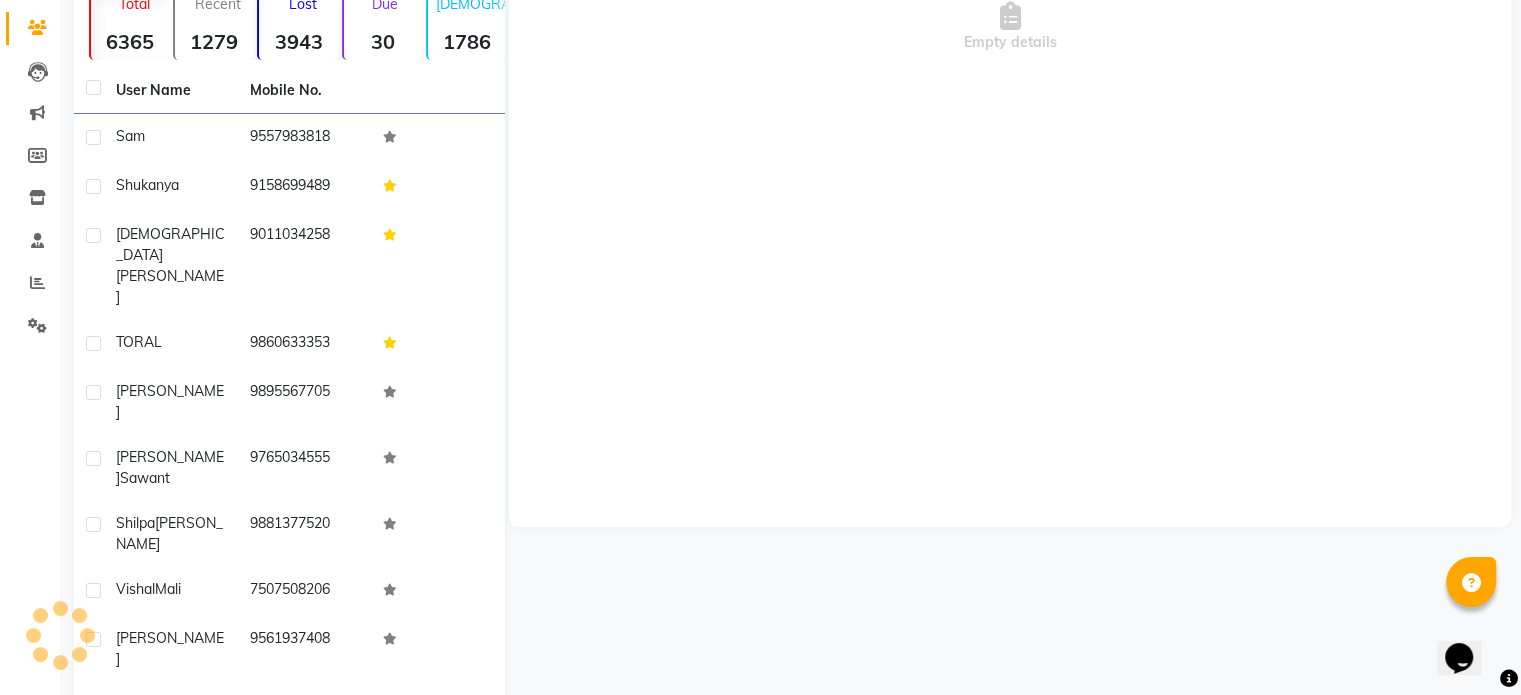 scroll, scrollTop: 172, scrollLeft: 0, axis: vertical 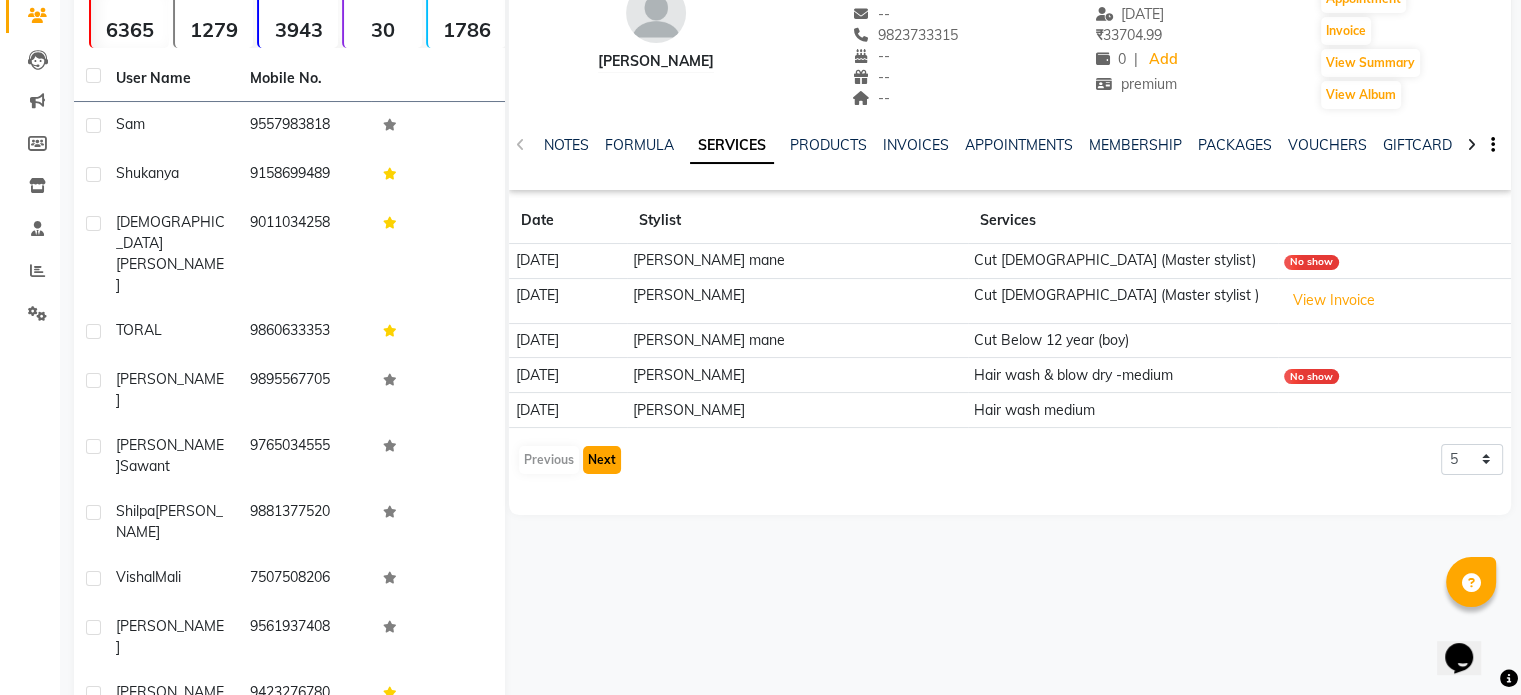 click on "Next" 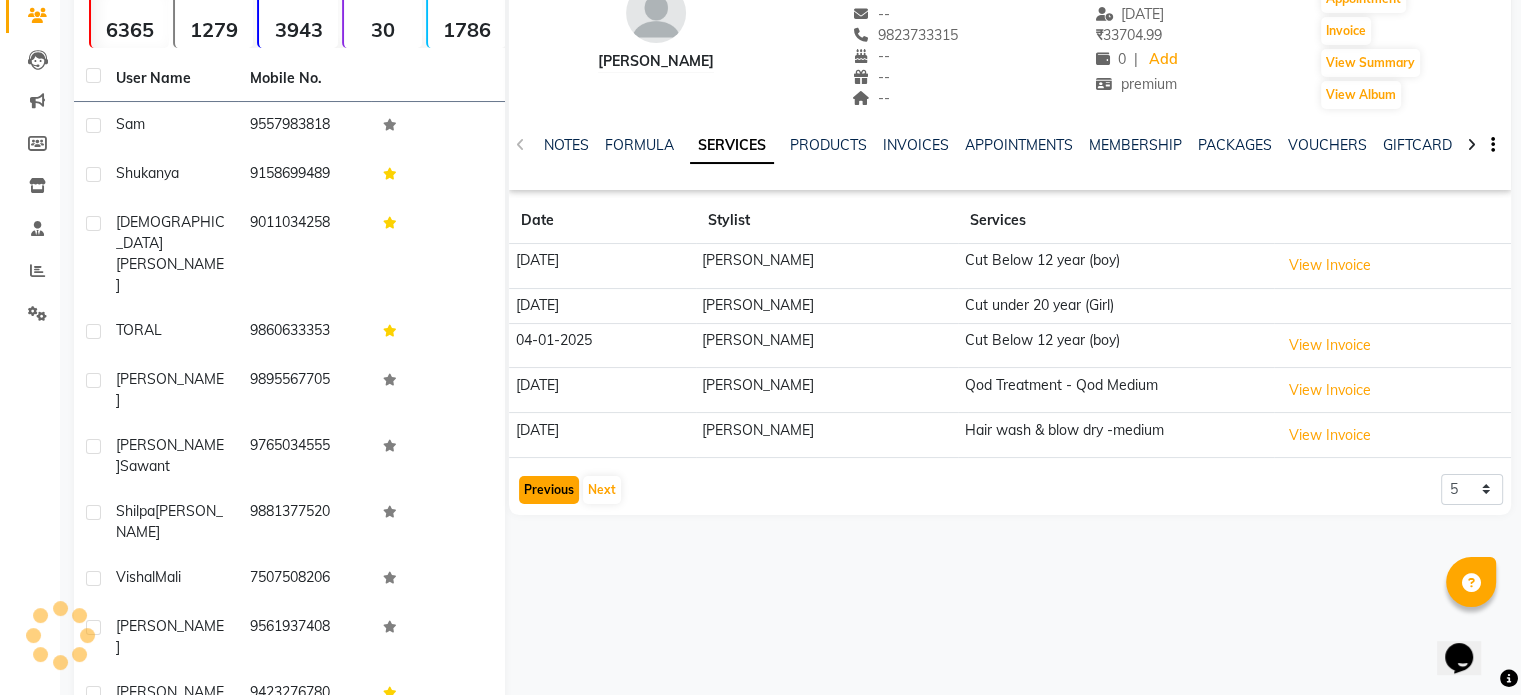 click on "Previous" 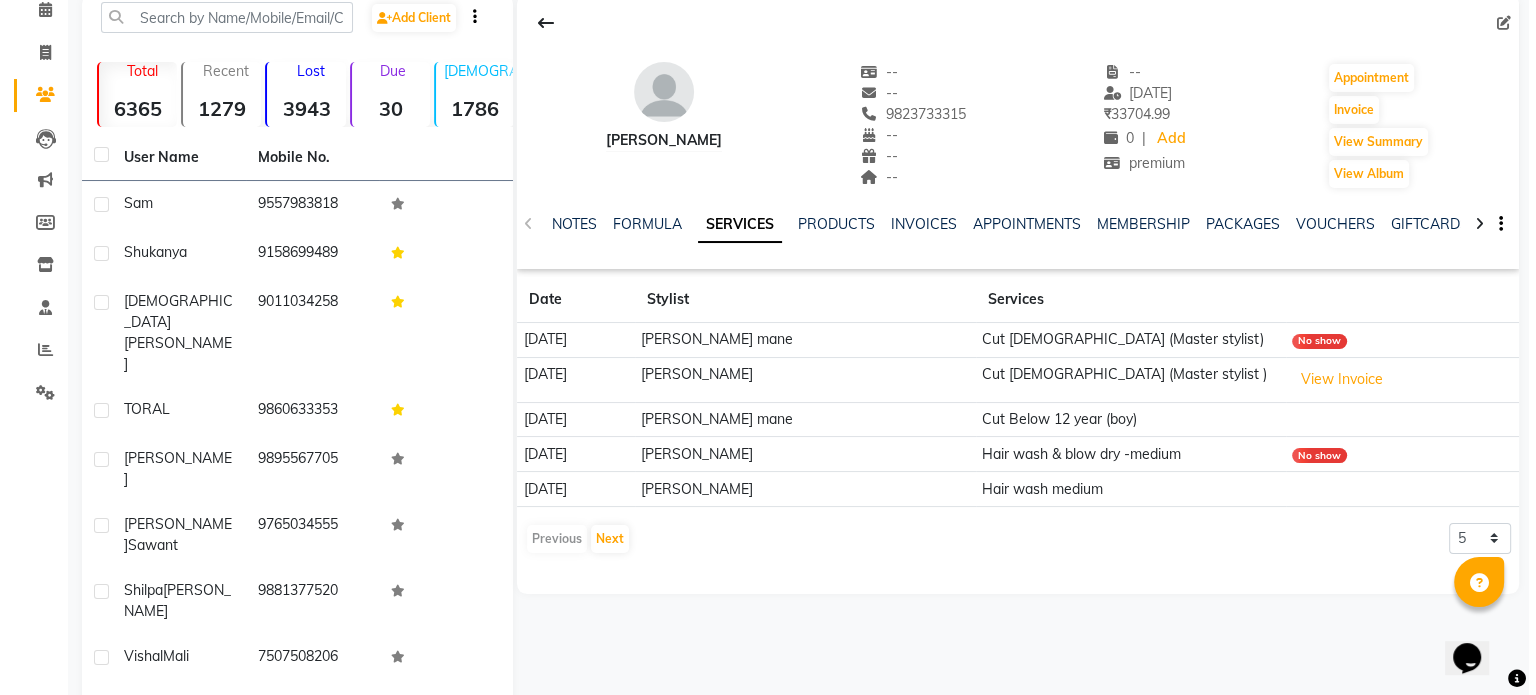 scroll, scrollTop: 0, scrollLeft: 0, axis: both 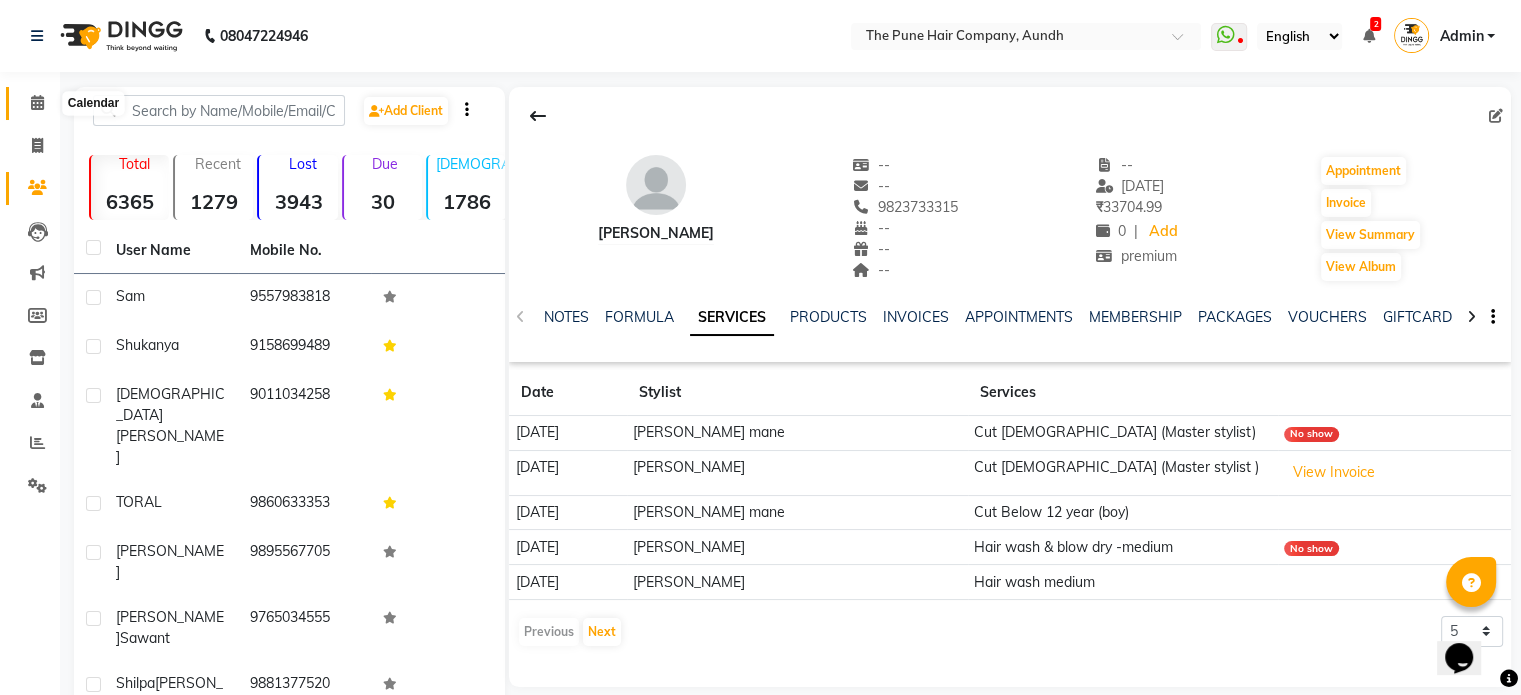 click 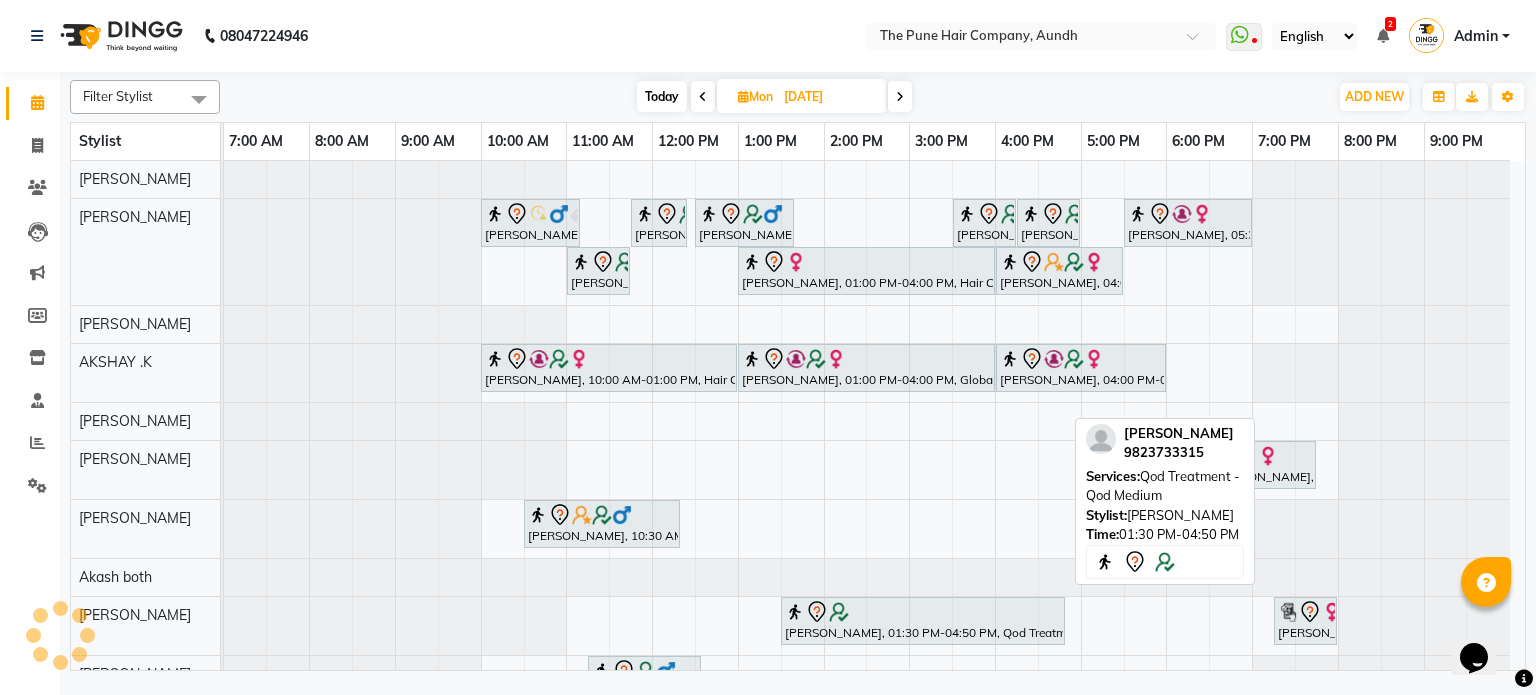 scroll, scrollTop: 192, scrollLeft: 0, axis: vertical 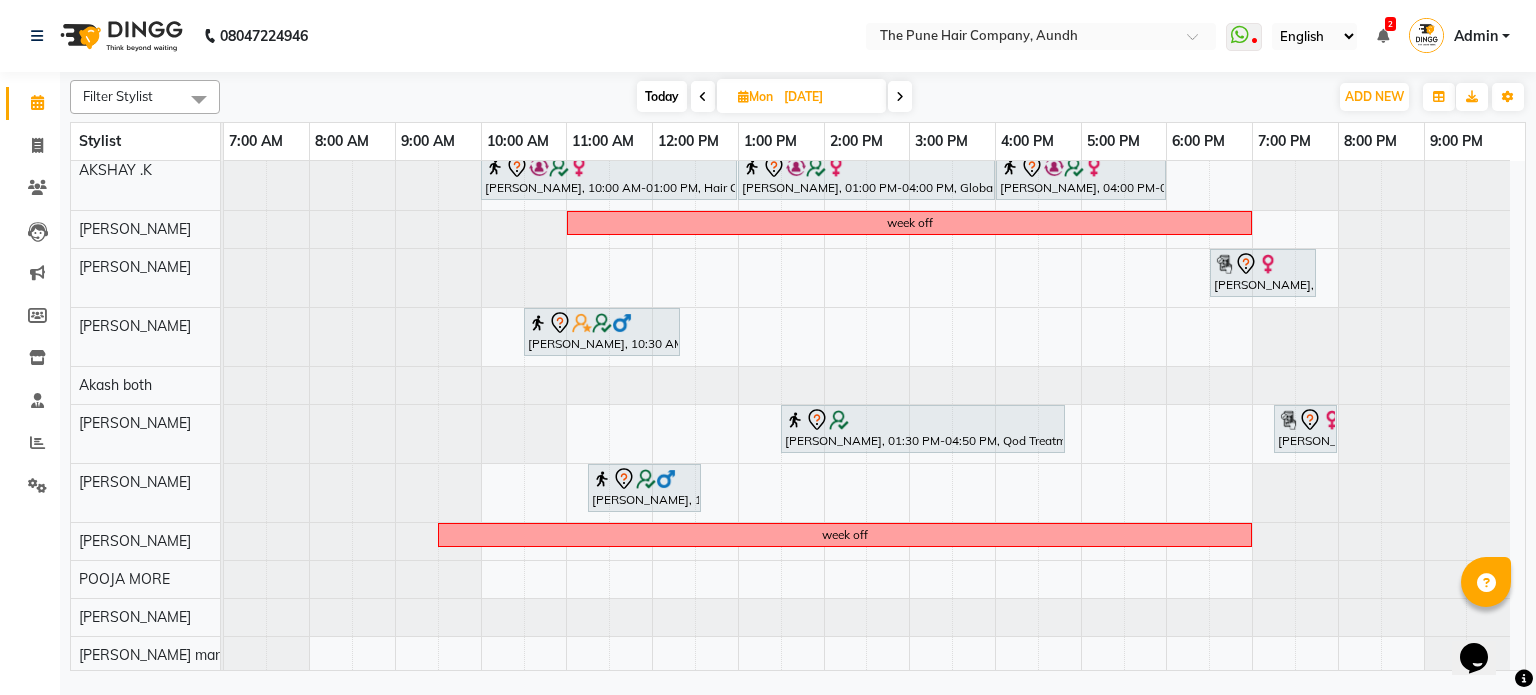 click at bounding box center (900, 96) 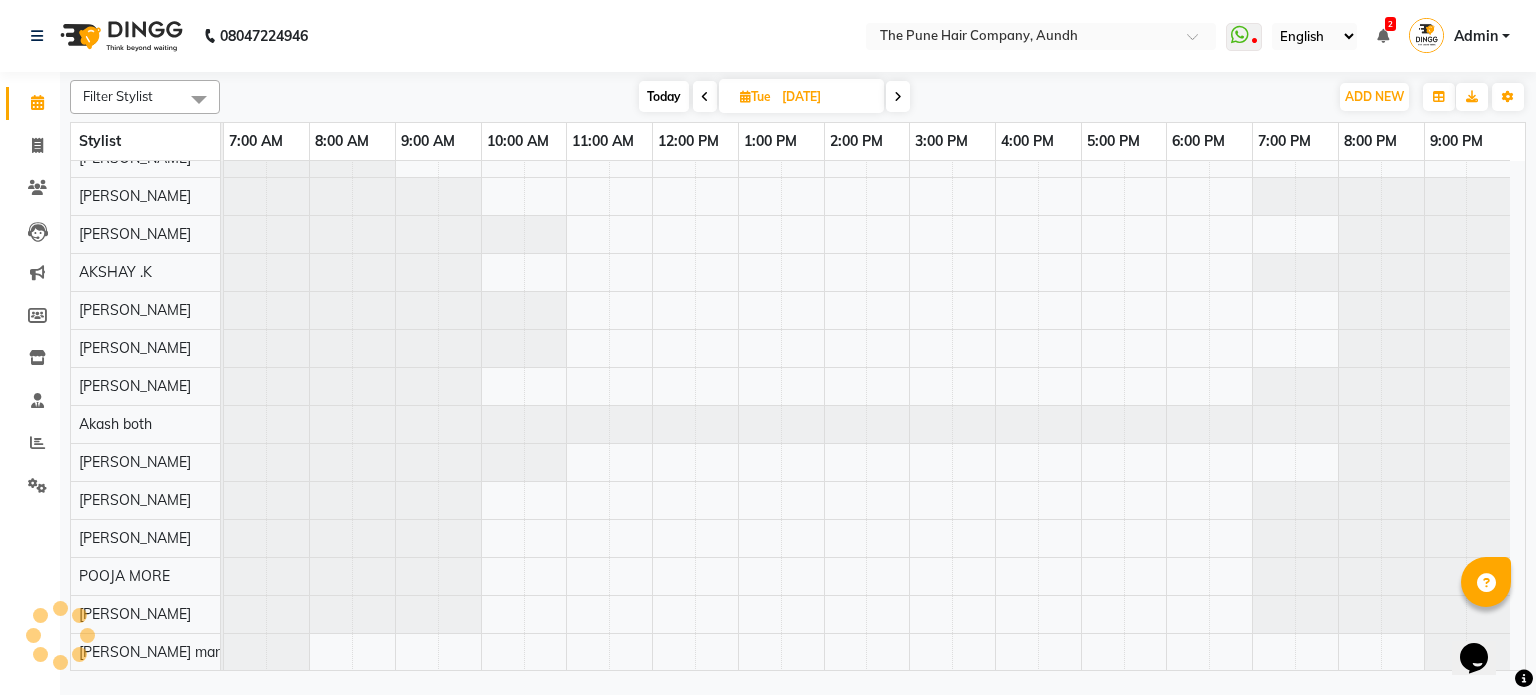 scroll, scrollTop: 18, scrollLeft: 0, axis: vertical 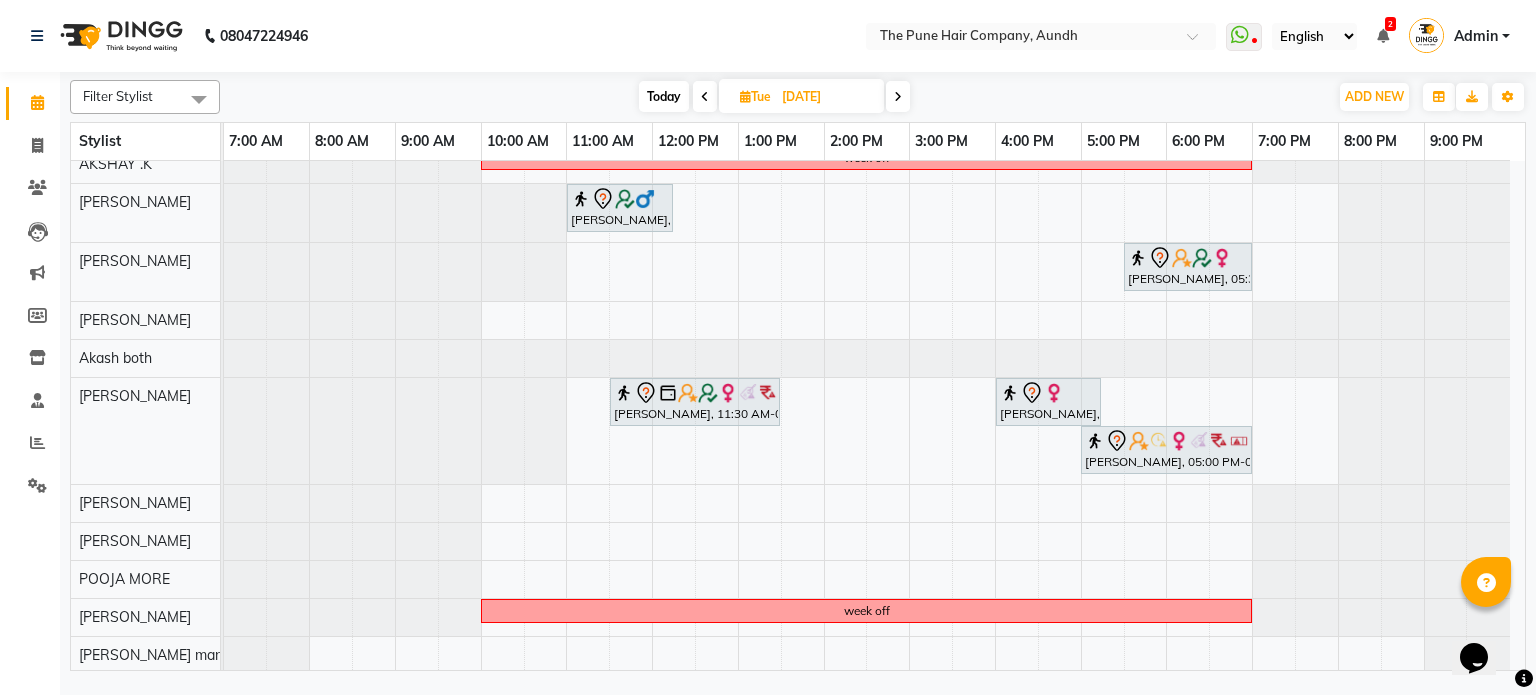 click on "Today" at bounding box center [664, 96] 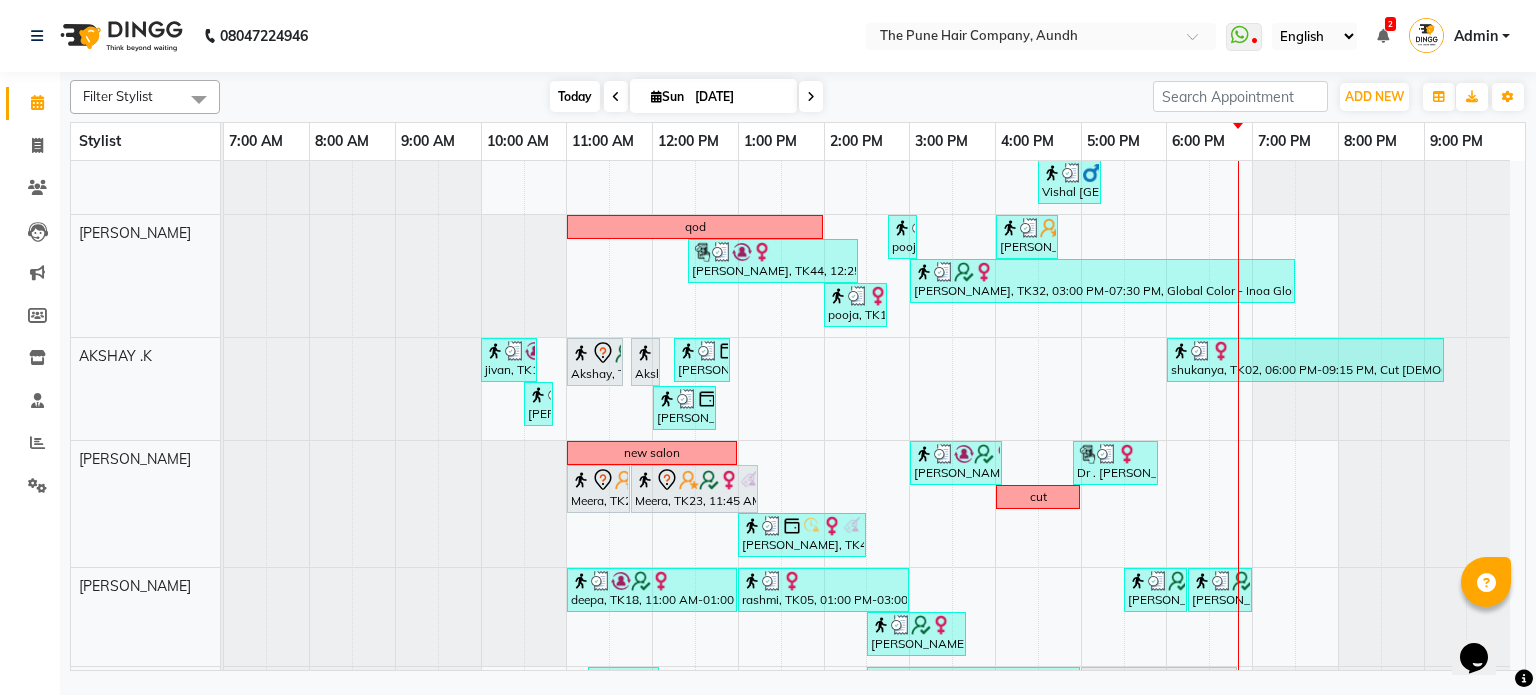 click on "Today" at bounding box center (575, 96) 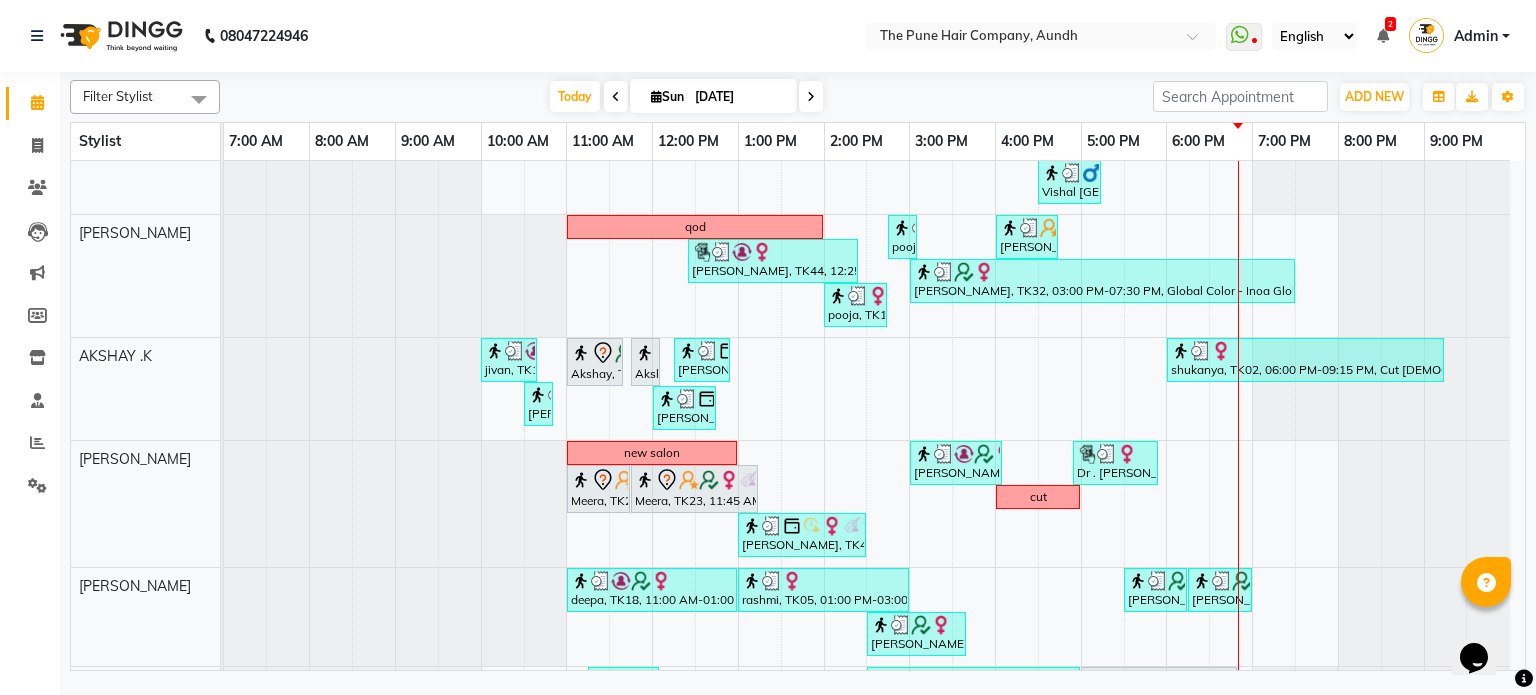 scroll, scrollTop: 273, scrollLeft: 0, axis: vertical 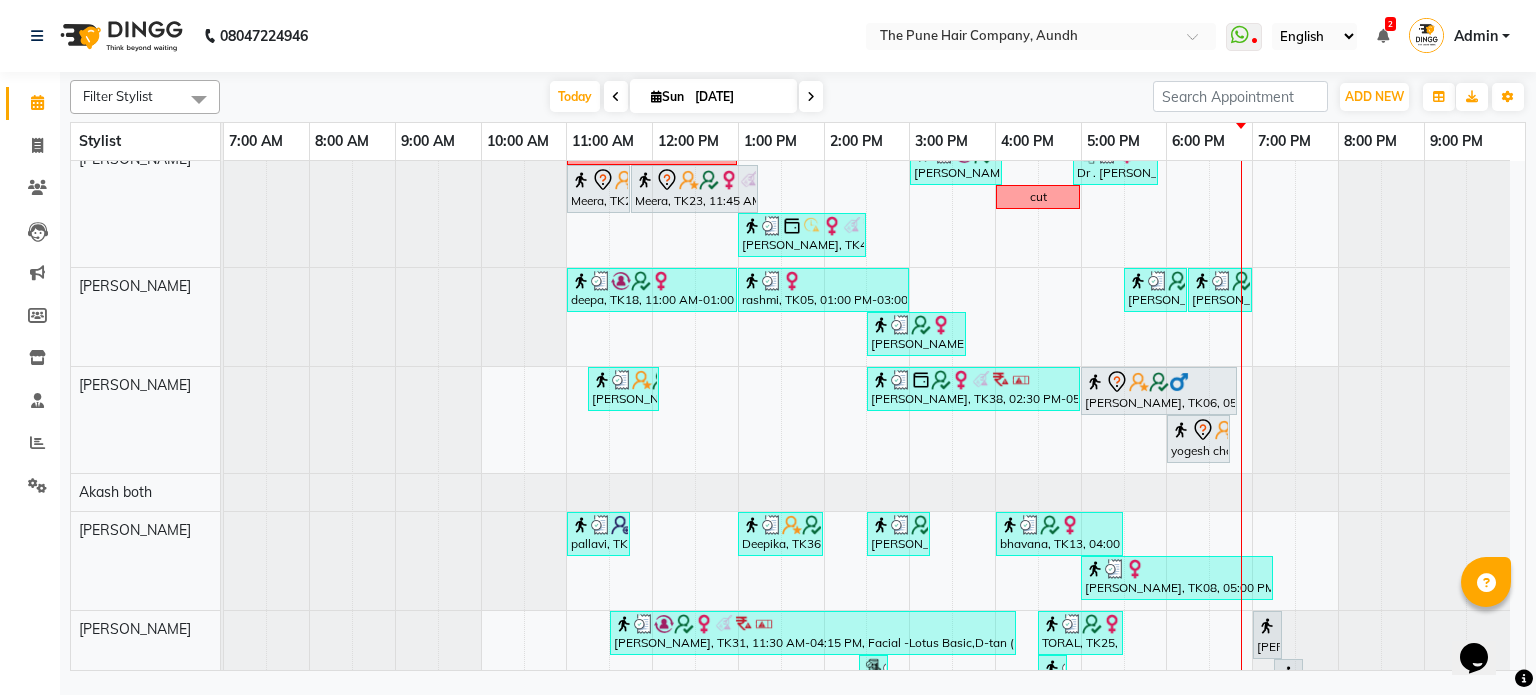 click at bounding box center [811, 96] 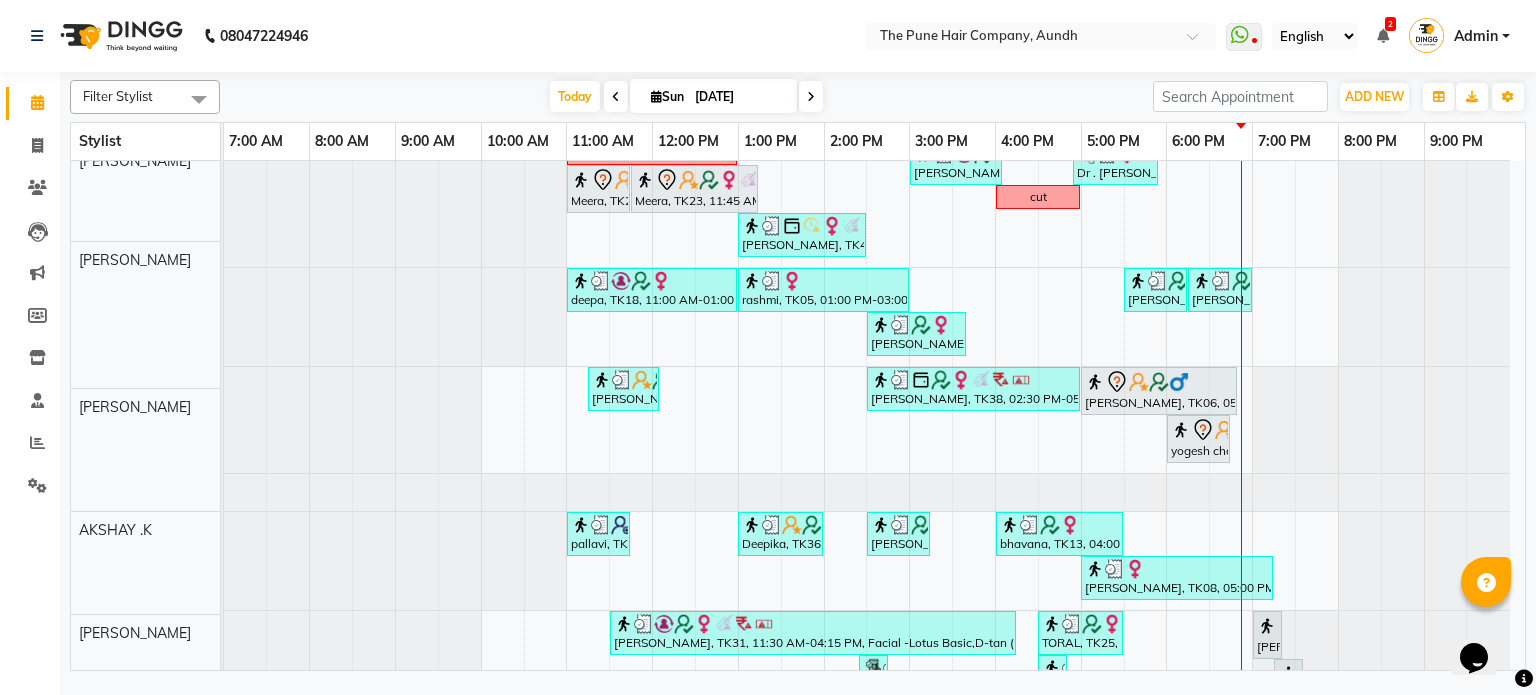 scroll, scrollTop: 18, scrollLeft: 0, axis: vertical 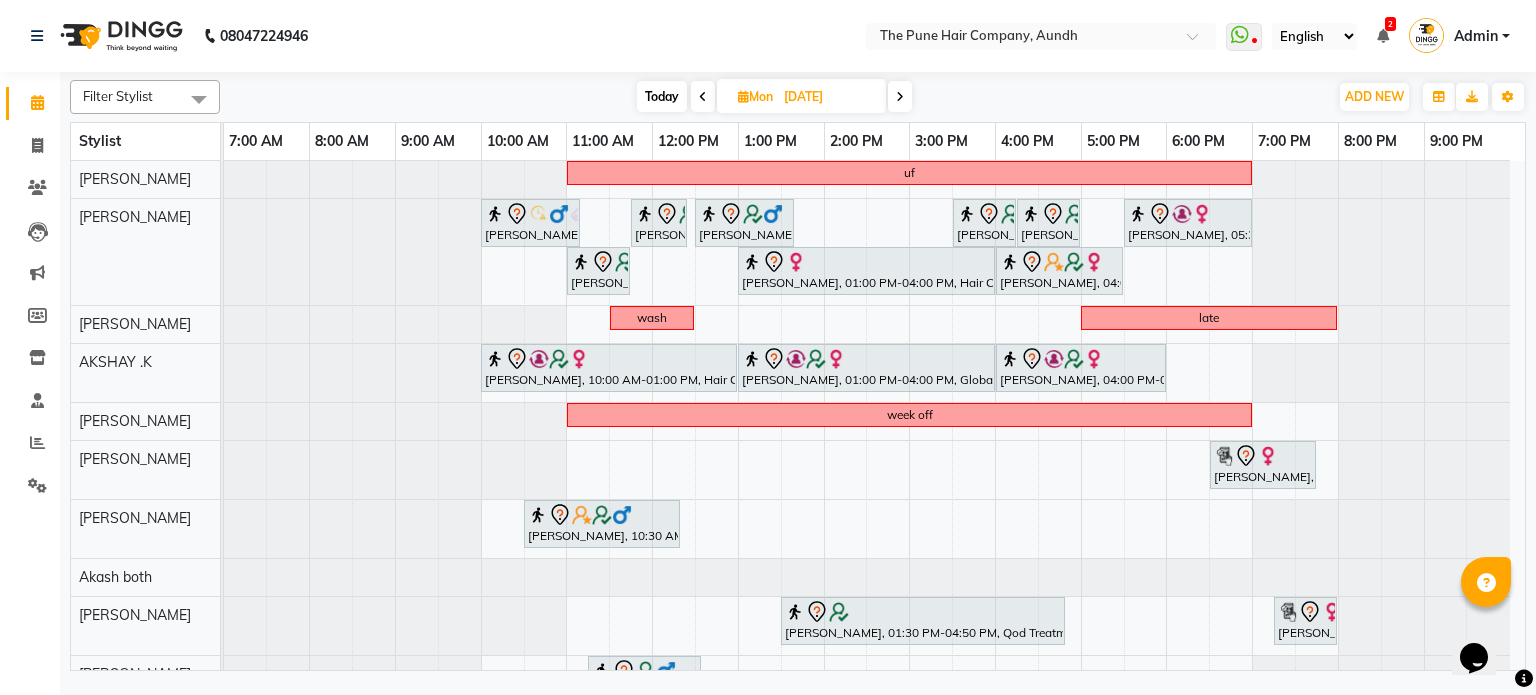 click at bounding box center (900, 96) 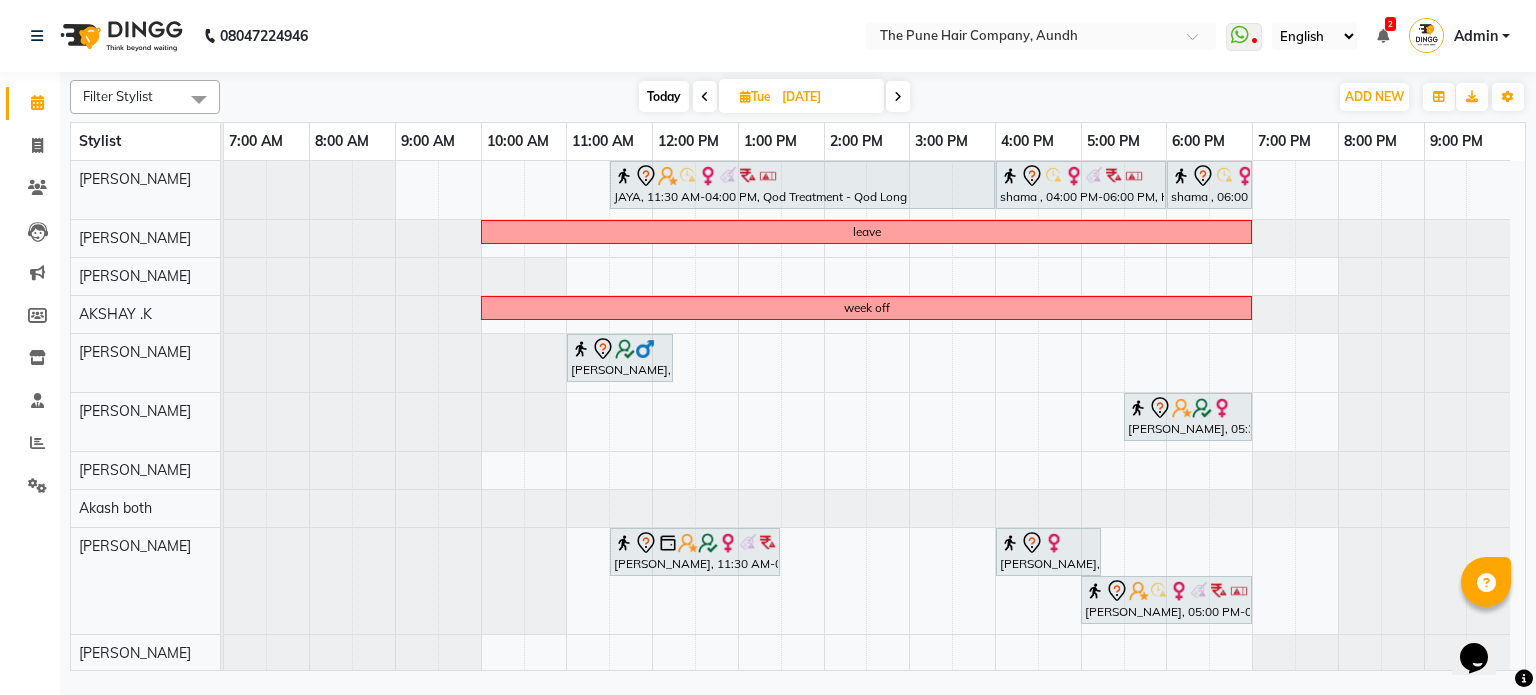 click on "Today" at bounding box center (664, 96) 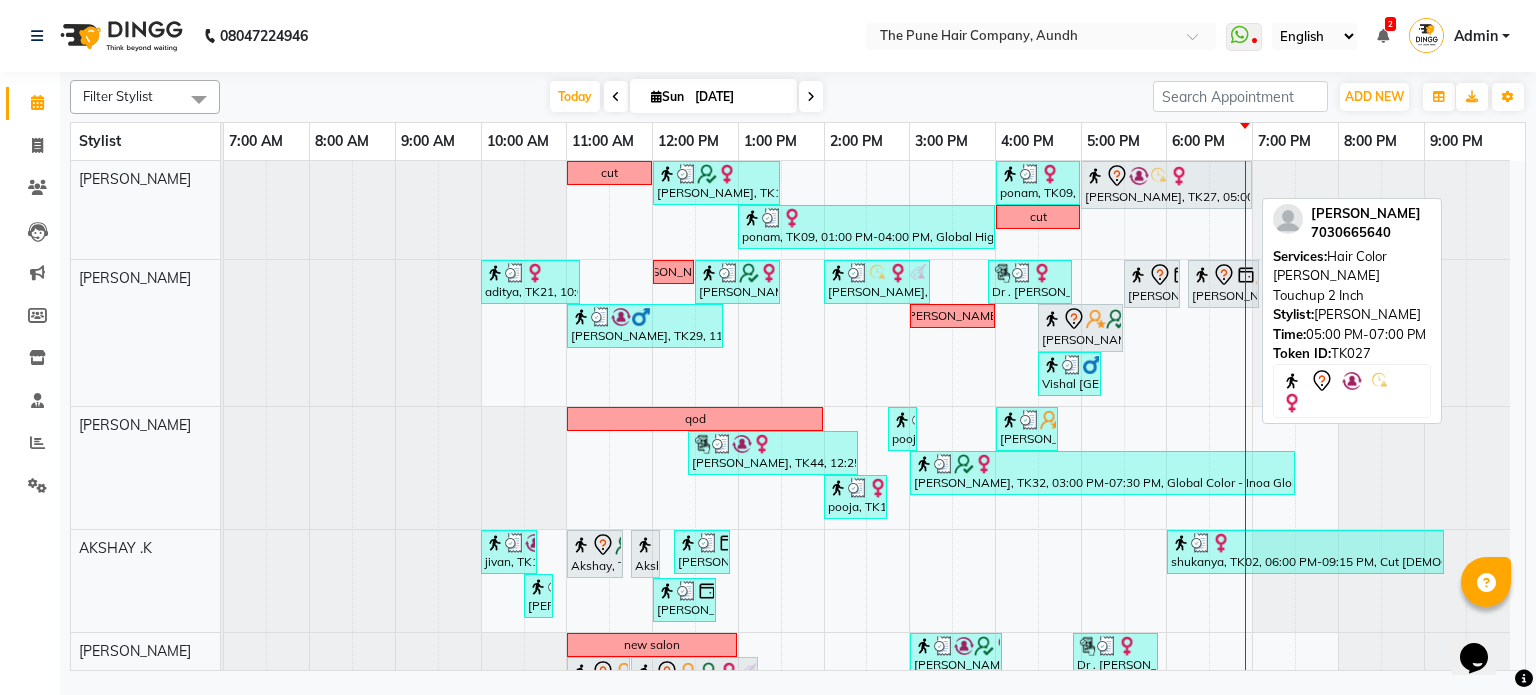 click at bounding box center [1166, 176] 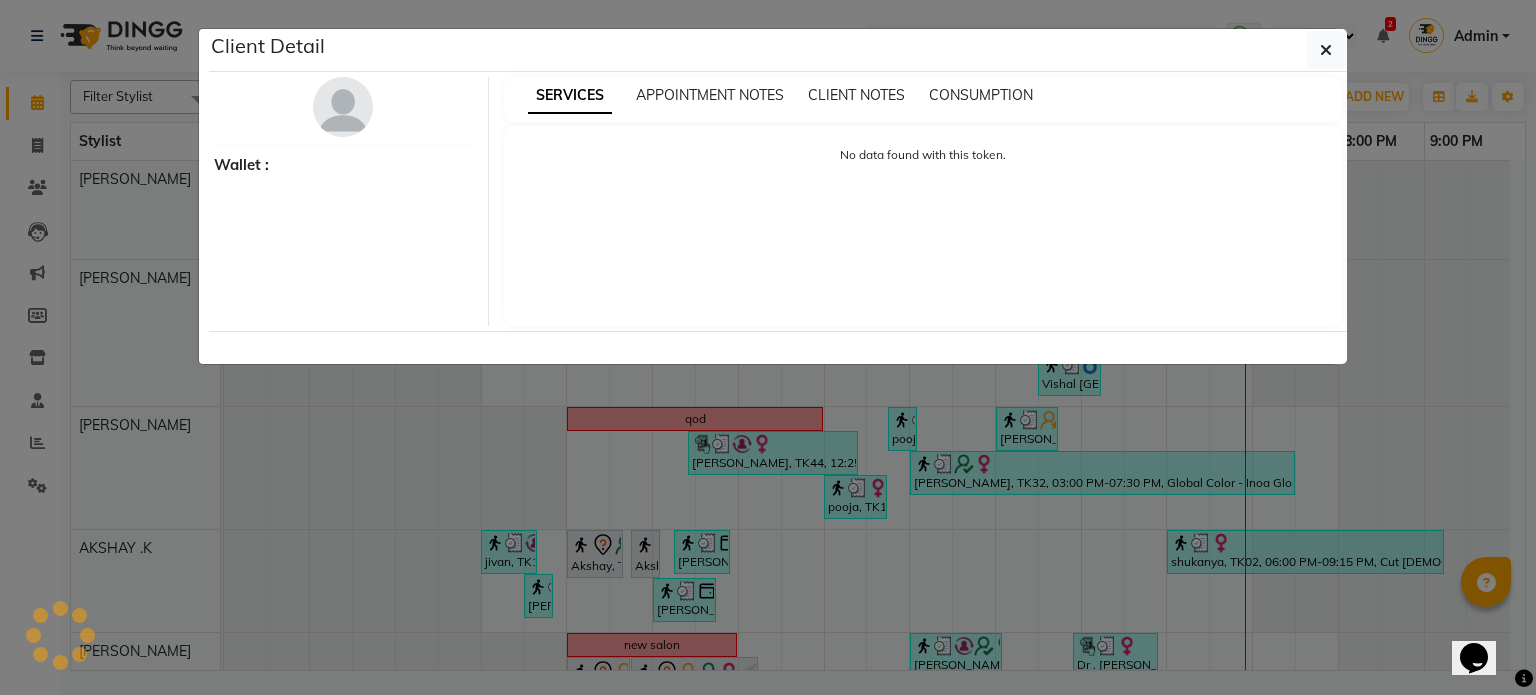 select on "7" 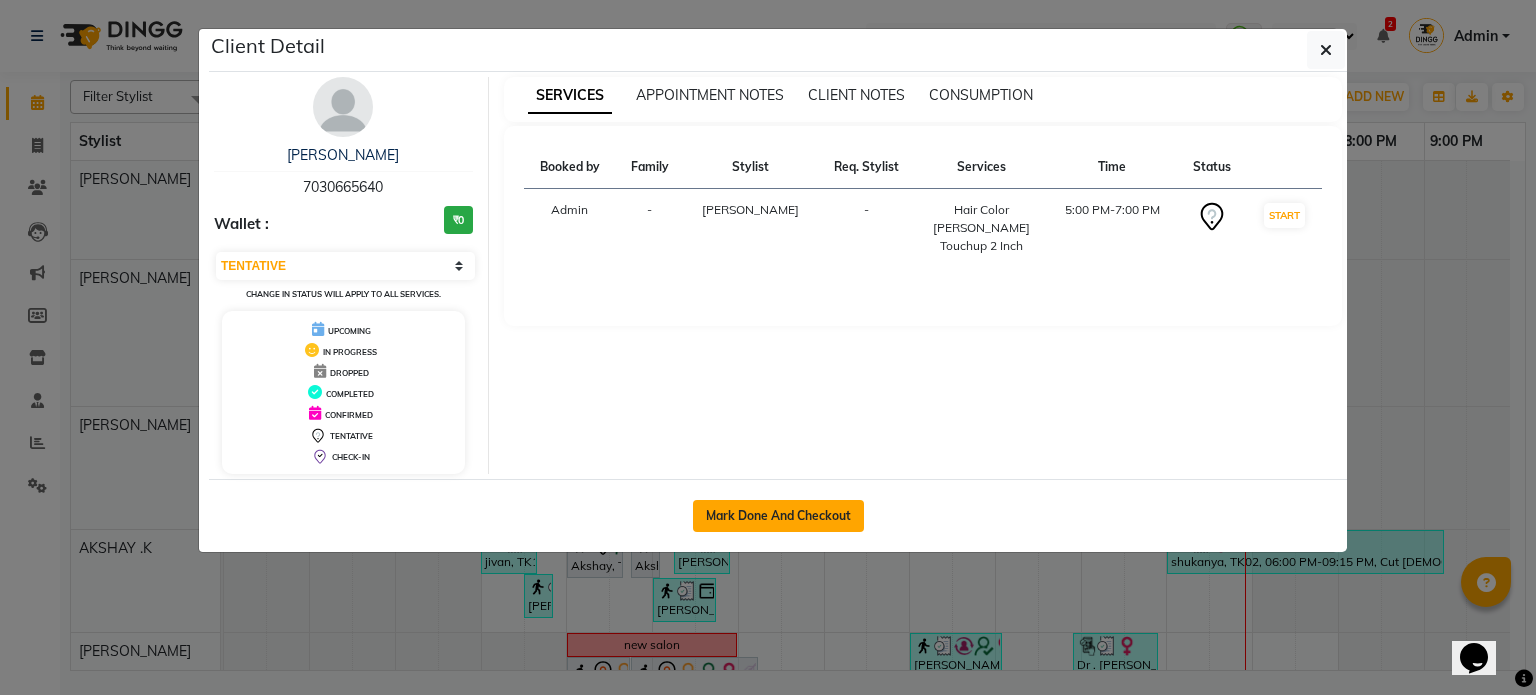 click on "Mark Done And Checkout" 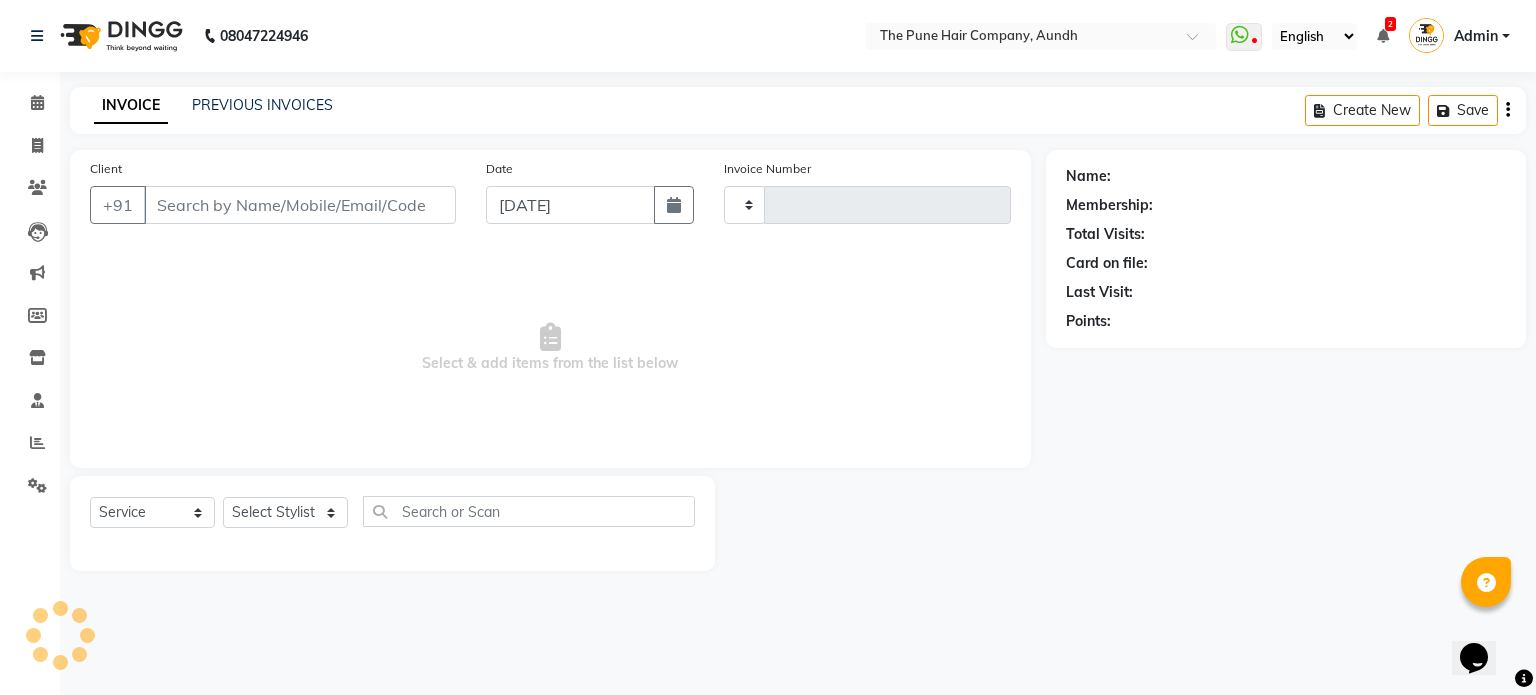 type on "3118" 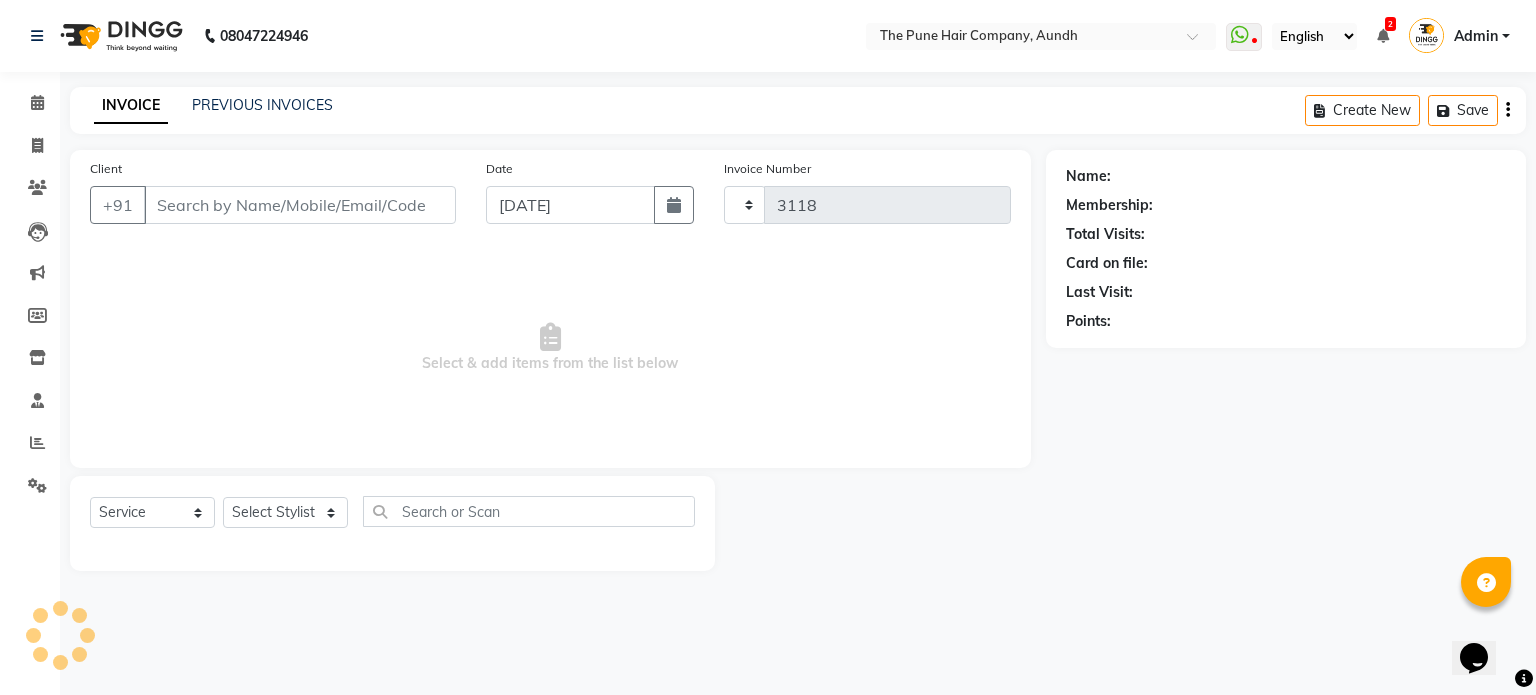 select on "106" 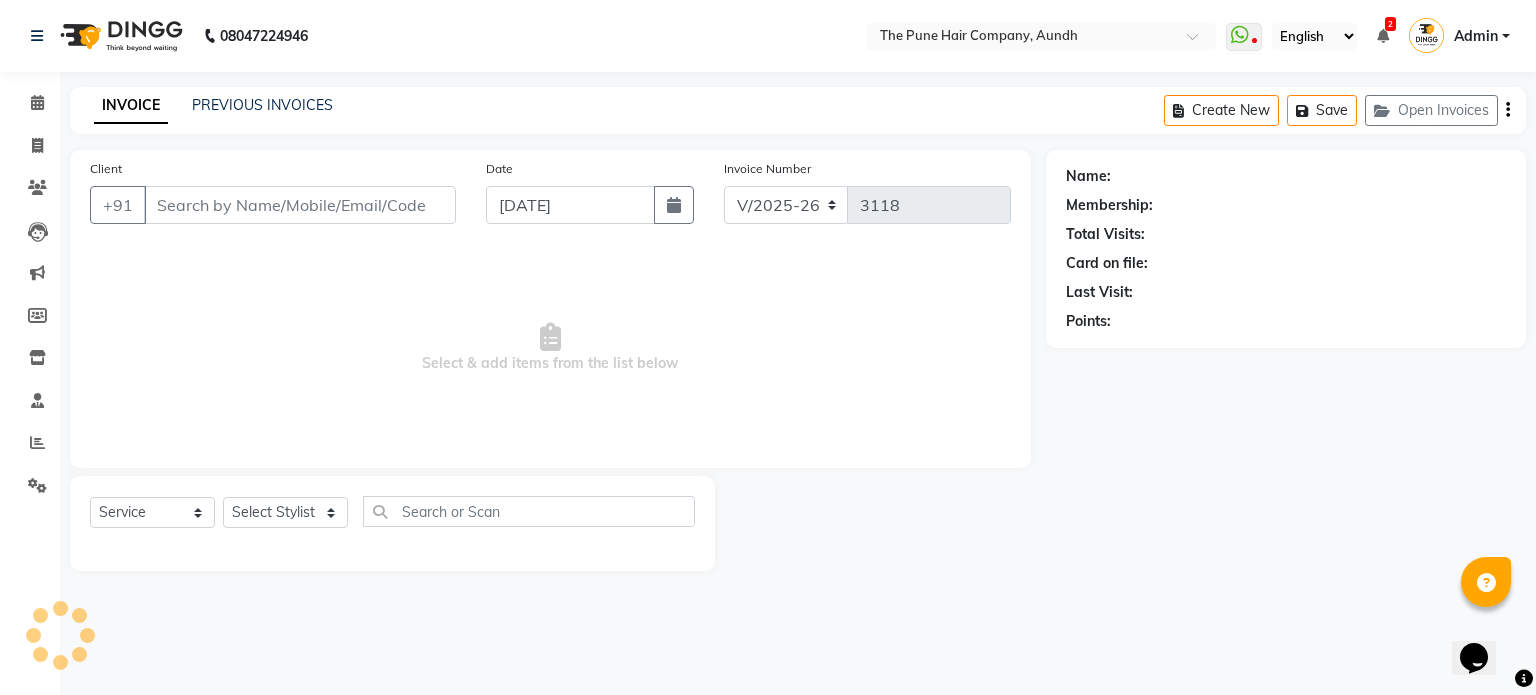 type on "7030665640" 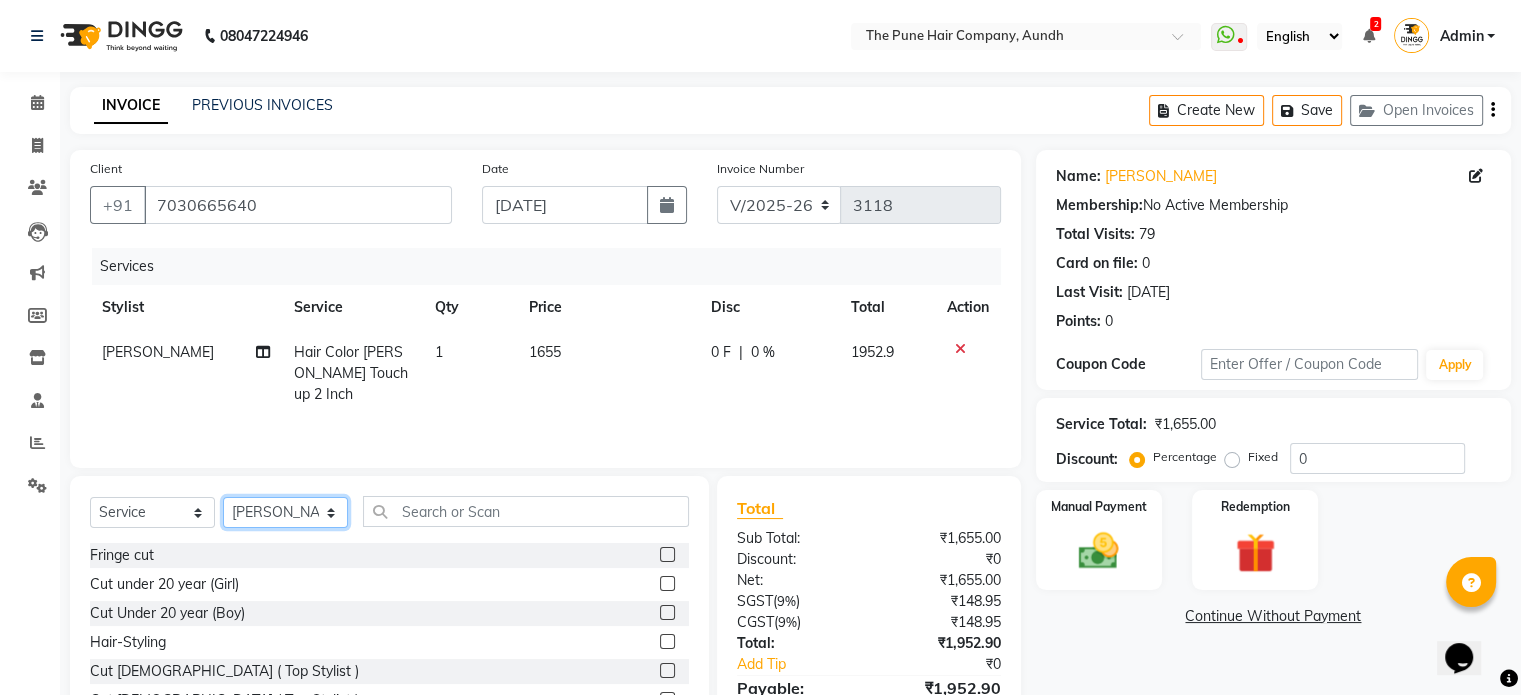 click on "Select Stylist Akash both [PERSON_NAME] .K [PERSON_NAME] kaif [PERSON_NAME] [PERSON_NAME] [PERSON_NAME] [PERSON_NAME] mane POOJA MORE [PERSON_NAME]  [PERSON_NAME] Shweta [PERSON_NAME] [PERSON_NAME] [PERSON_NAME]" 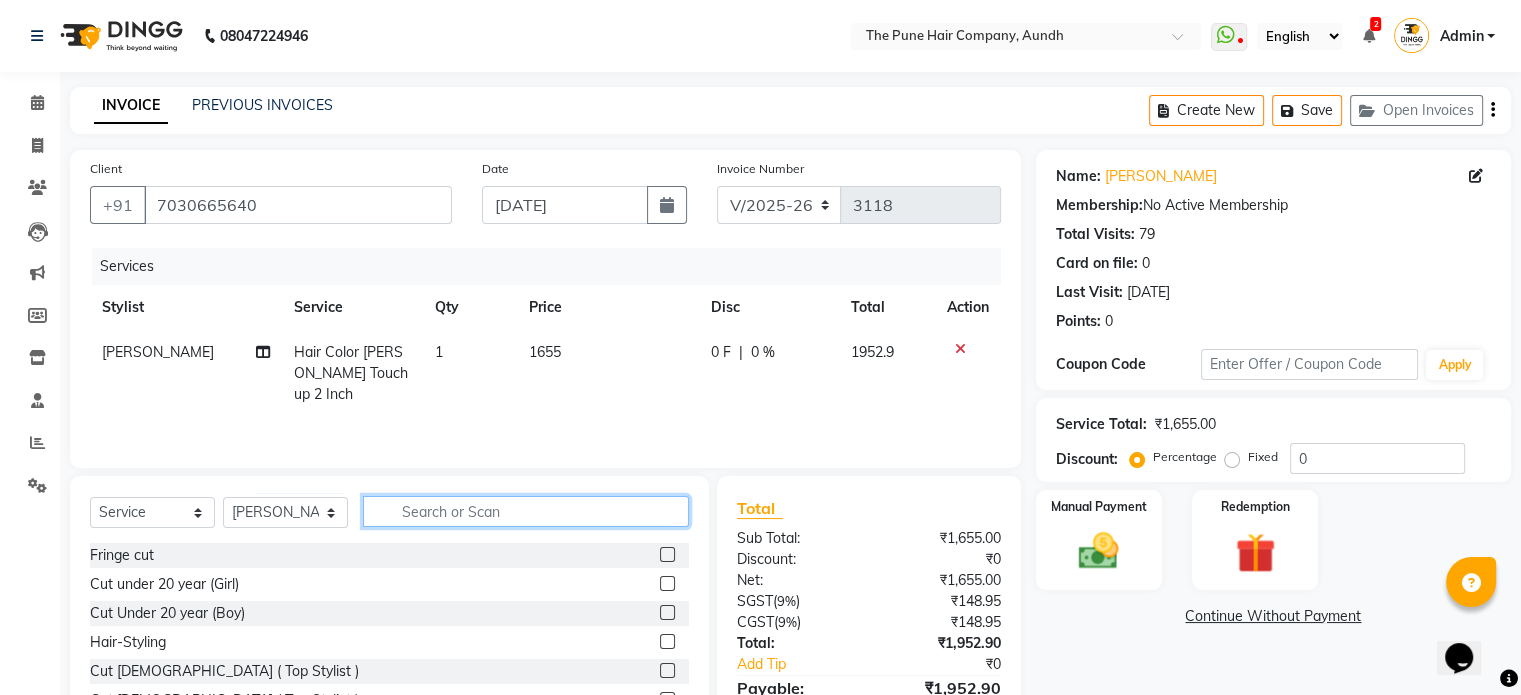 click 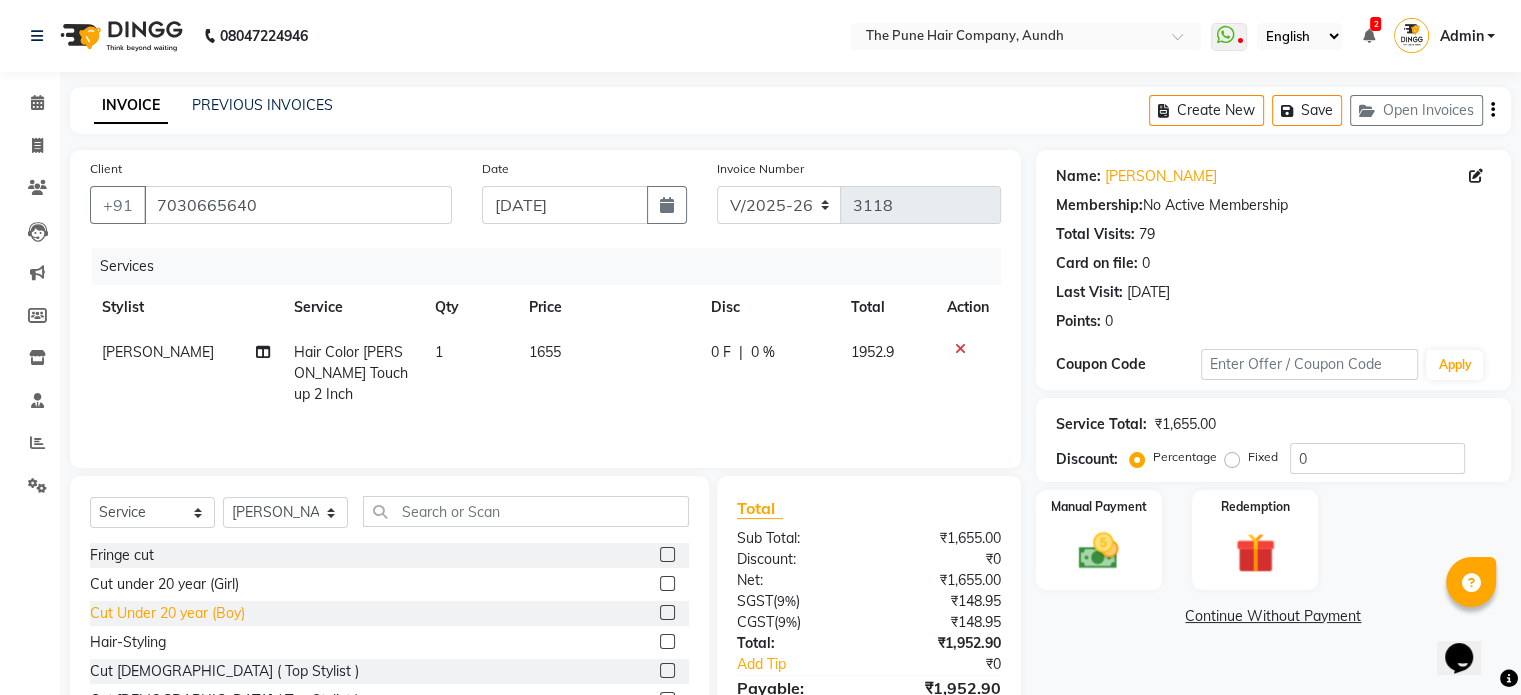 click on "Cut Under 20 year (Boy)" 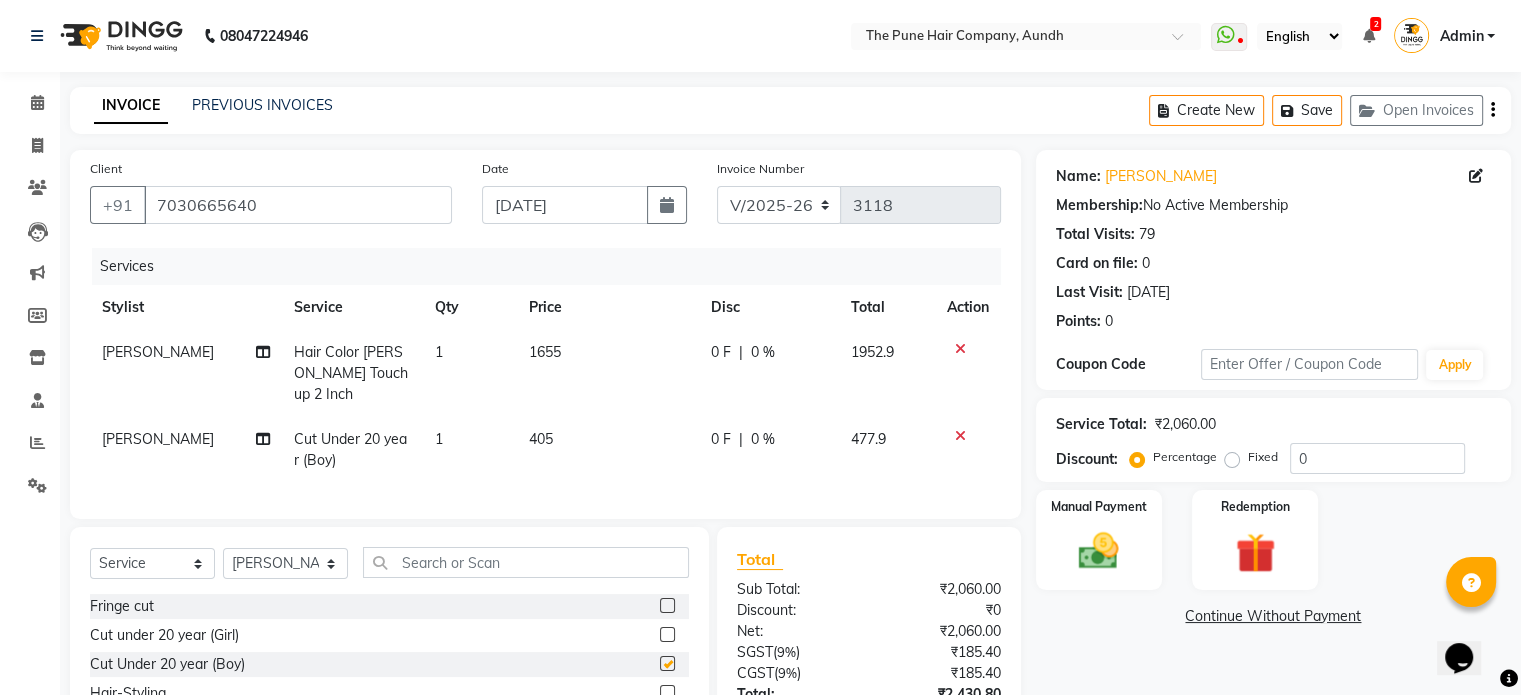 checkbox on "false" 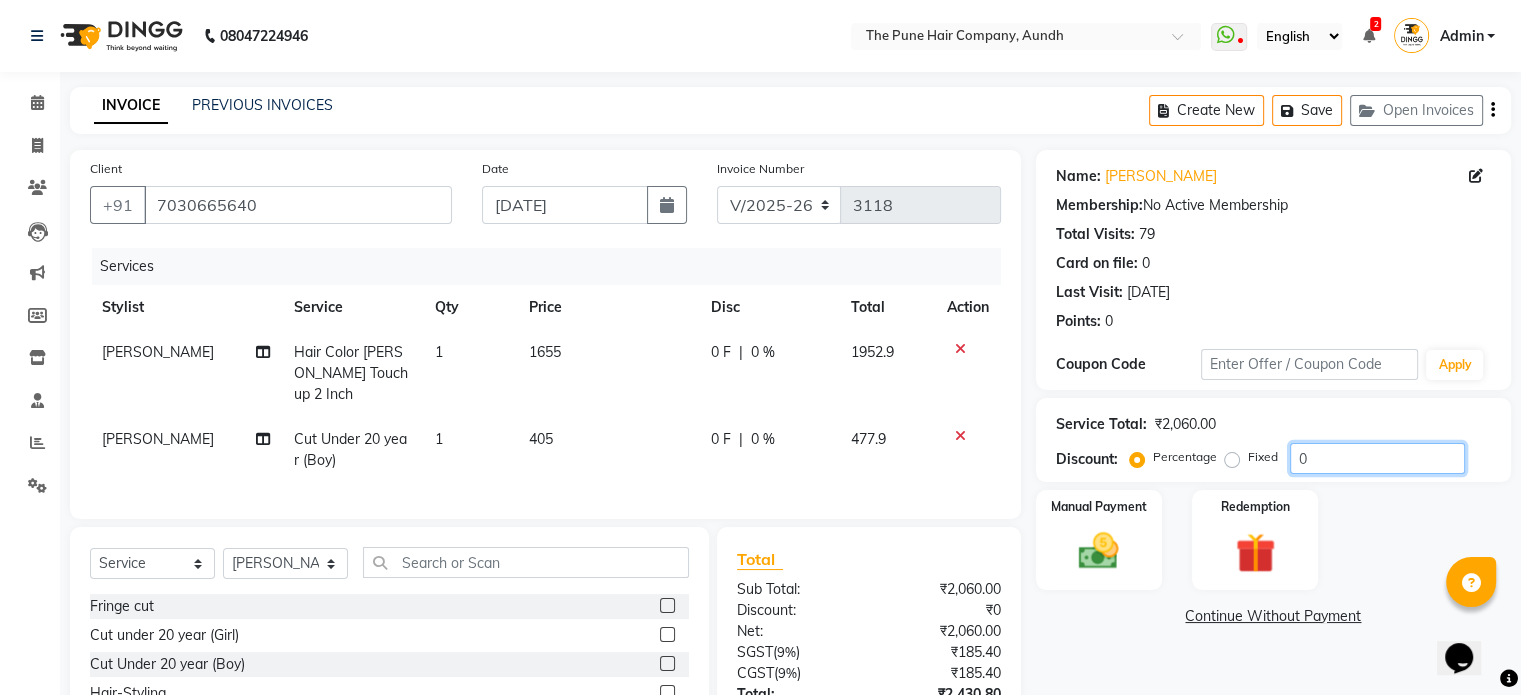 click on "0" 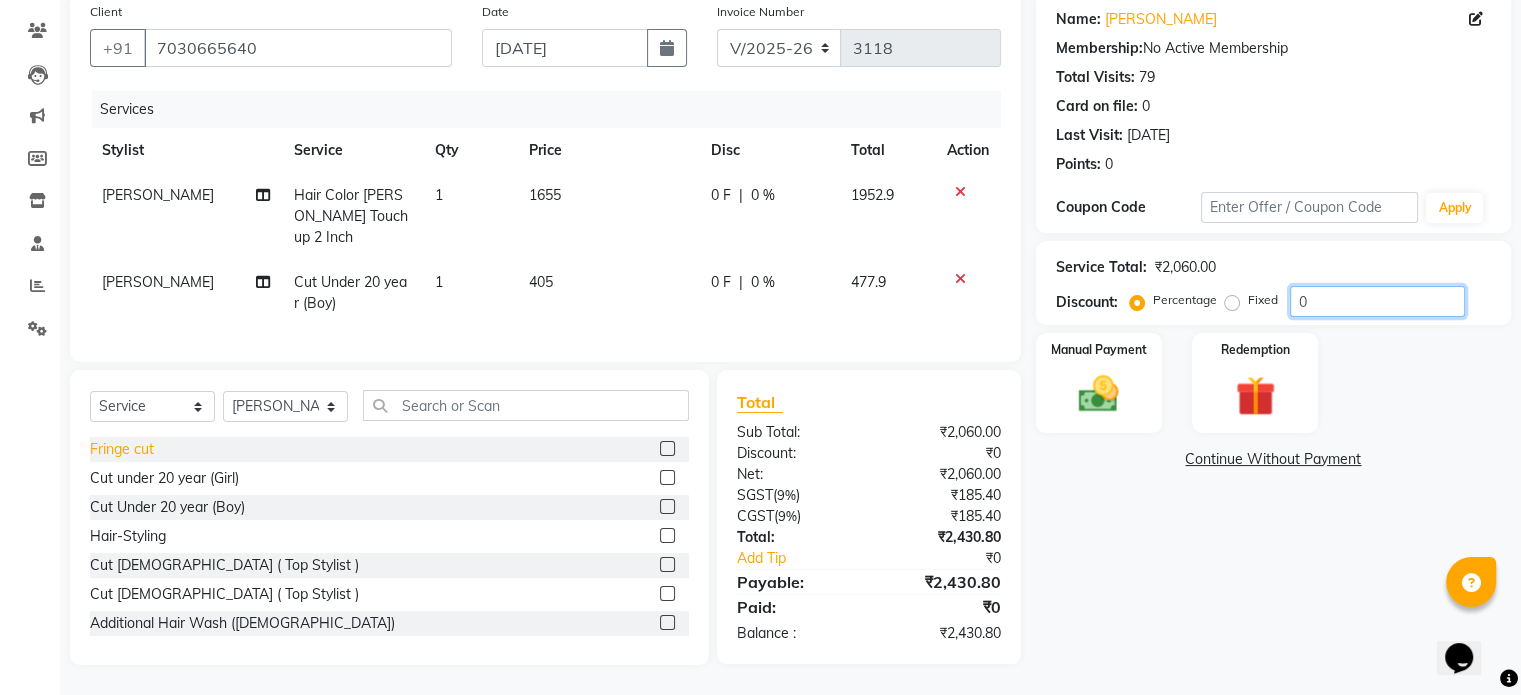 scroll, scrollTop: 172, scrollLeft: 0, axis: vertical 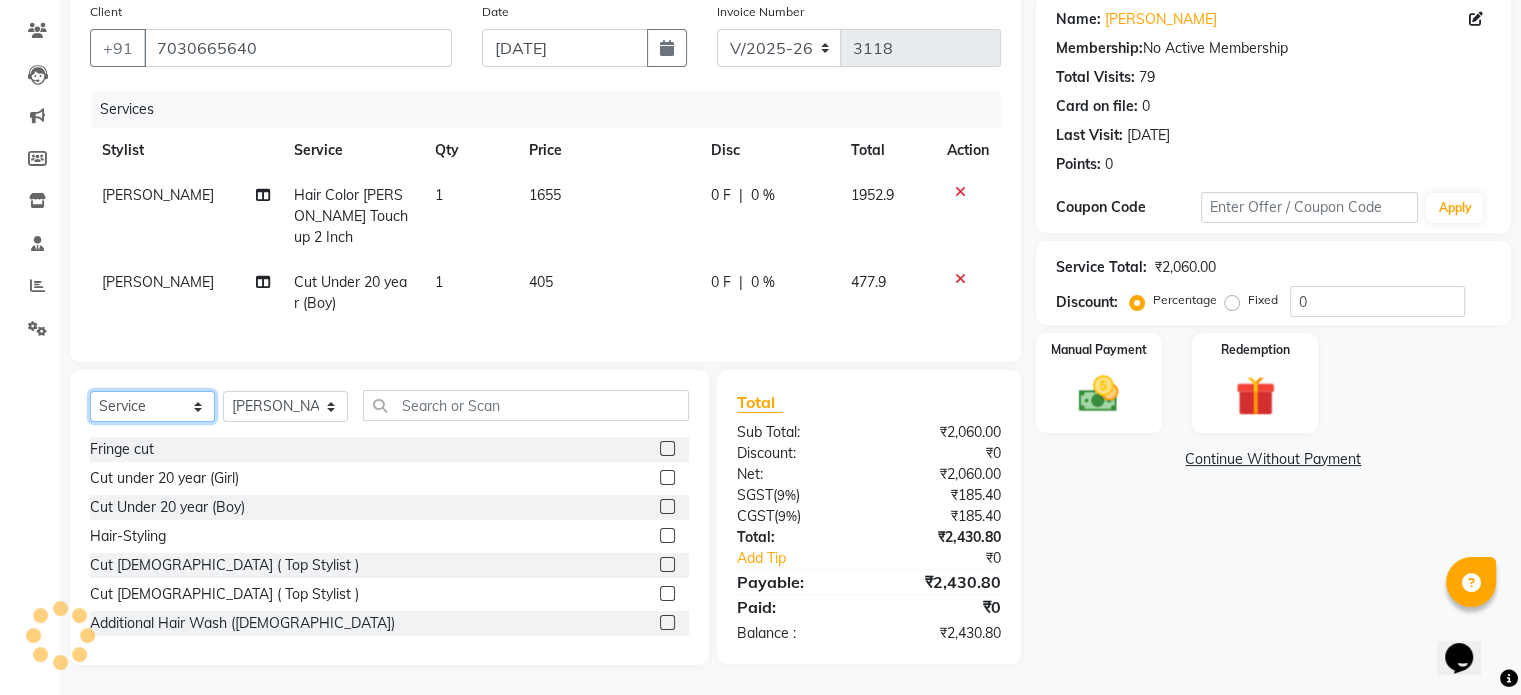 click on "Select  Service  Product  Membership  Package Voucher Prepaid Gift Card" 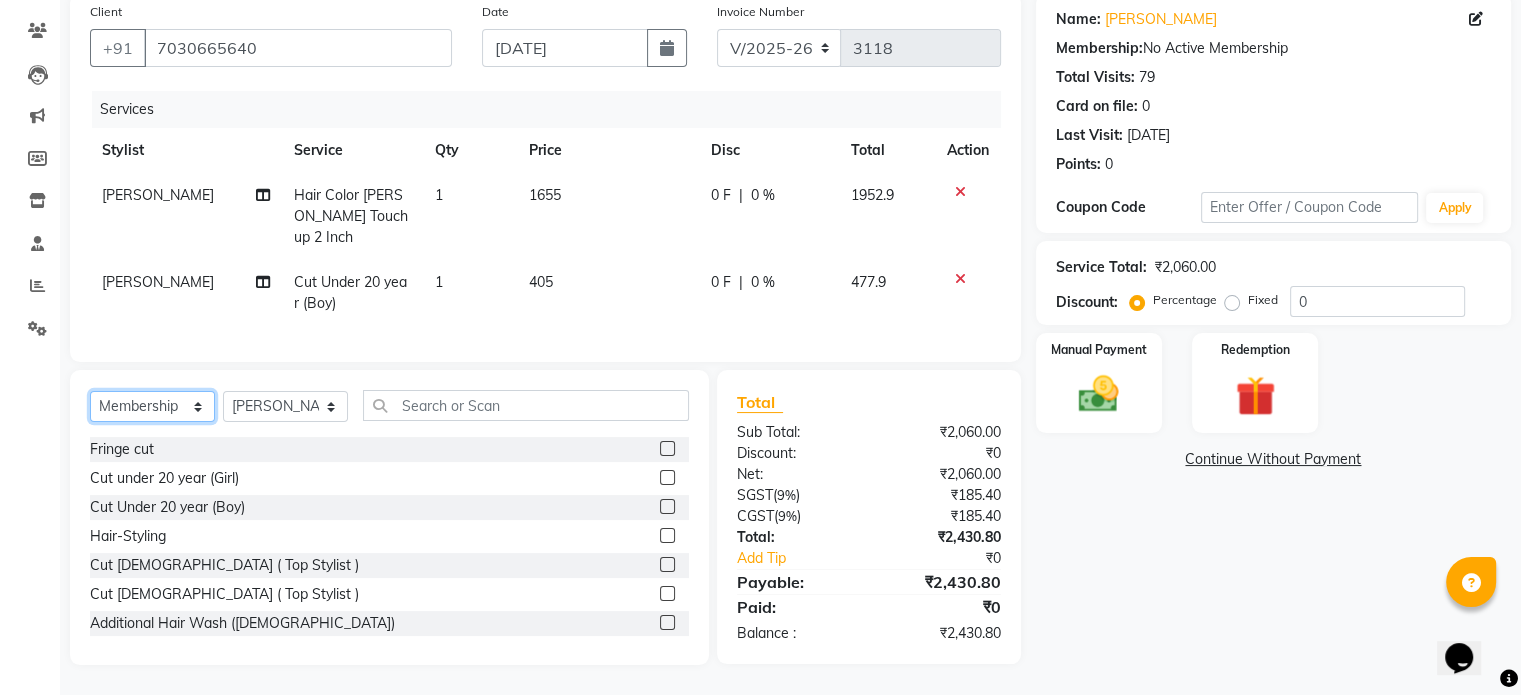 click on "Select  Service  Product  Membership  Package Voucher Prepaid Gift Card" 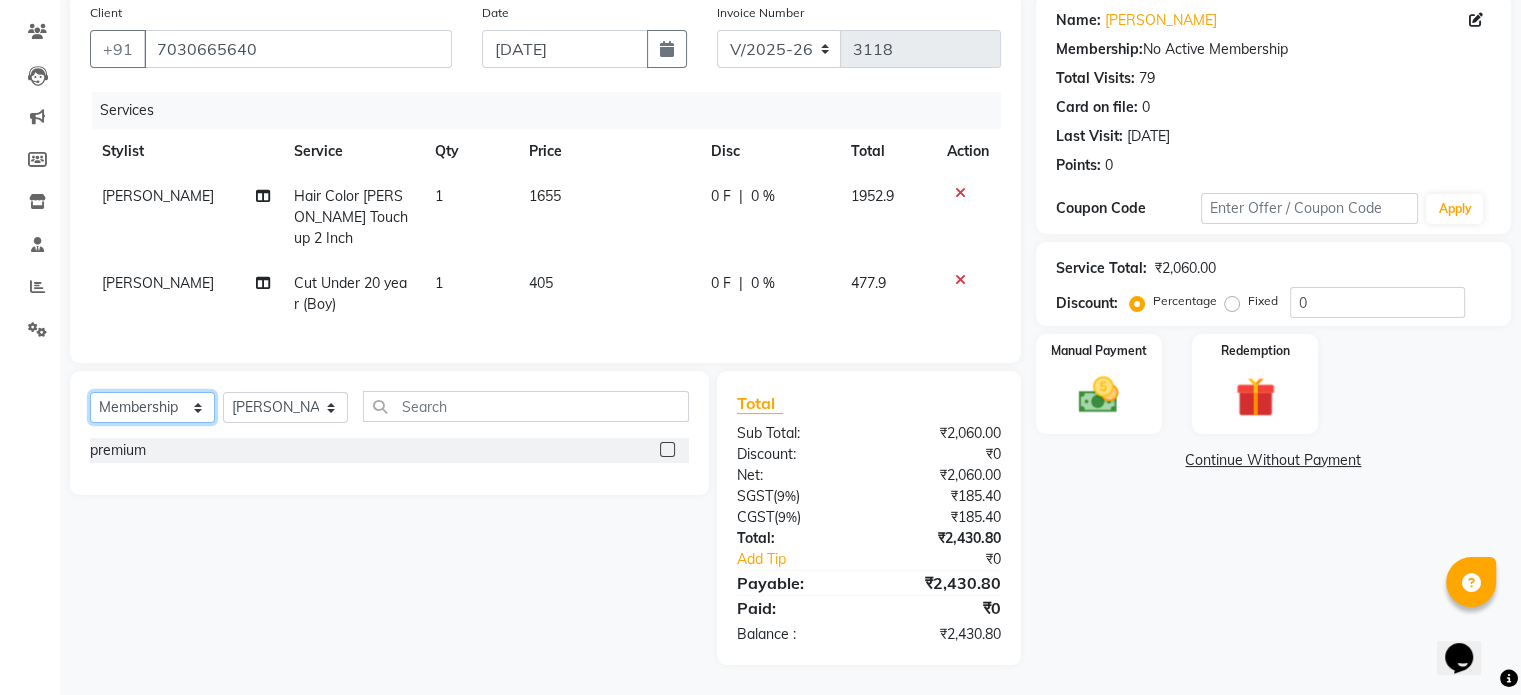 scroll, scrollTop: 172, scrollLeft: 0, axis: vertical 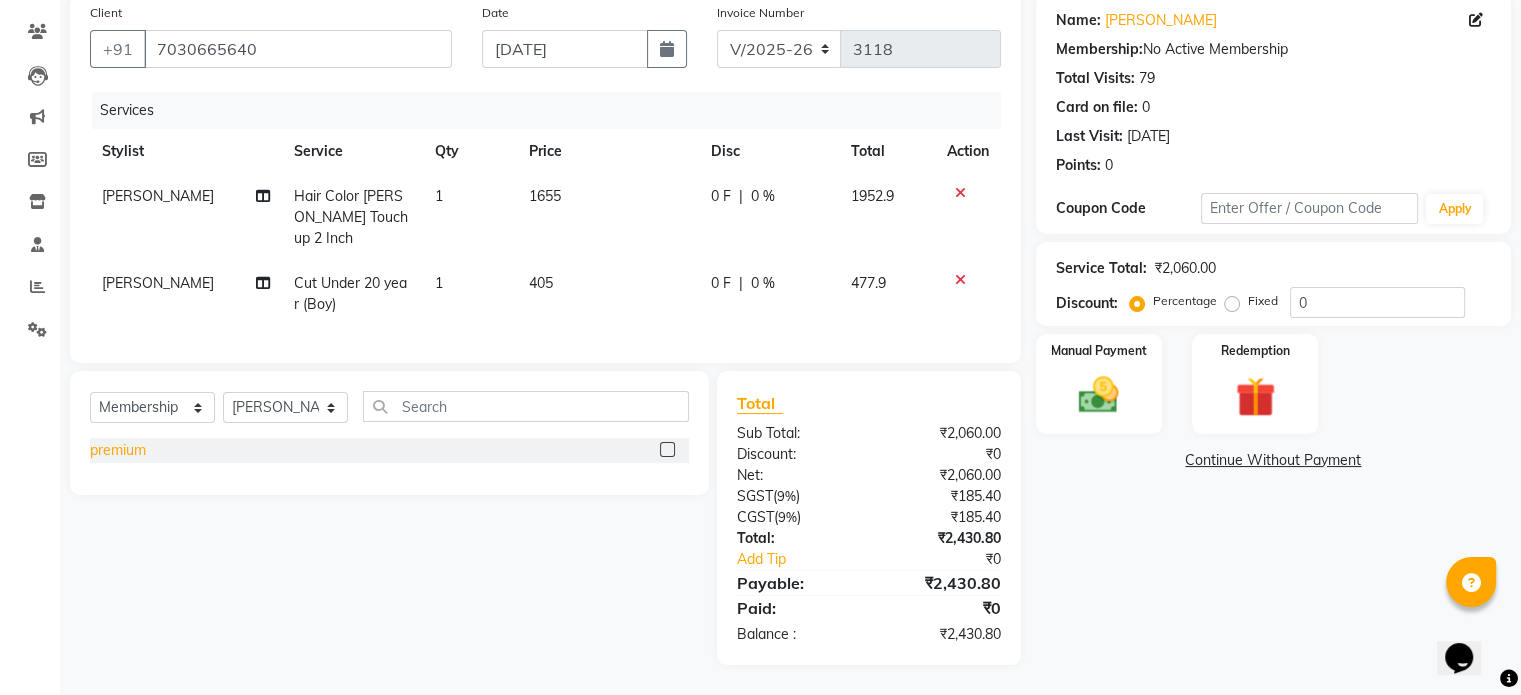 click on "premium" 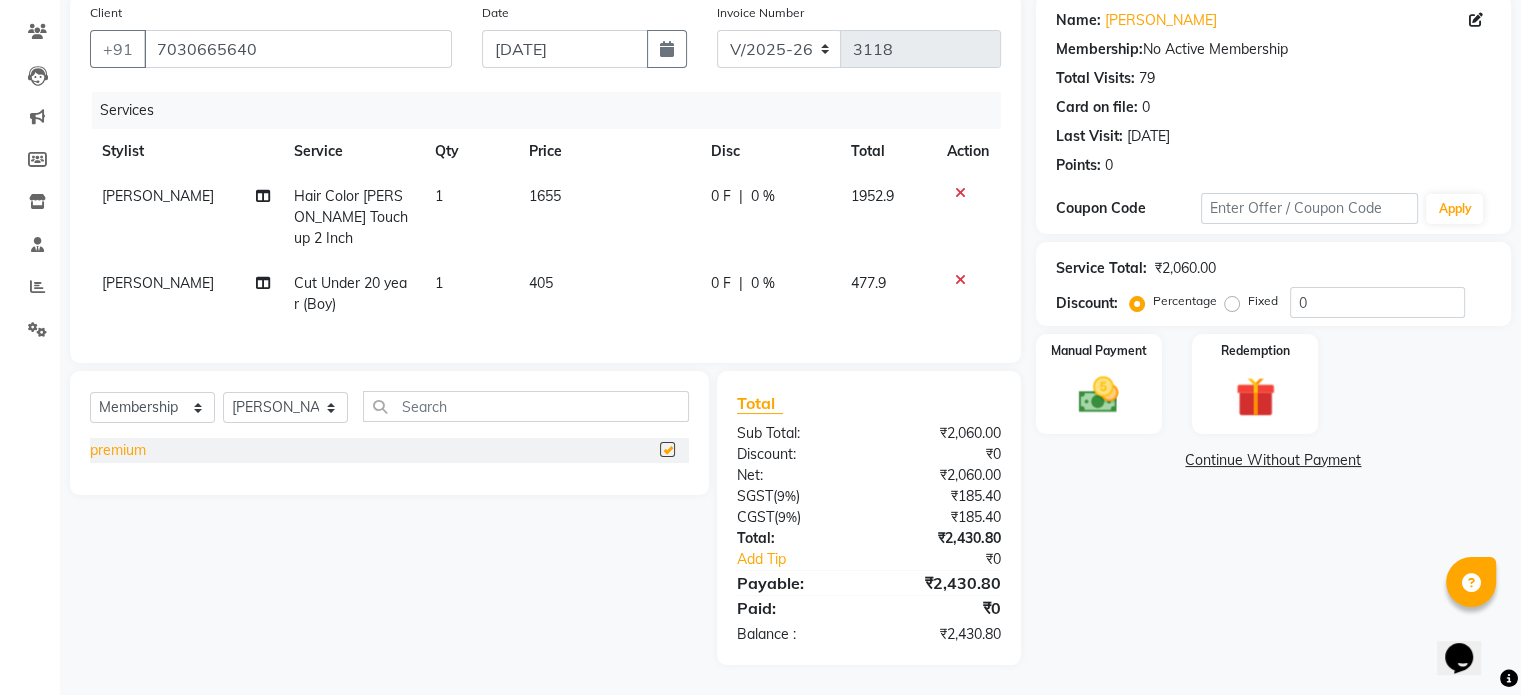 select on "select" 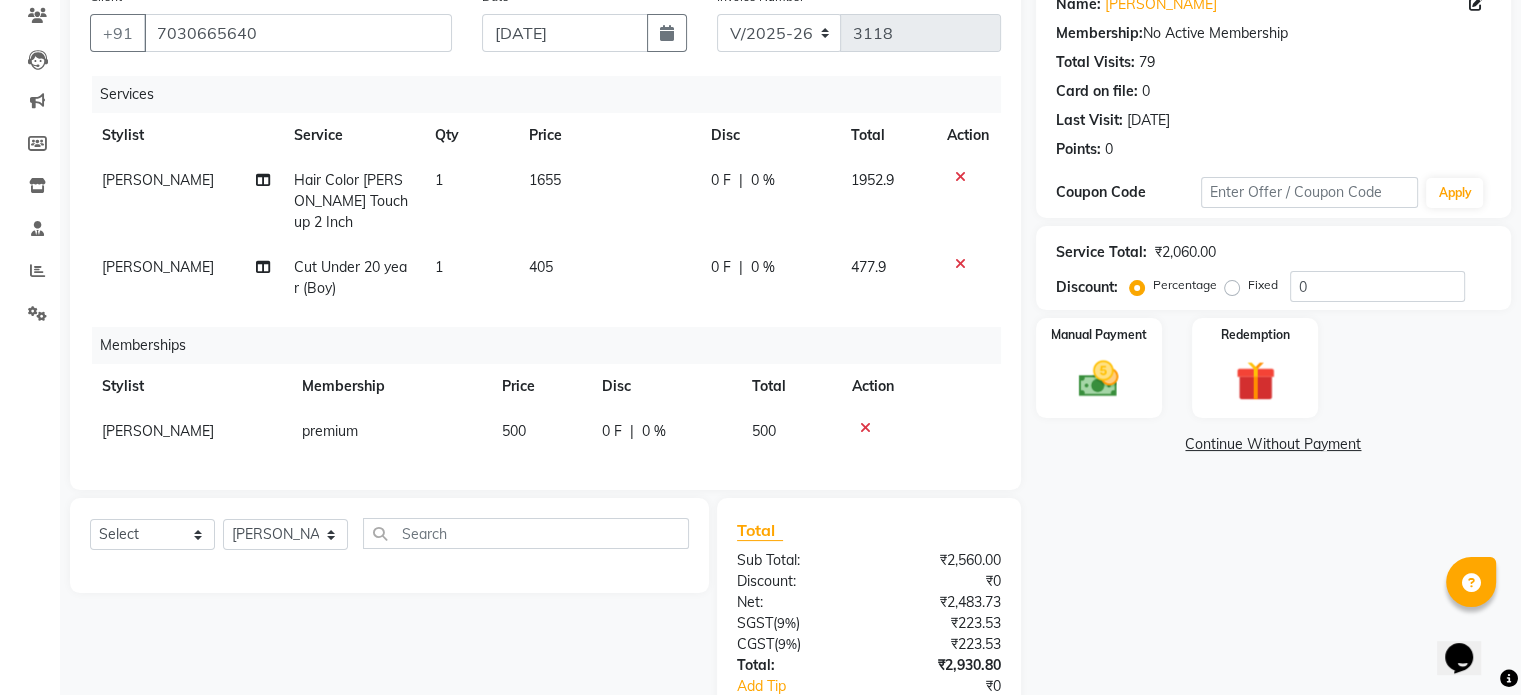 click on "0" 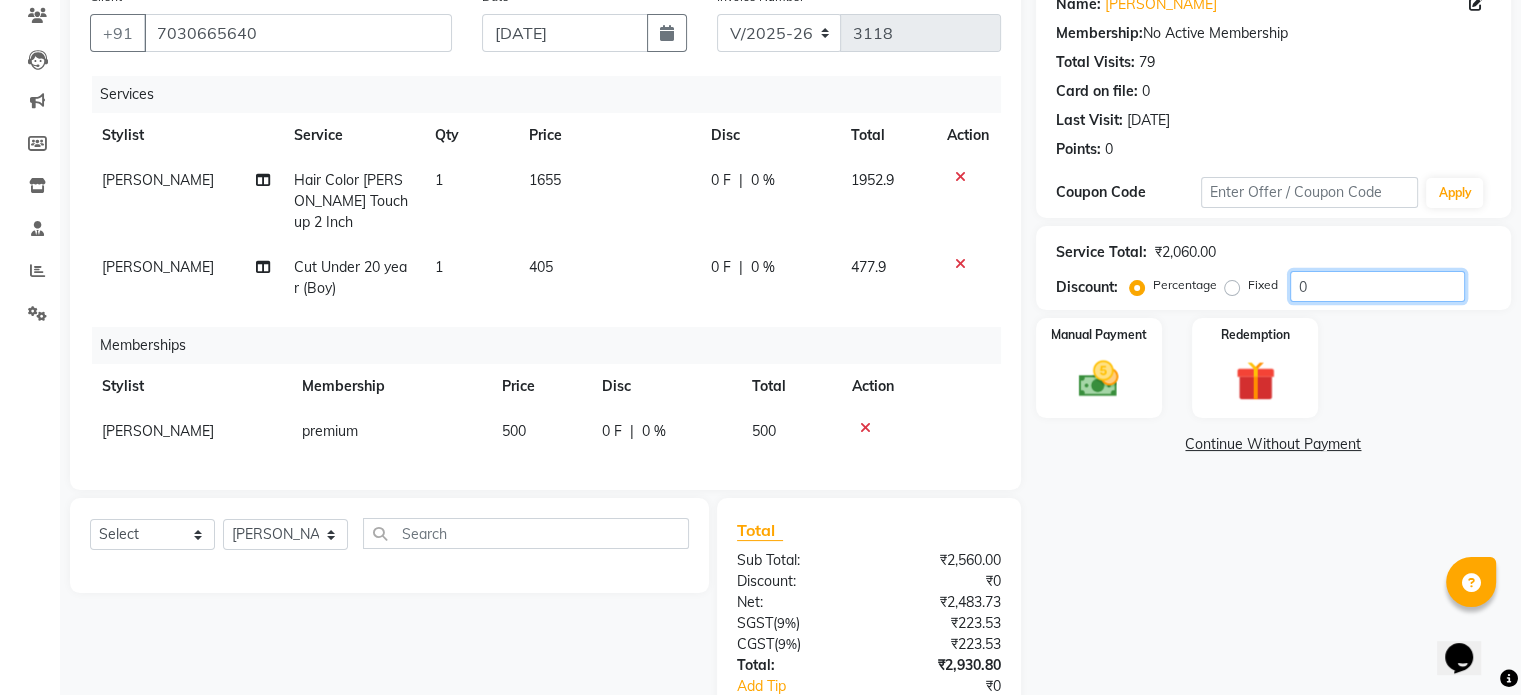 click on "0" 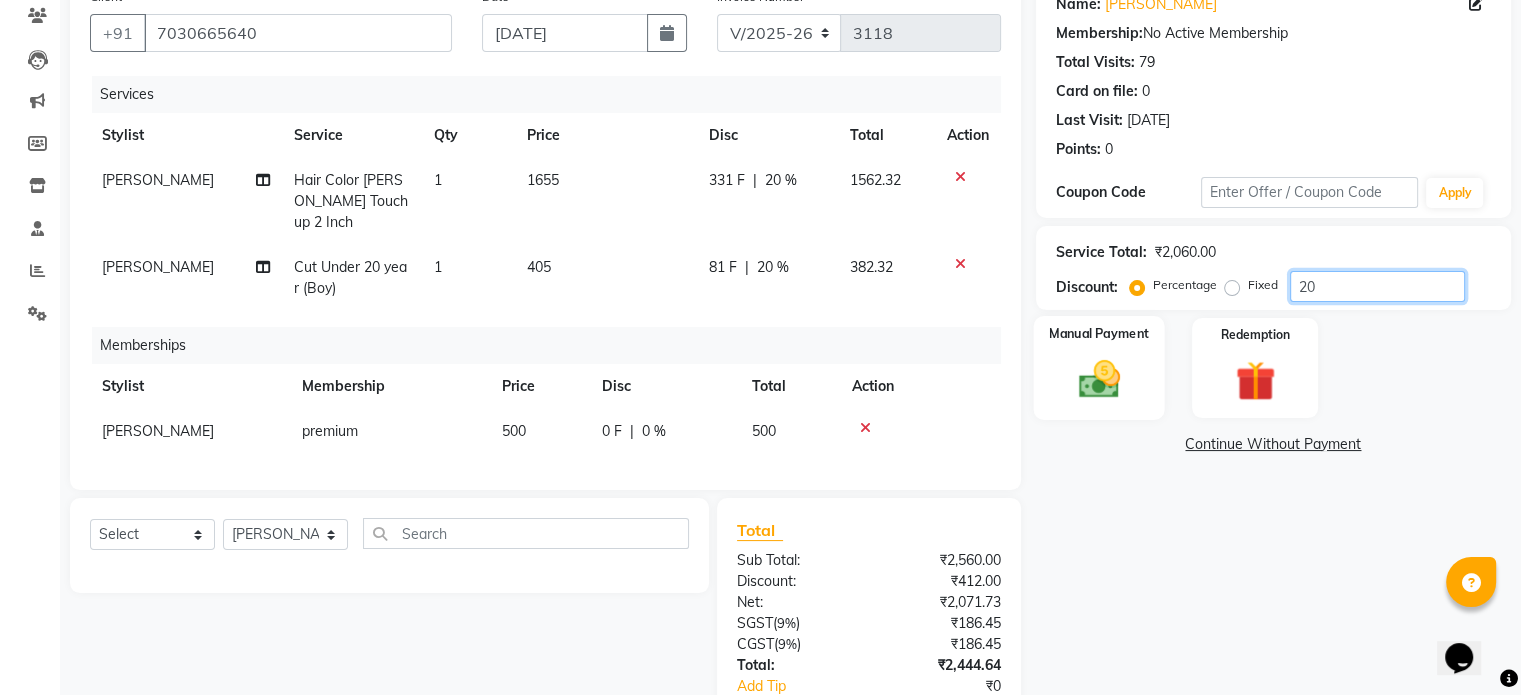 type on "20" 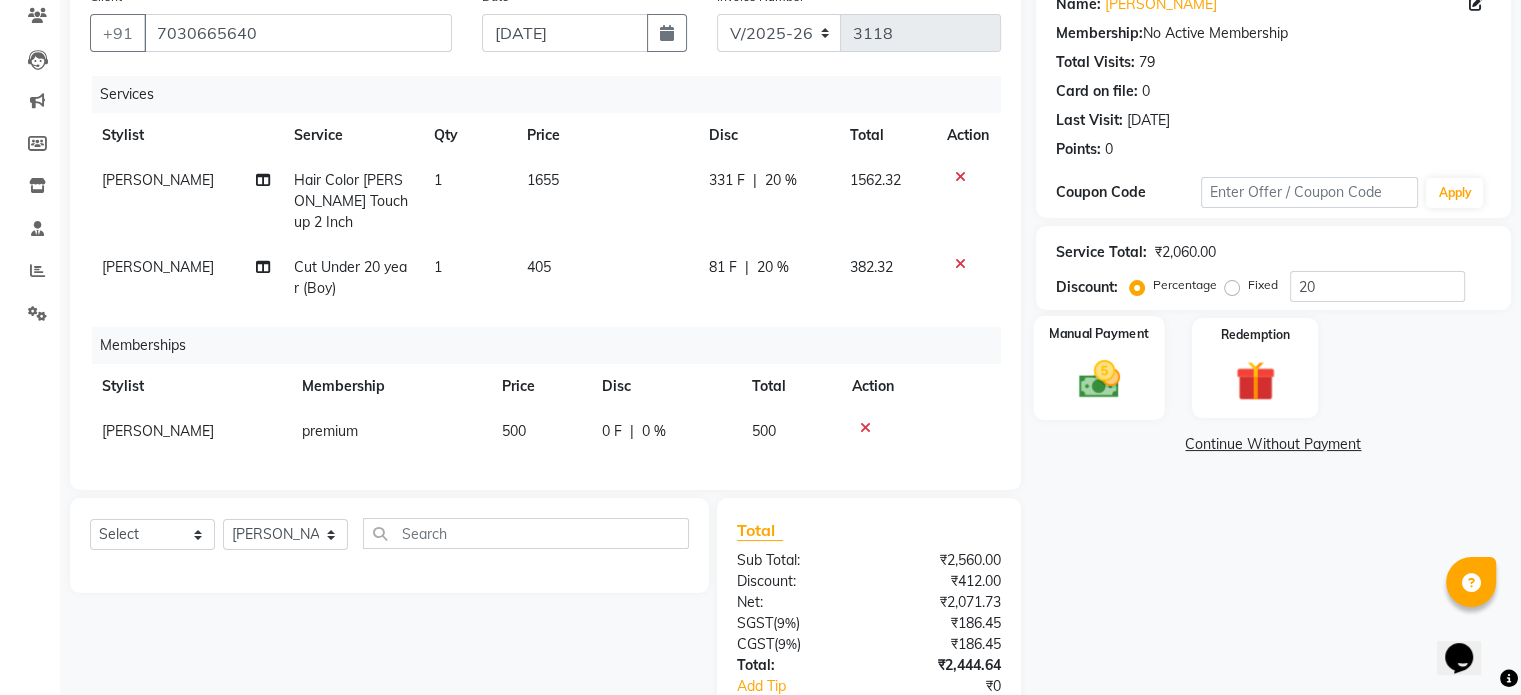 click 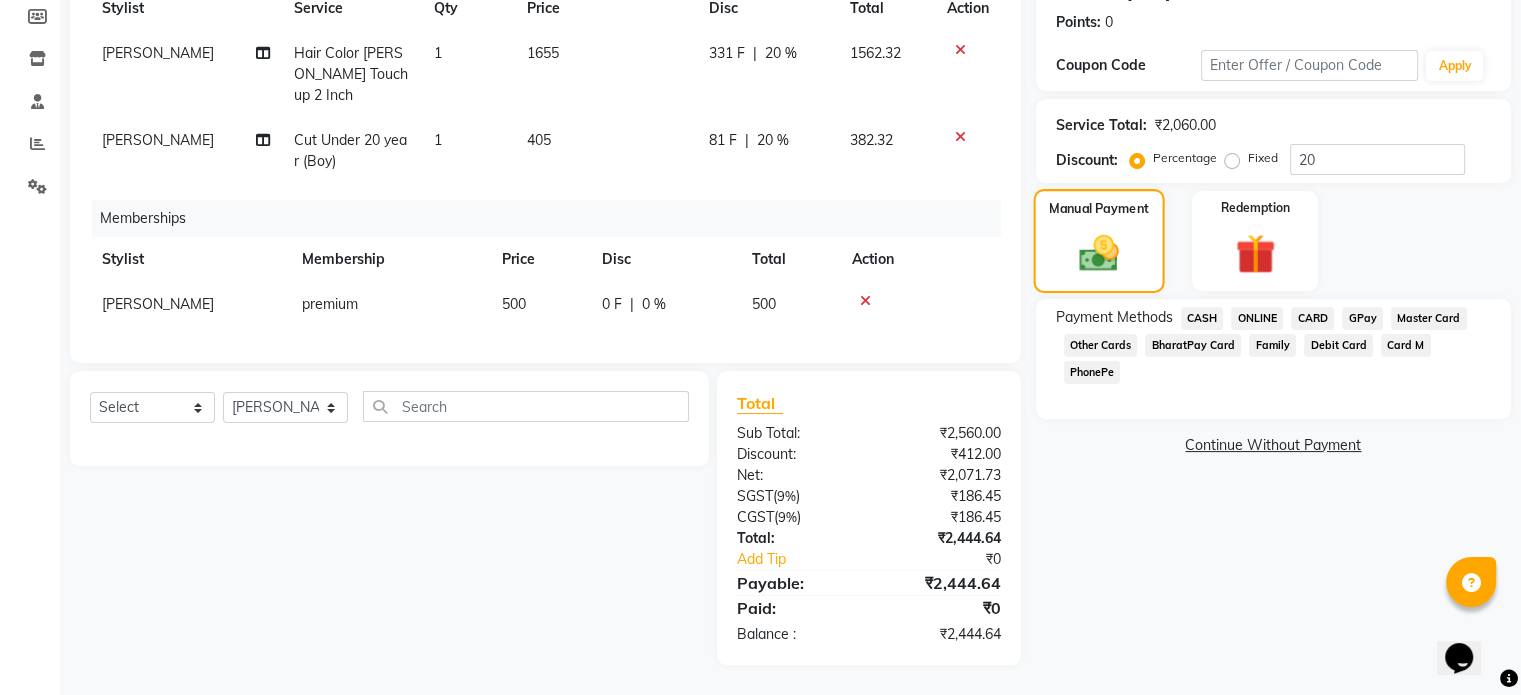scroll, scrollTop: 314, scrollLeft: 0, axis: vertical 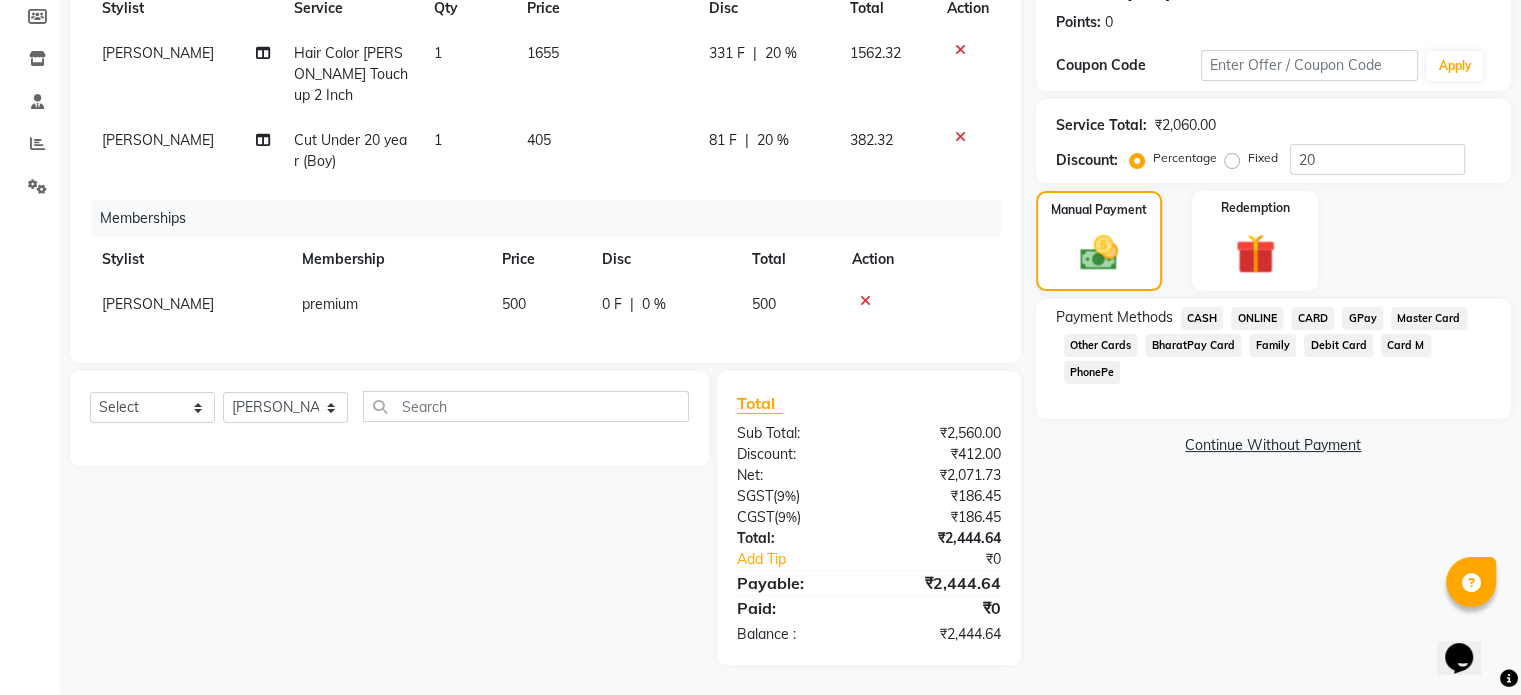 click on "ONLINE" 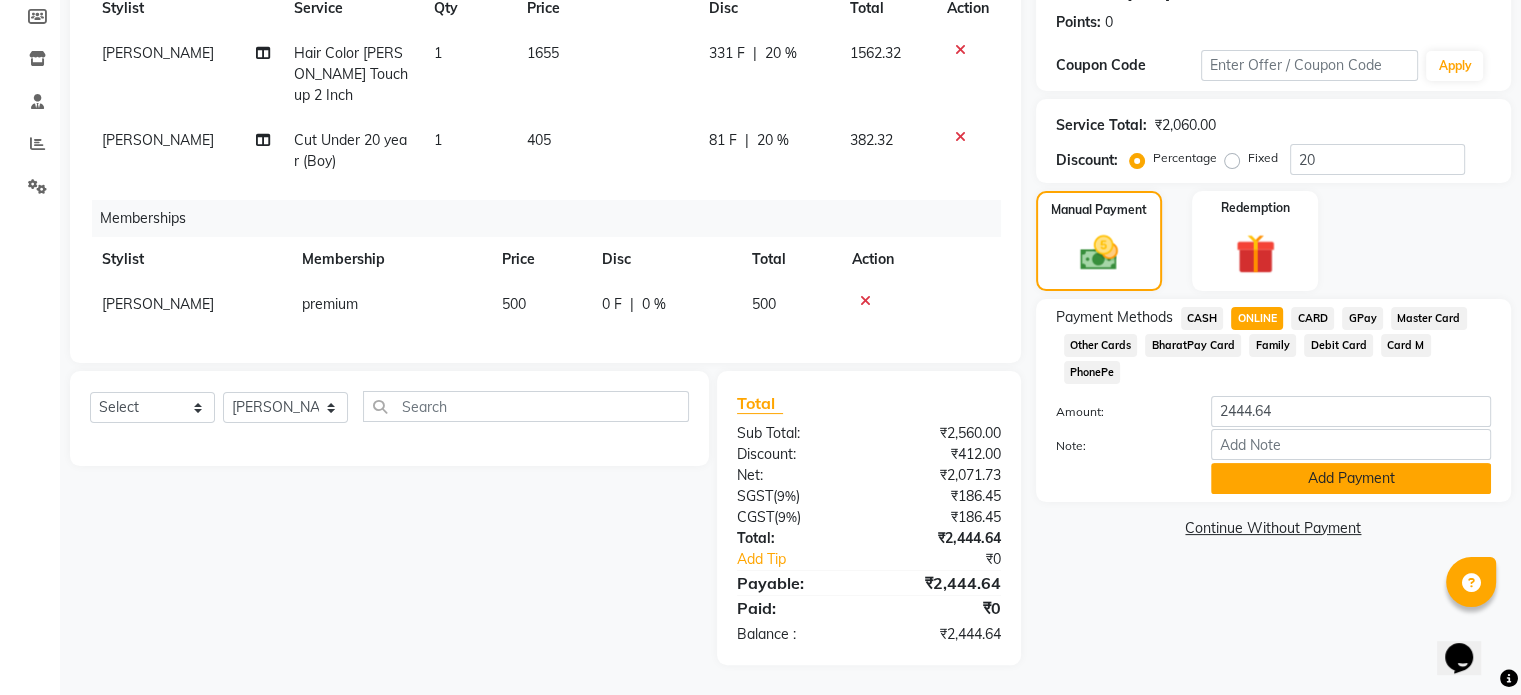 click on "Add Payment" 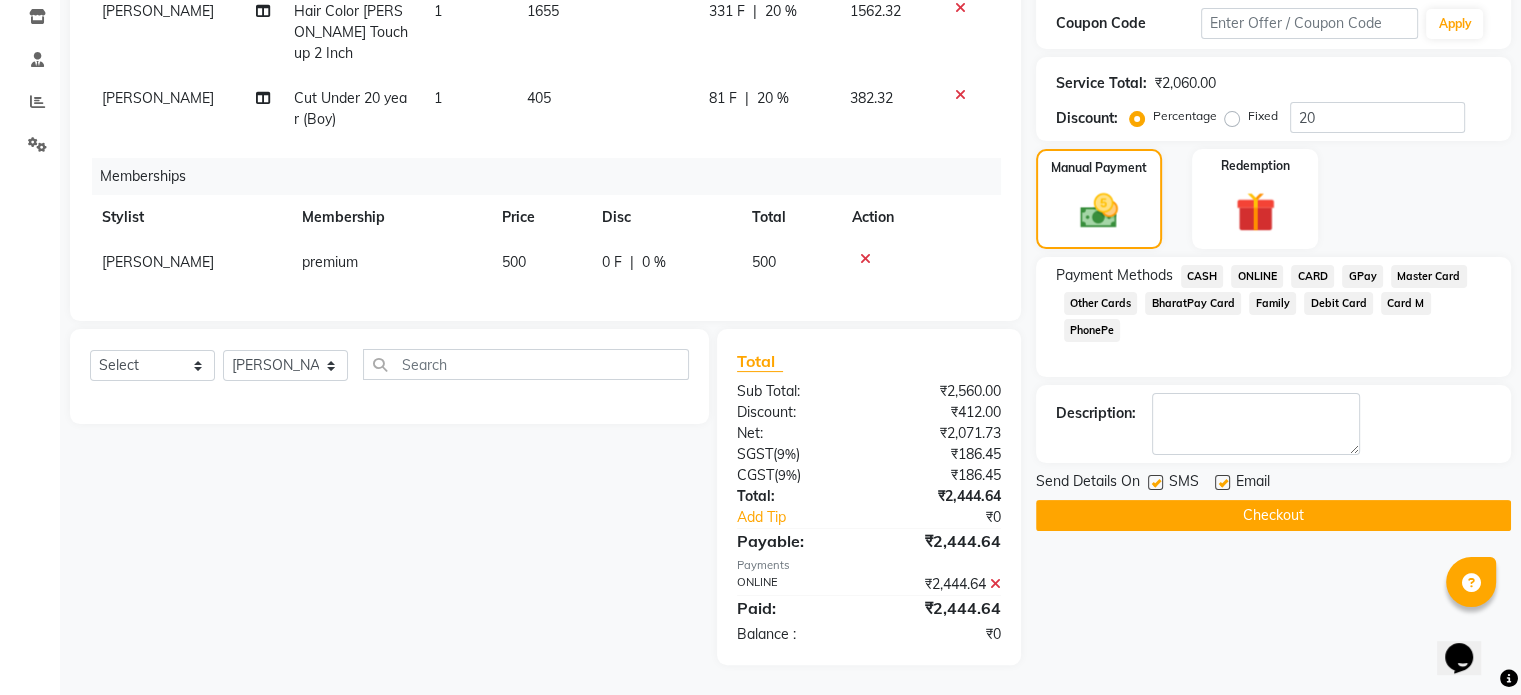 scroll, scrollTop: 356, scrollLeft: 0, axis: vertical 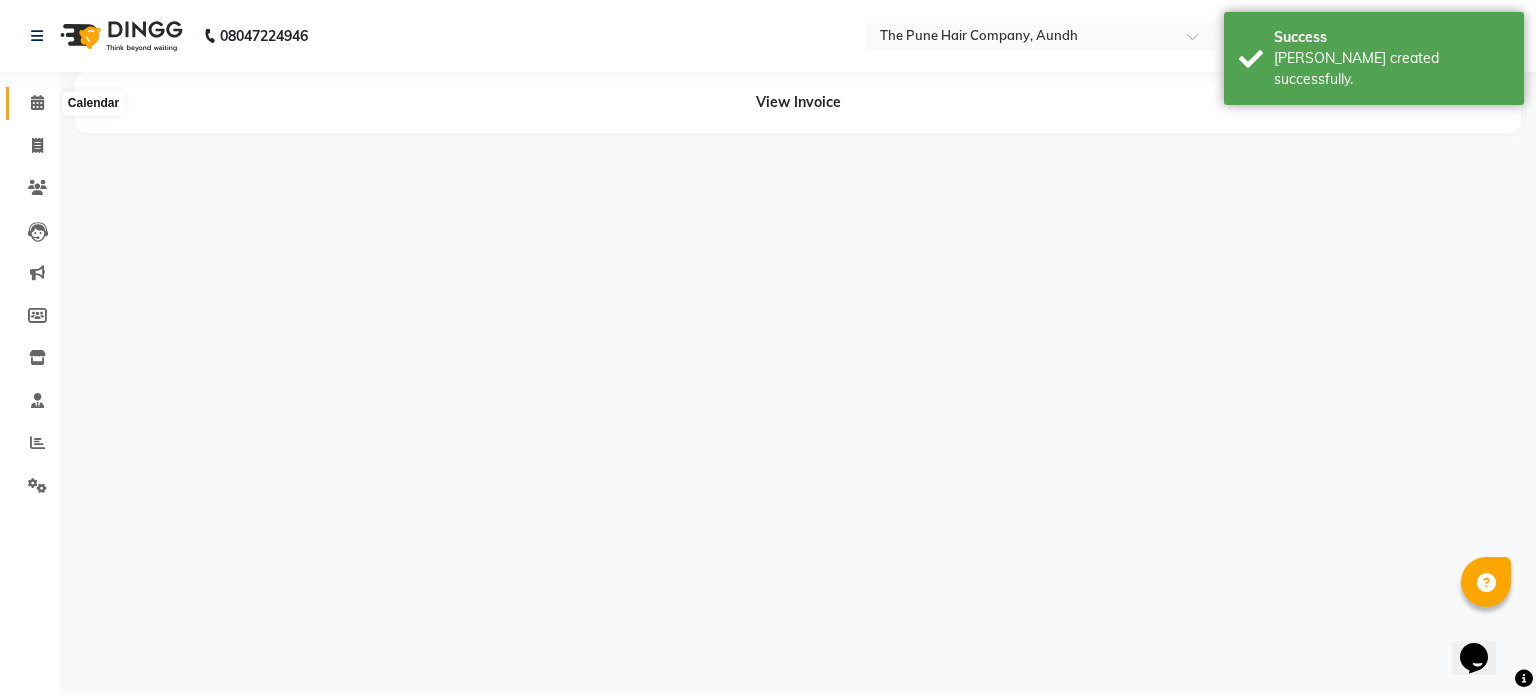 click 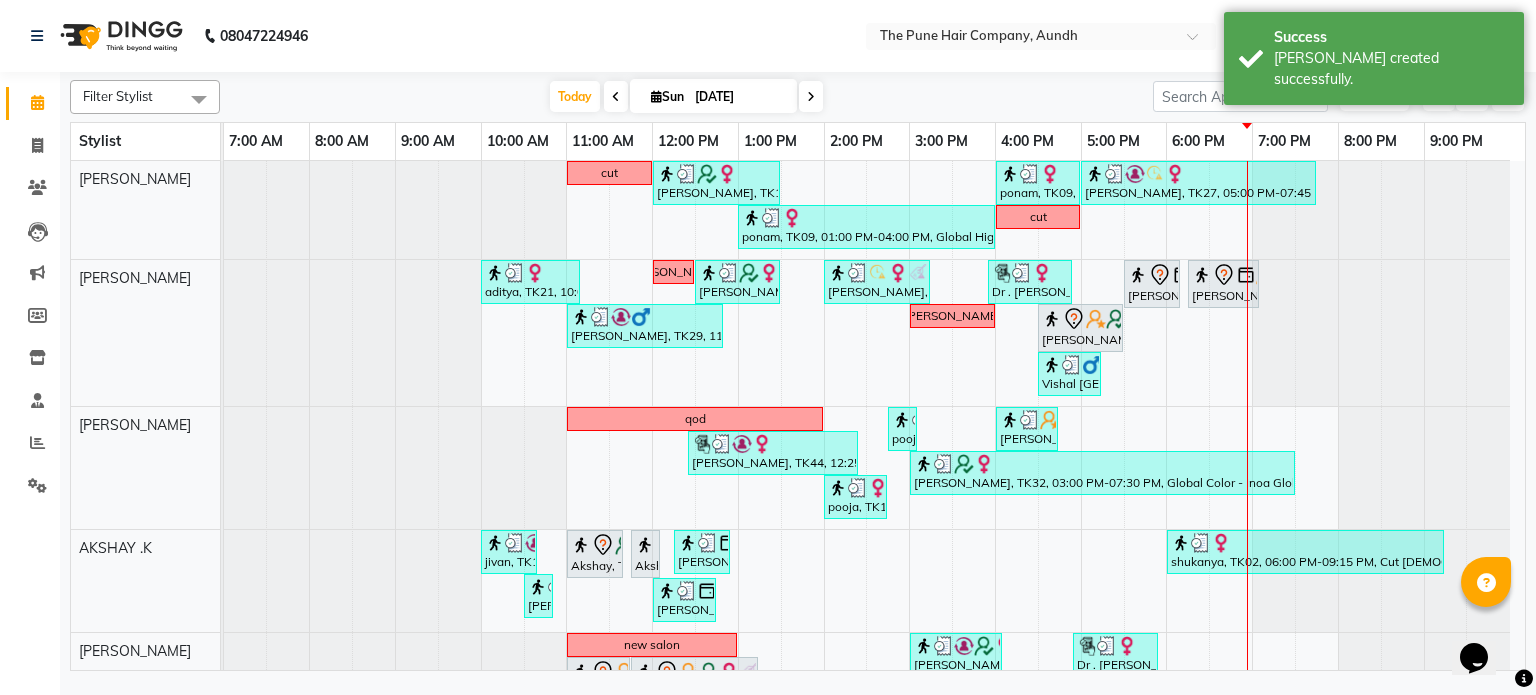 click at bounding box center (811, 97) 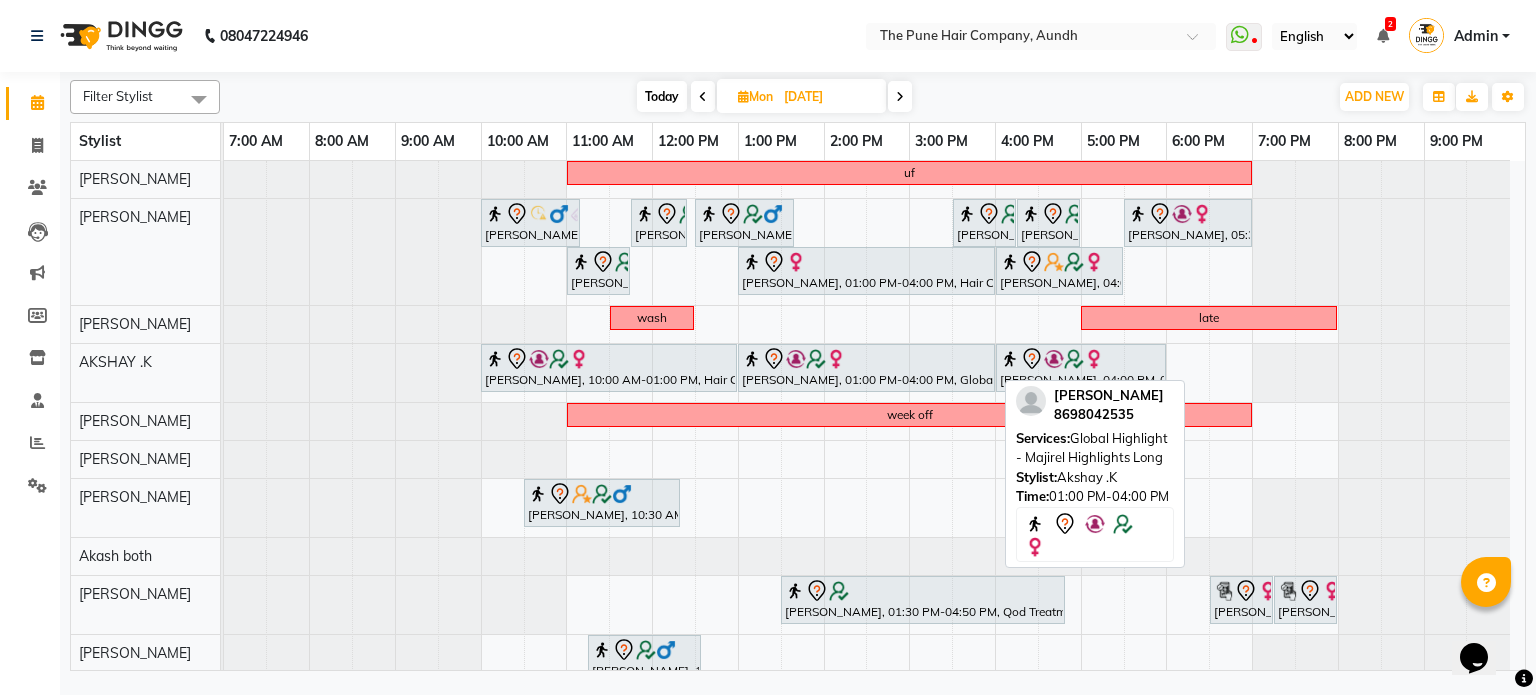scroll, scrollTop: 84, scrollLeft: 0, axis: vertical 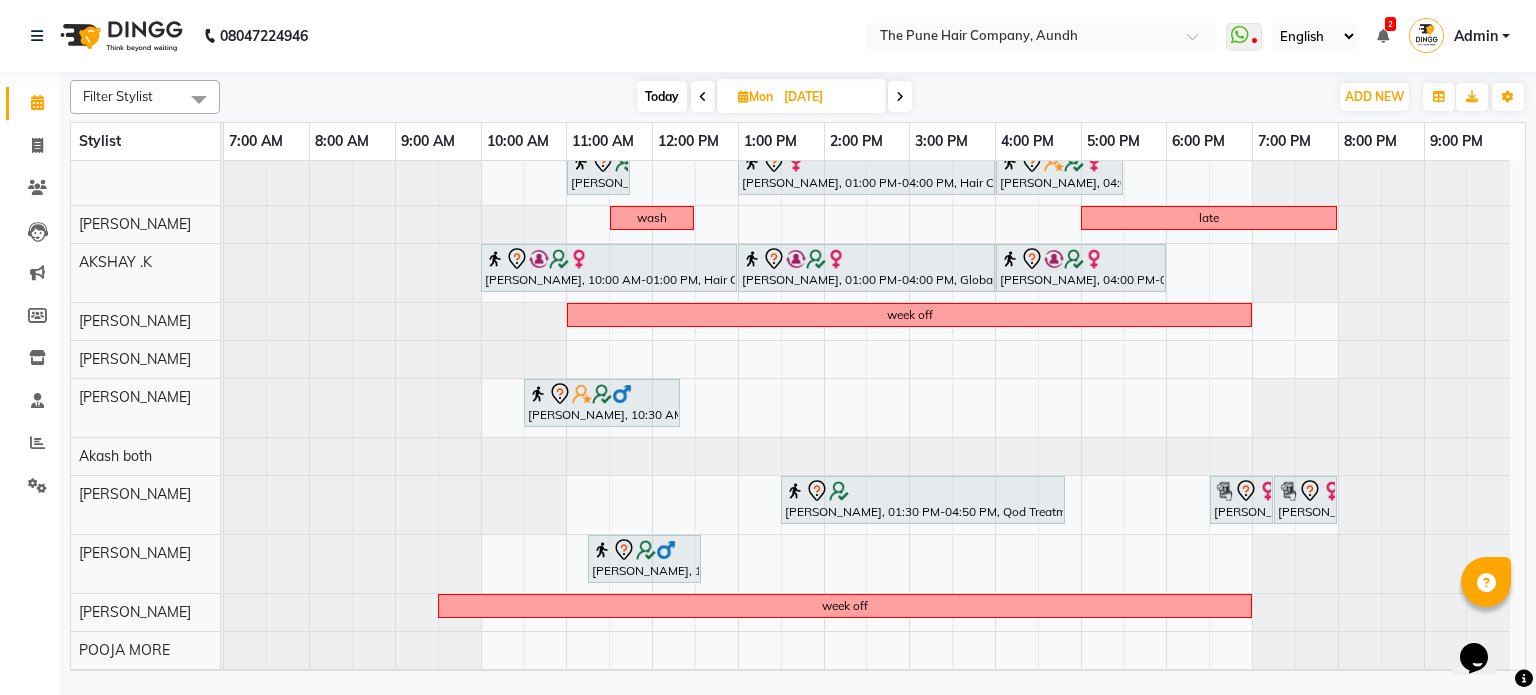 click on "Filter Stylist Select All Akash both [PERSON_NAME] .K [PERSON_NAME] kaif [PERSON_NAME] [PERSON_NAME] [PERSON_NAME] [PERSON_NAME] mane POOJA MORE [PERSON_NAME]  [PERSON_NAME] Shweta gotur [PERSON_NAME] [PERSON_NAME] [DATE]  [DATE] Toggle Dropdown Add Appointment Add Invoice Add Expense Add Attendance Add Client Add Transaction Toggle Dropdown Add Appointment Add Invoice Add Expense Add Attendance Add Client ADD NEW Toggle Dropdown Add Appointment Add Invoice Add Expense Add Attendance Add Client Add Transaction Filter Stylist Select All Akash both AKSHAY .K [PERSON_NAME] kaif [PERSON_NAME] [PERSON_NAME] [PERSON_NAME] [PERSON_NAME] mane POOJA MORE [PERSON_NAME]  [PERSON_NAME] Shweta gotur [PERSON_NAME] [PERSON_NAME] Group By  Staff View   Room View  View as Vertical  Vertical - Week View  Horizontal  Horizontal - Week View  List  Toggle Dropdown Calendar Settings Manage Tags   Arrange Stylists   Reset Stylists  Full Screen Appointment Form Zoom 50% Stylist 7:00 AM 8:00 AM 9:00 AM 10:00 AM 11:00 AM" 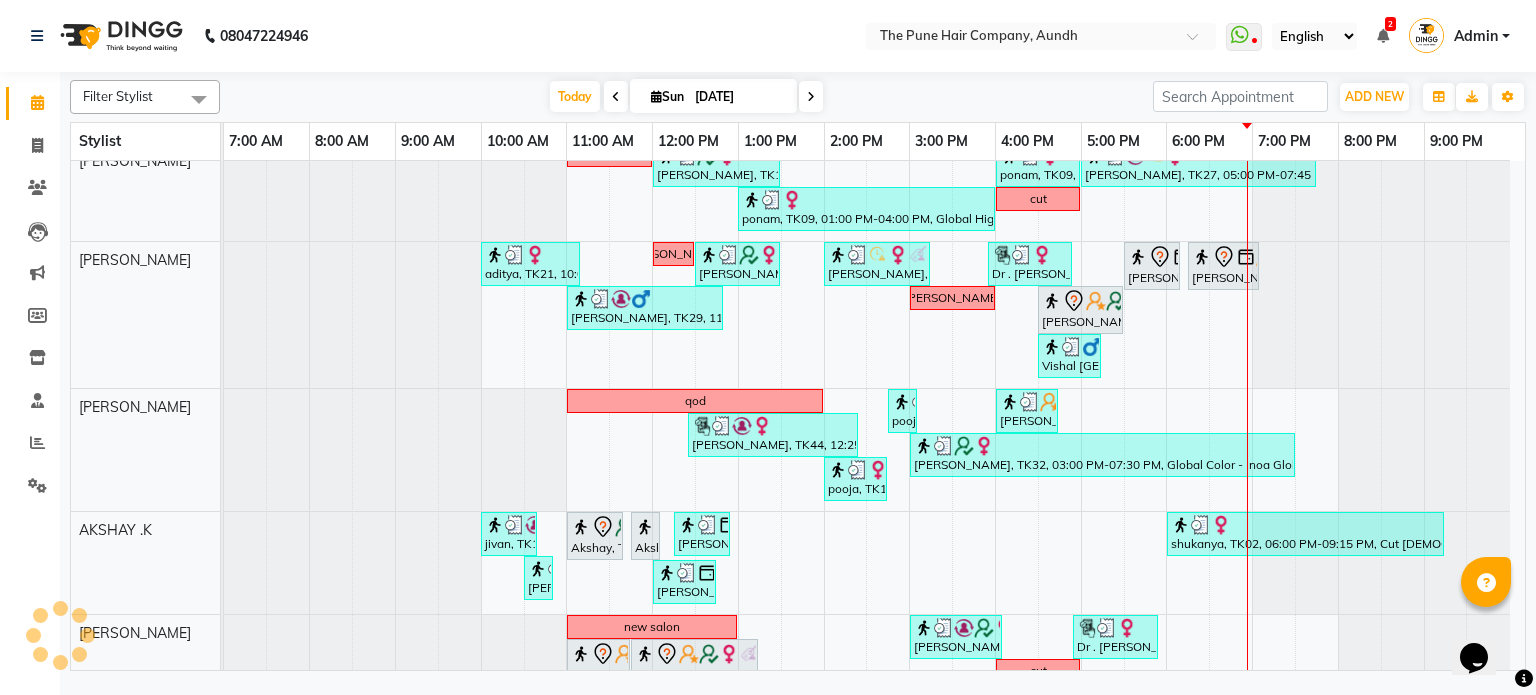 scroll, scrollTop: 100, scrollLeft: 0, axis: vertical 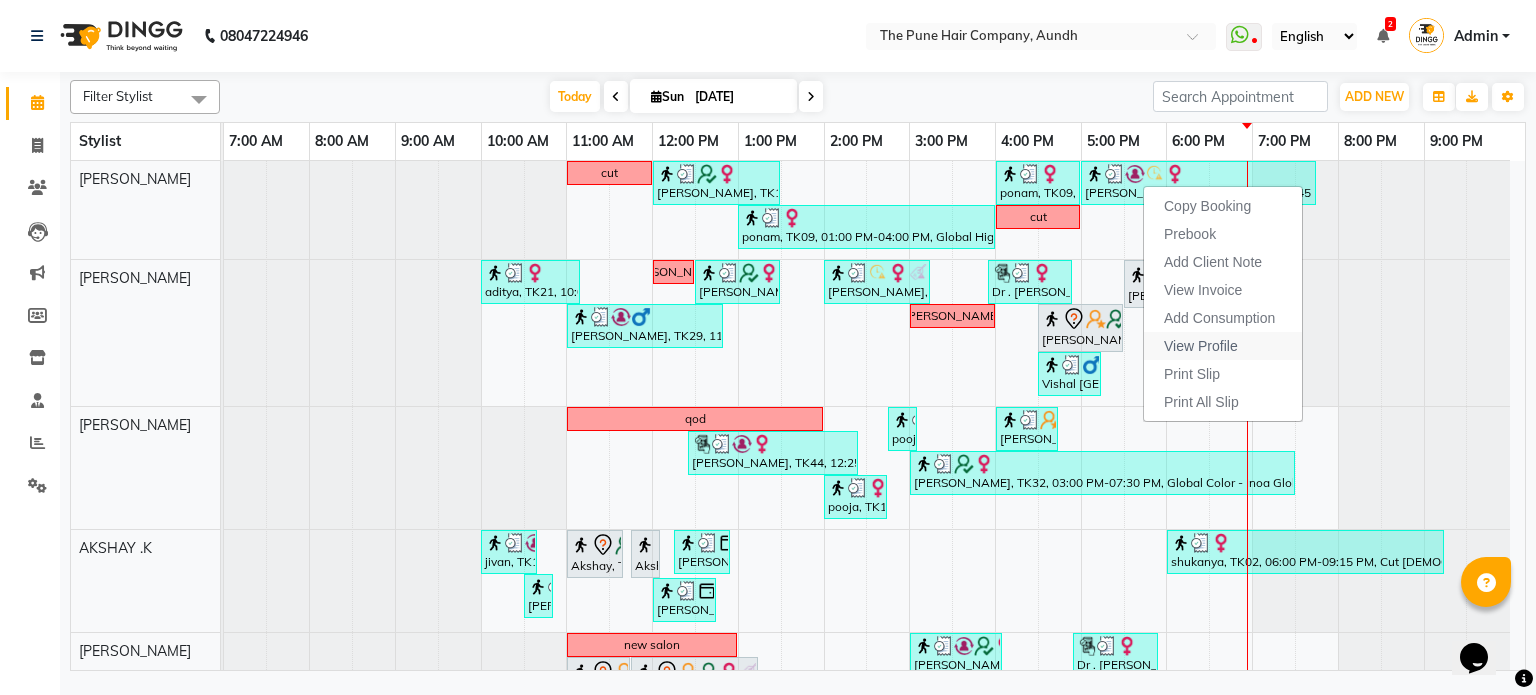 click on "View Profile" at bounding box center (1201, 346) 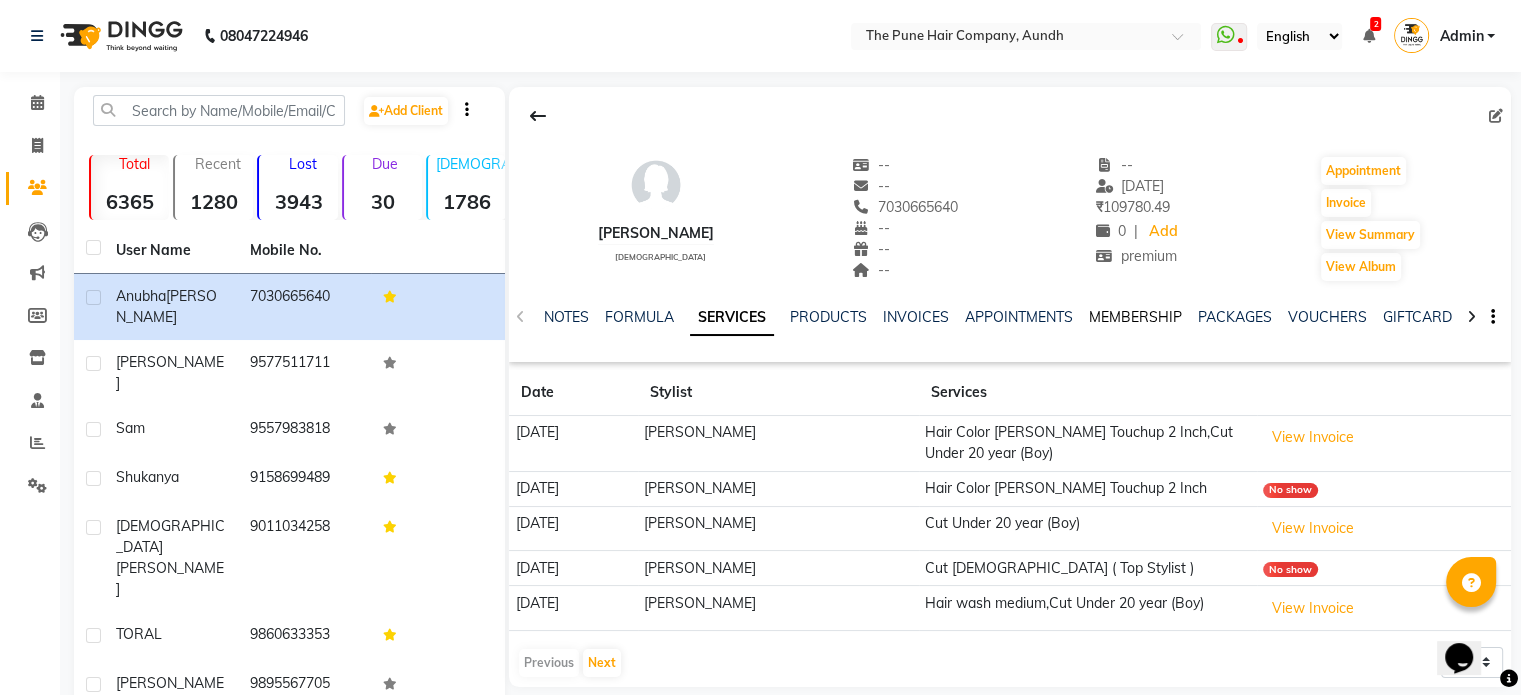 click on "MEMBERSHIP" 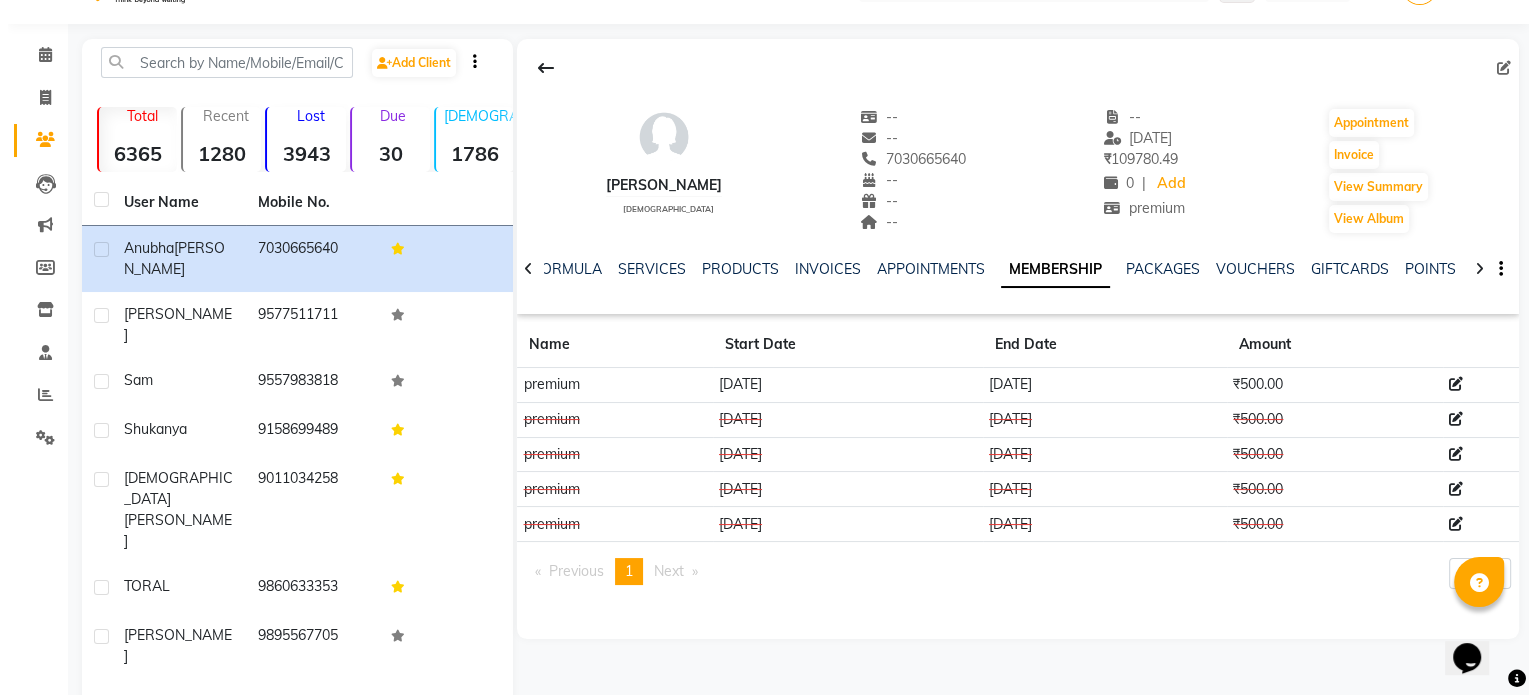 scroll, scrollTop: 0, scrollLeft: 0, axis: both 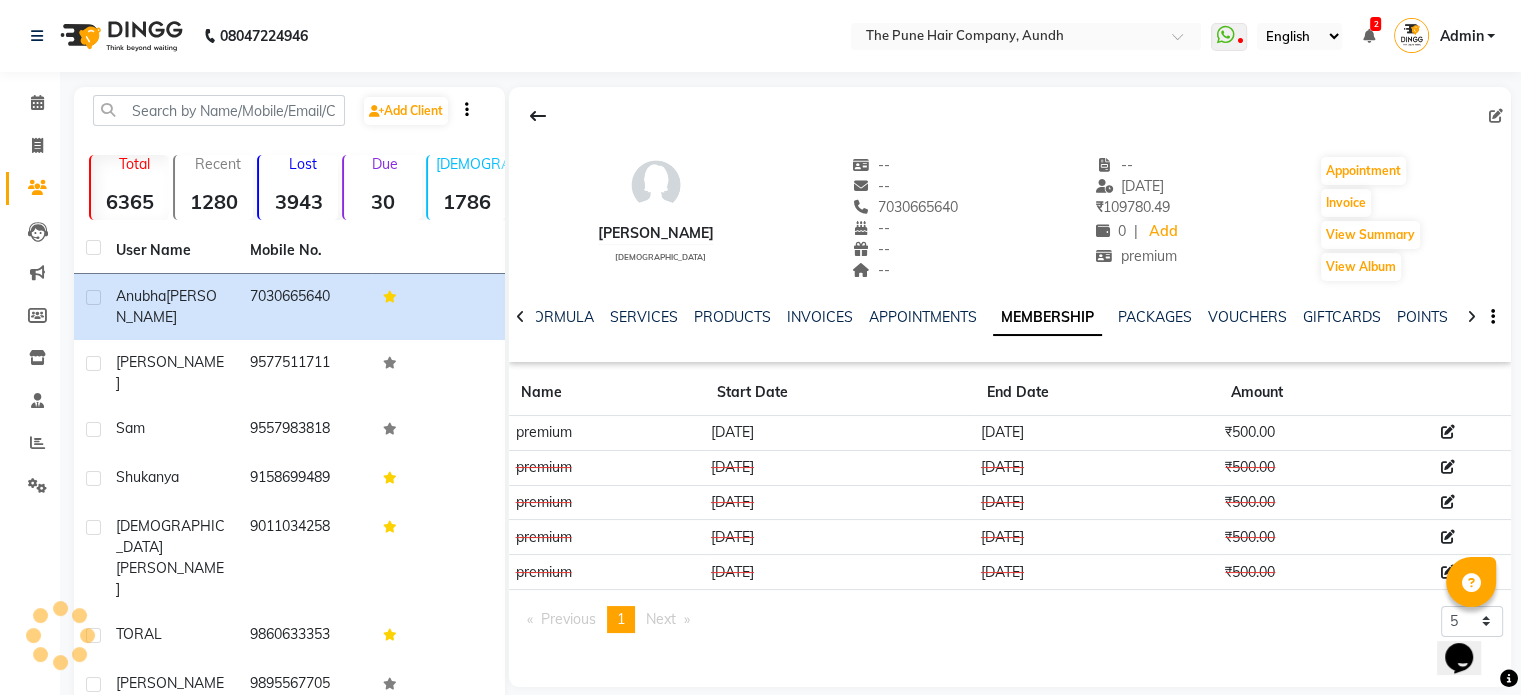 click on "Calendar" 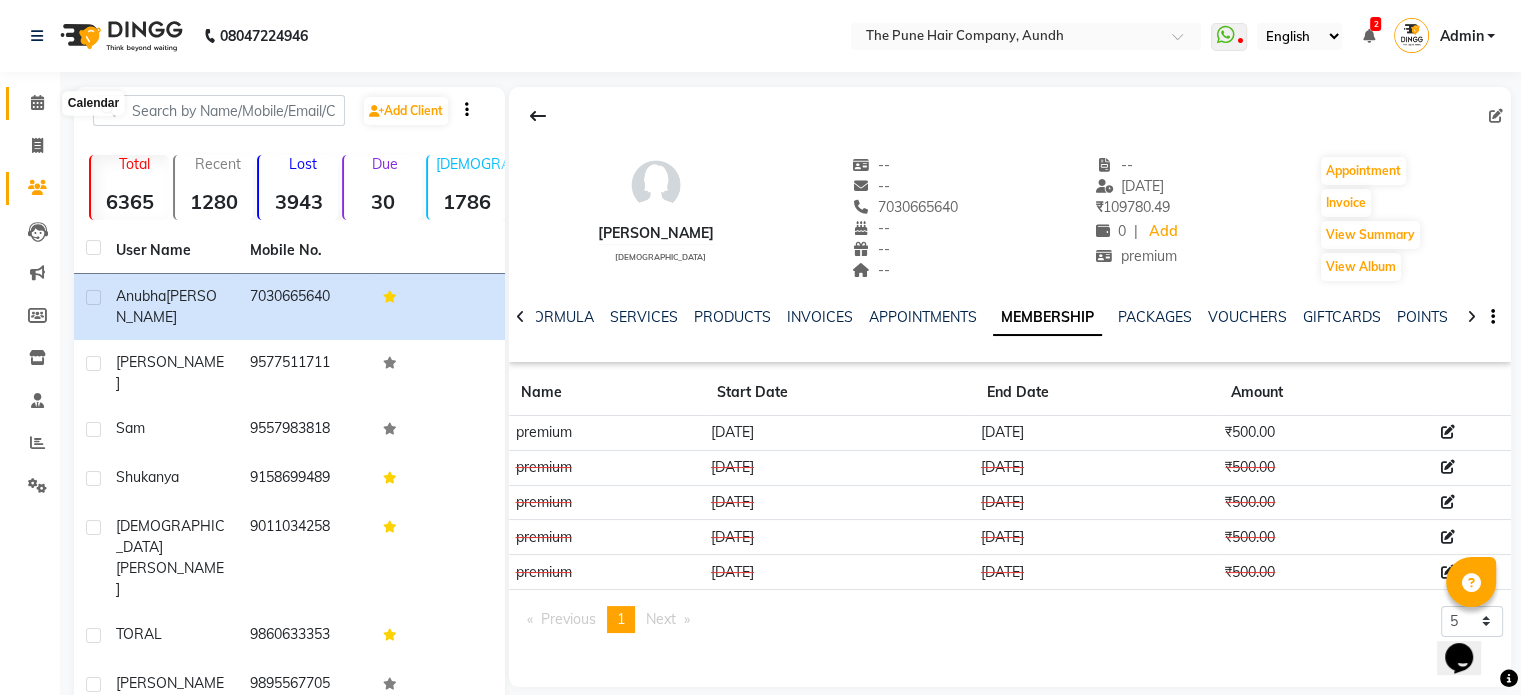 click 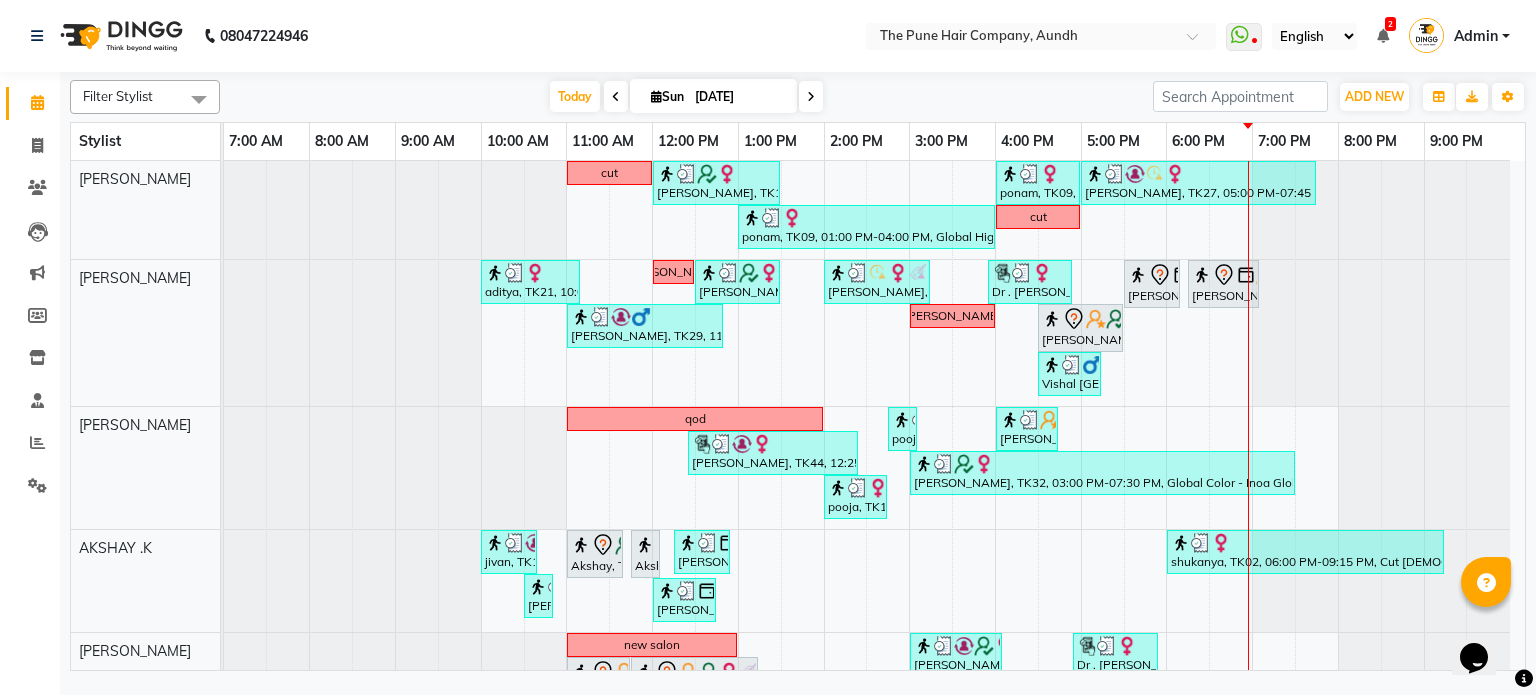 scroll, scrollTop: 85, scrollLeft: 0, axis: vertical 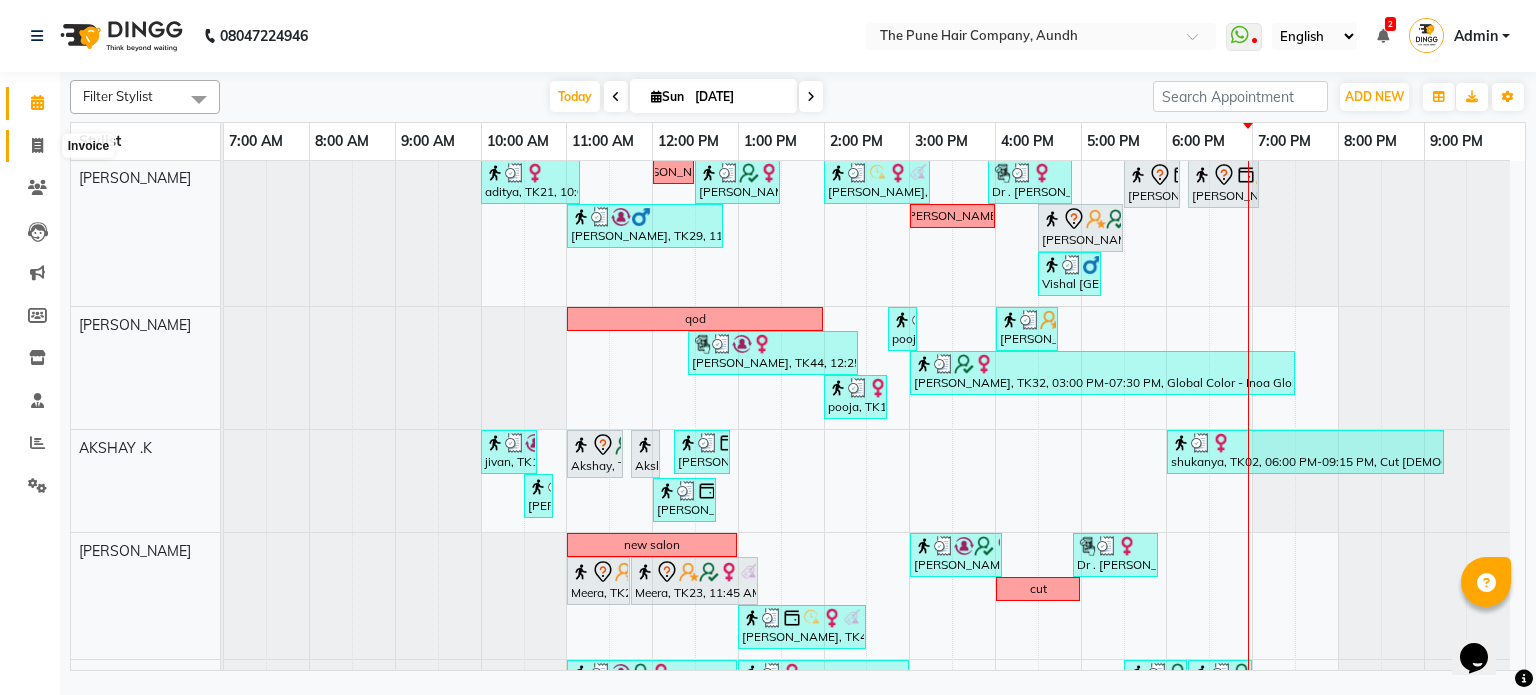 click 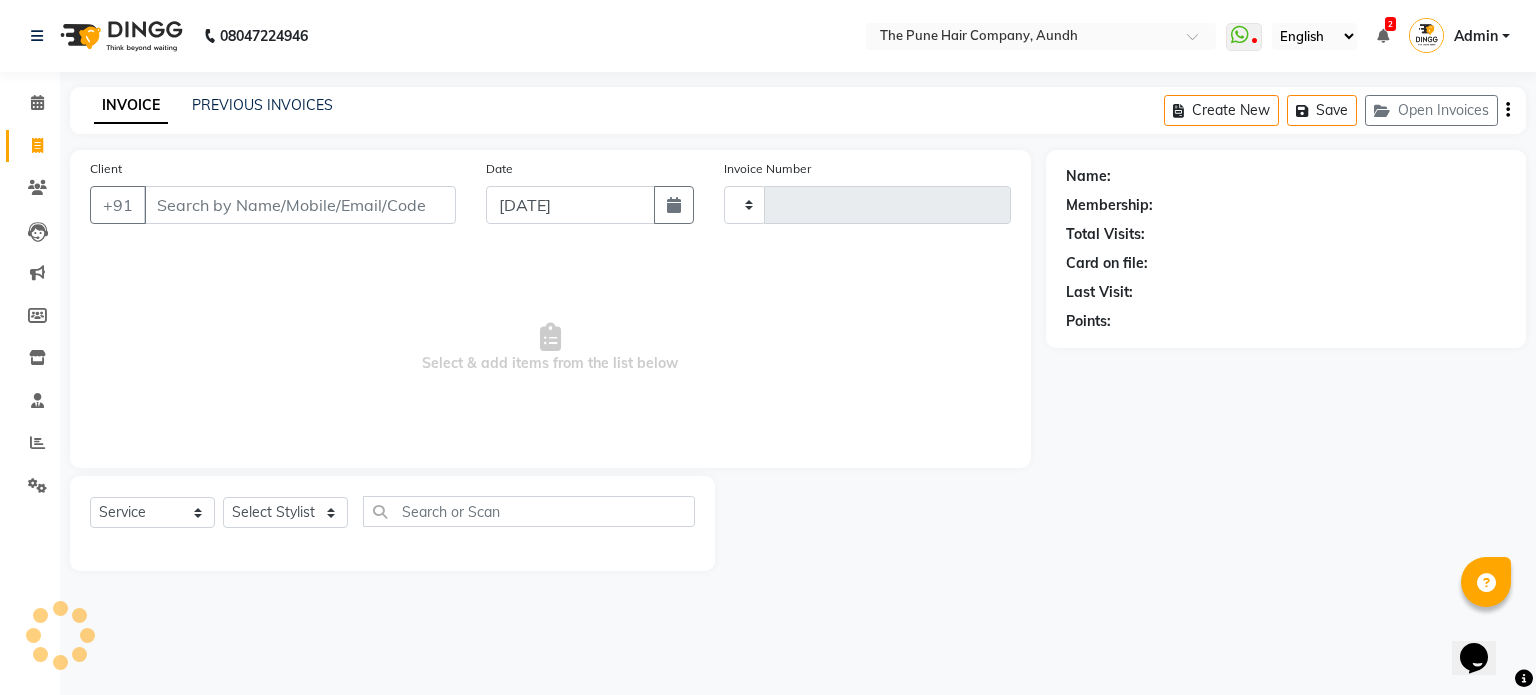 type on "3119" 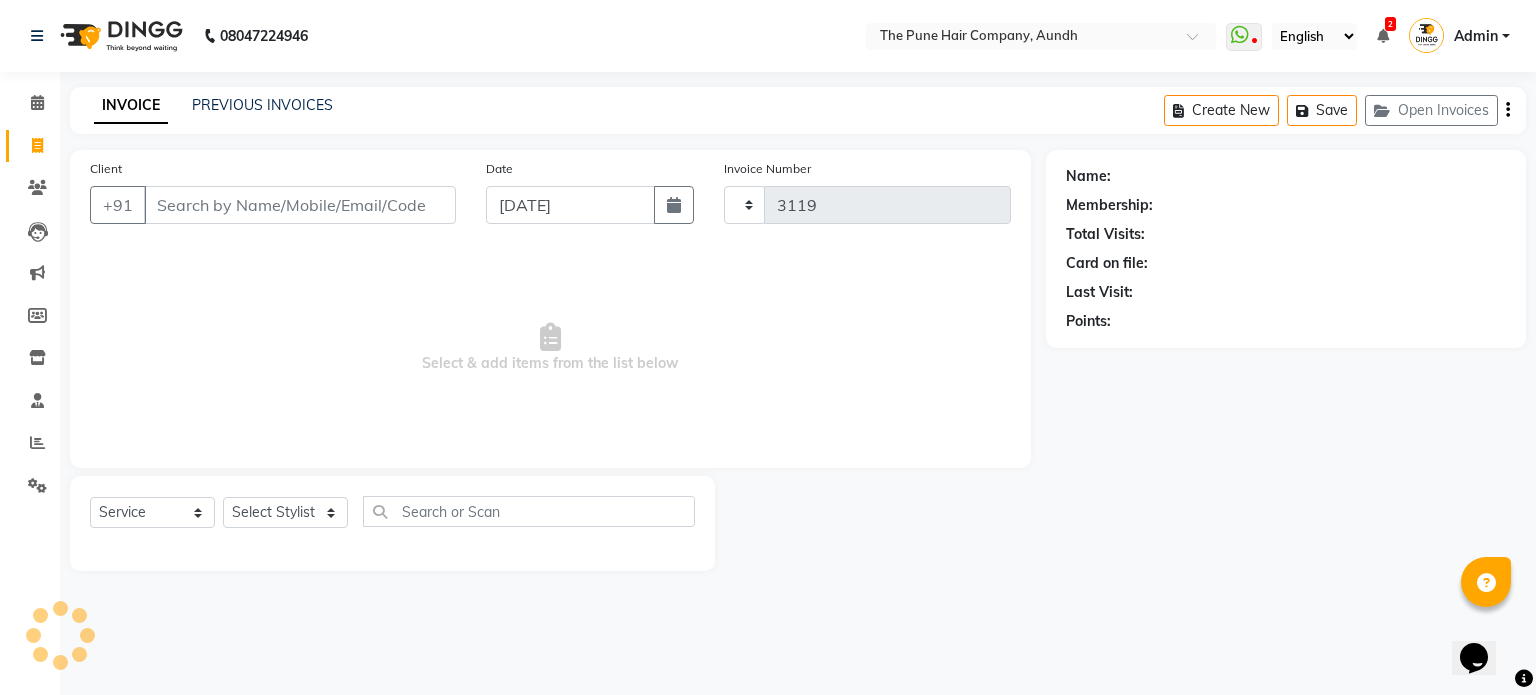 select on "106" 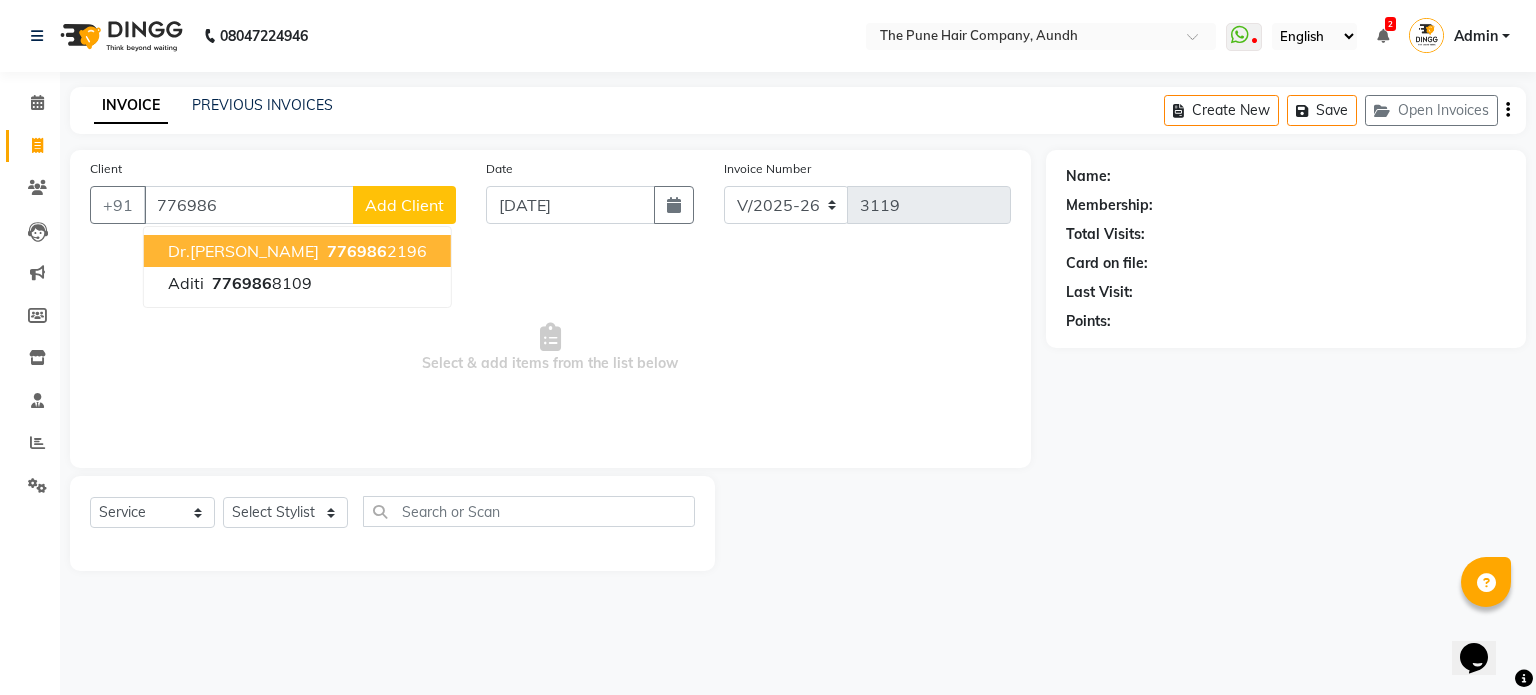click on "776986 2196" at bounding box center (375, 251) 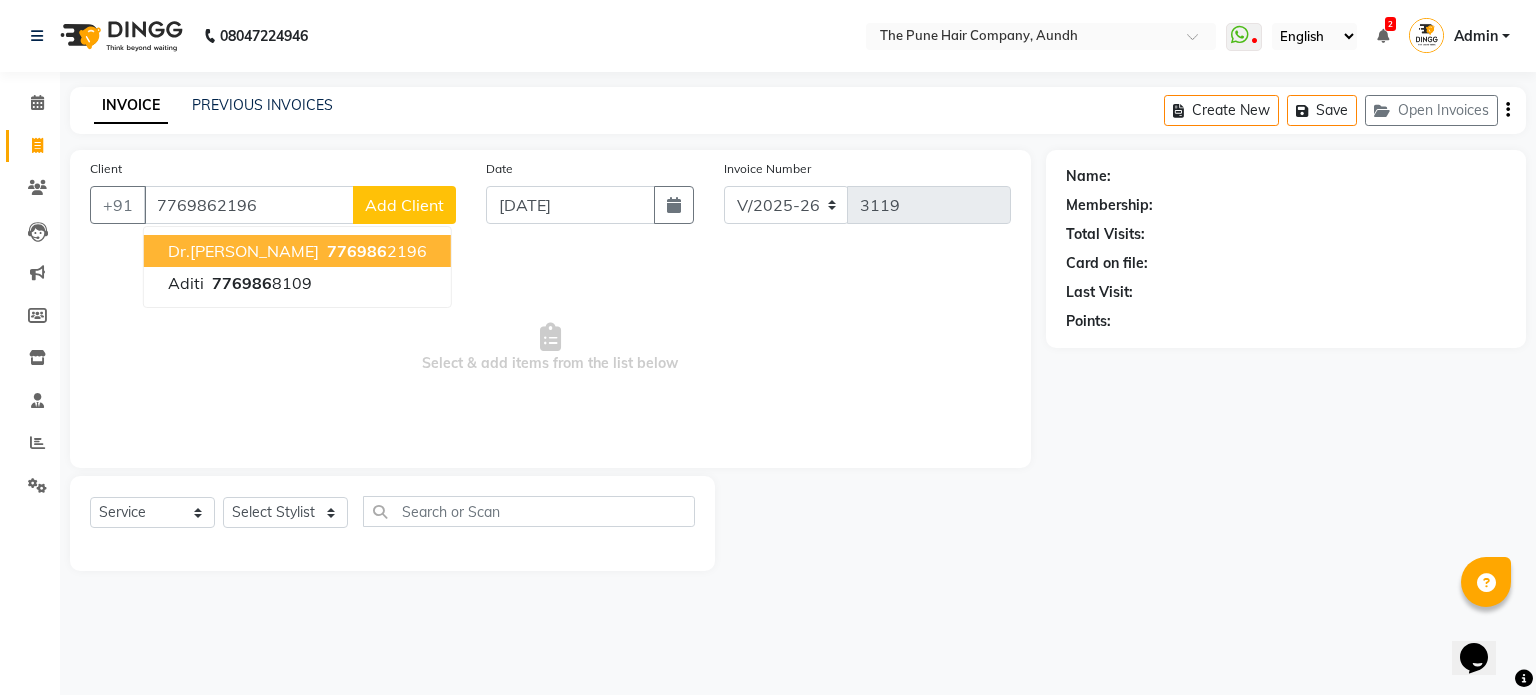 type on "7769862196" 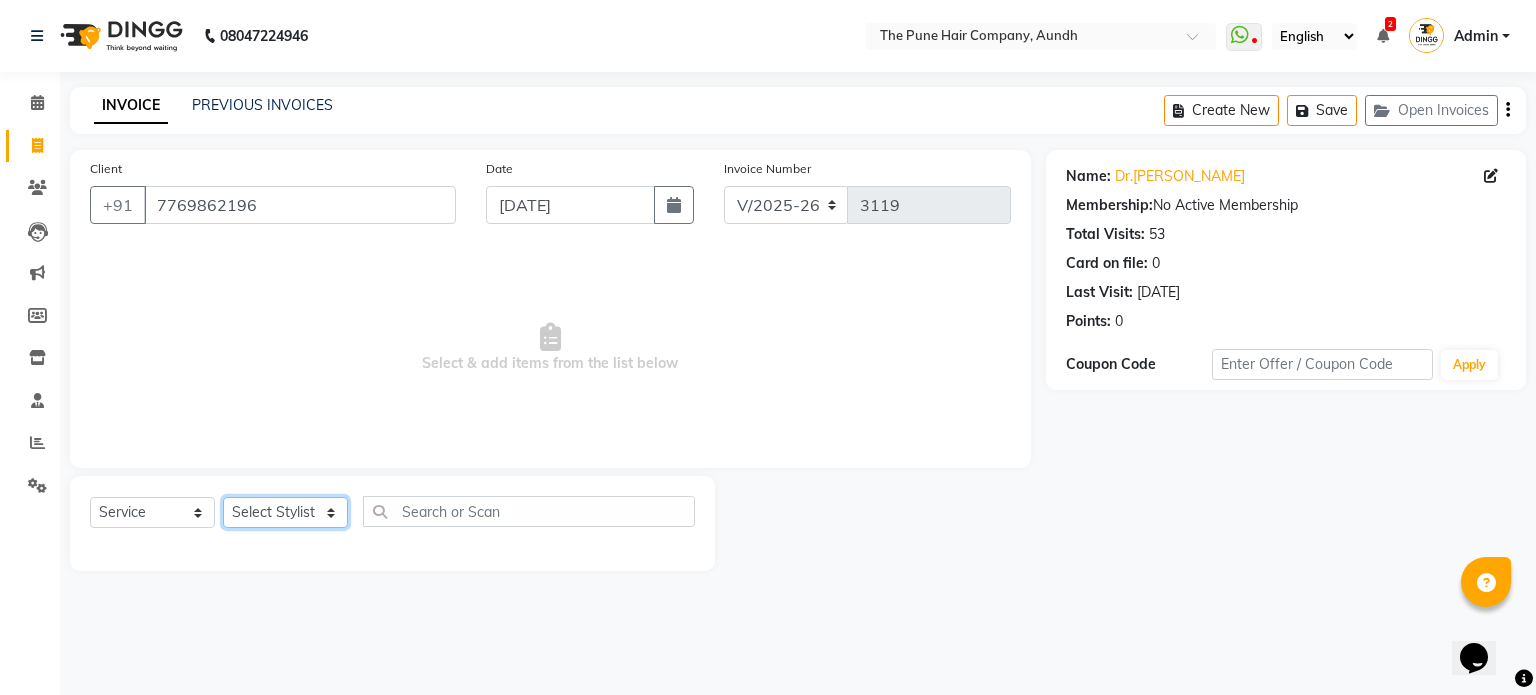 click on "Select Stylist Akash both [PERSON_NAME] .K [PERSON_NAME] kaif [PERSON_NAME] [PERSON_NAME] [PERSON_NAME] [PERSON_NAME] mane POOJA MORE [PERSON_NAME]  [PERSON_NAME] Shweta [PERSON_NAME] [PERSON_NAME] [PERSON_NAME]" 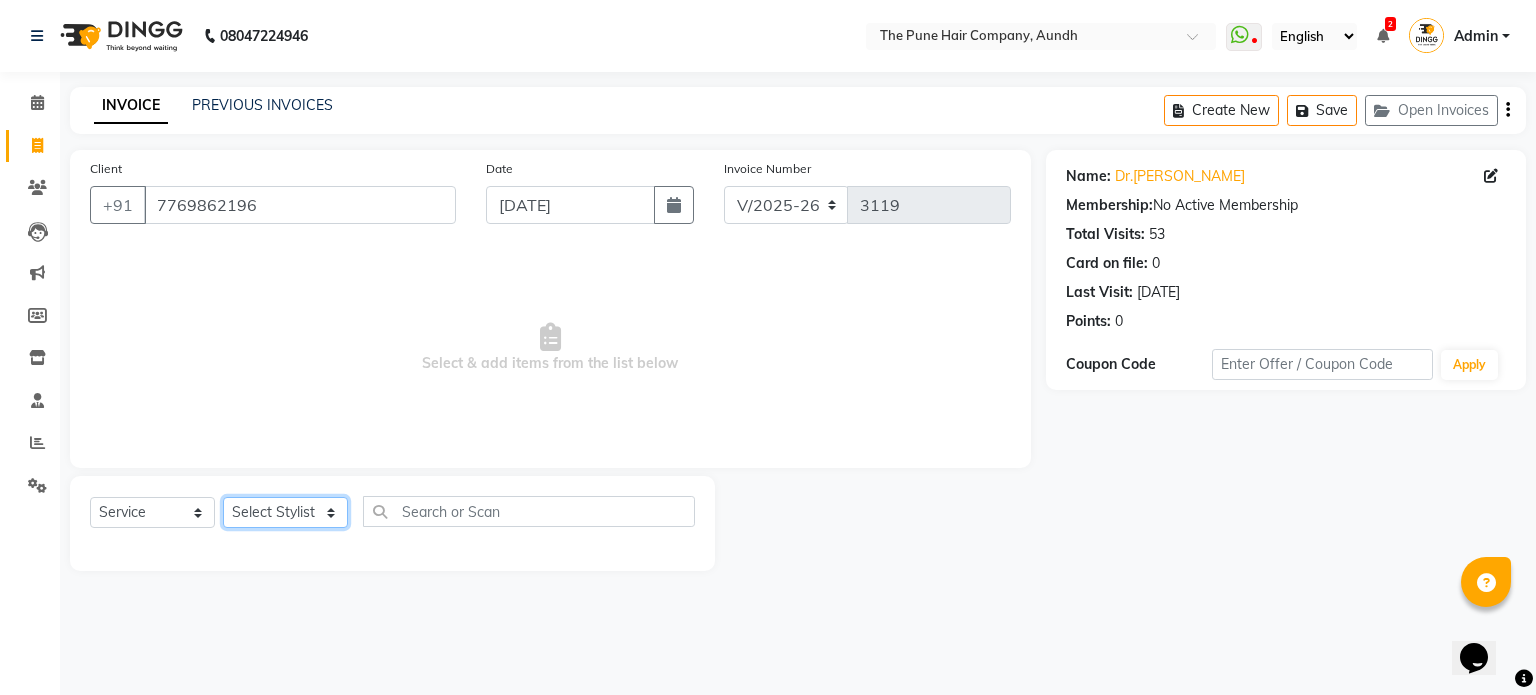 select on "3340" 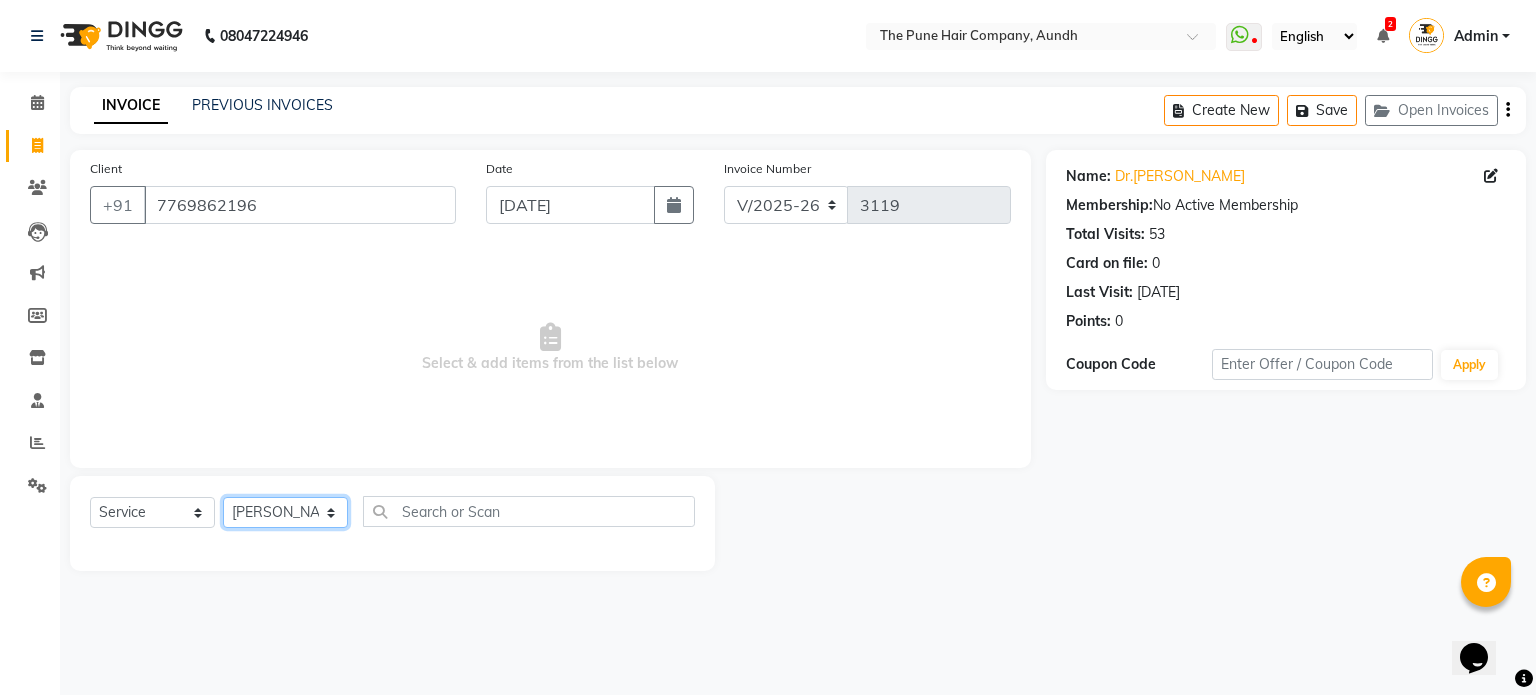 click on "Select Stylist Akash both [PERSON_NAME] .K [PERSON_NAME] kaif [PERSON_NAME] [PERSON_NAME] [PERSON_NAME] [PERSON_NAME] mane POOJA MORE [PERSON_NAME]  [PERSON_NAME] Shweta [PERSON_NAME] [PERSON_NAME] [PERSON_NAME]" 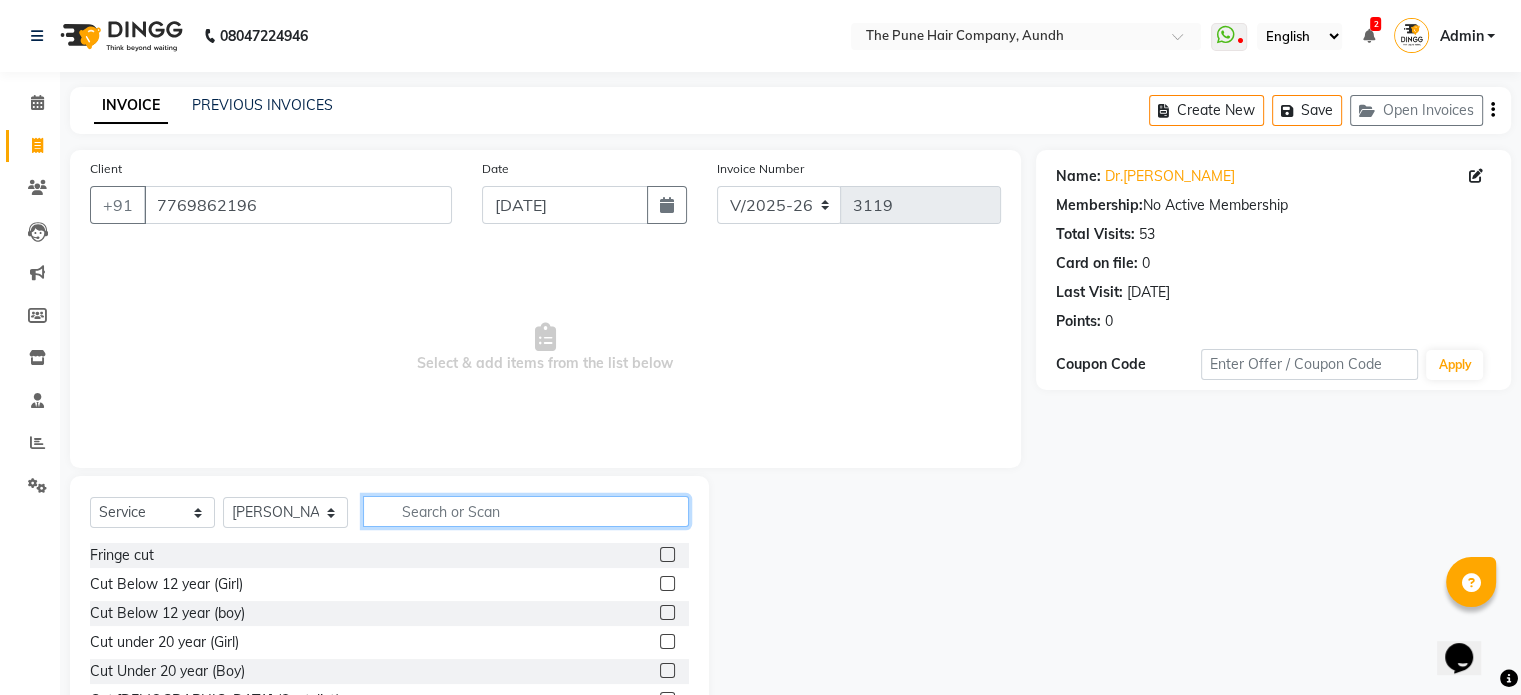 click 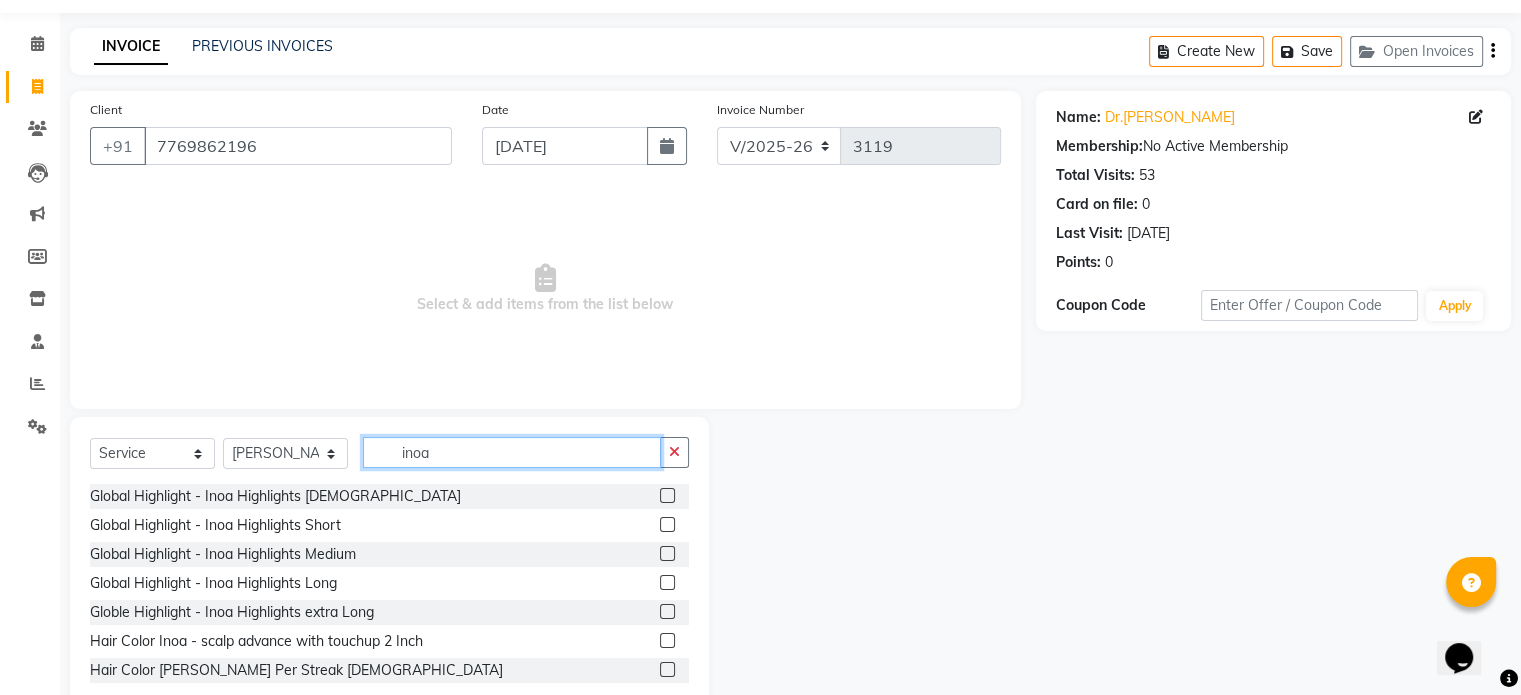 scroll, scrollTop: 106, scrollLeft: 0, axis: vertical 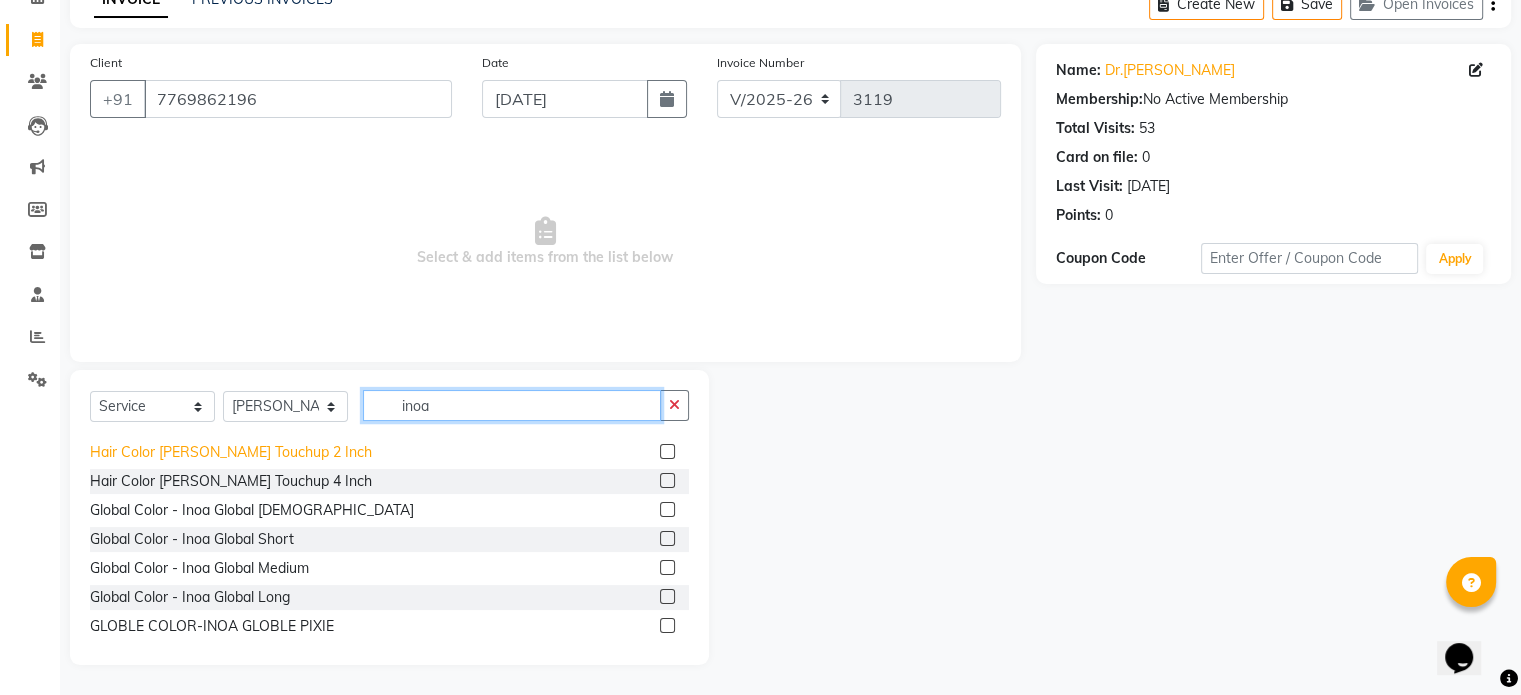 type on "inoa" 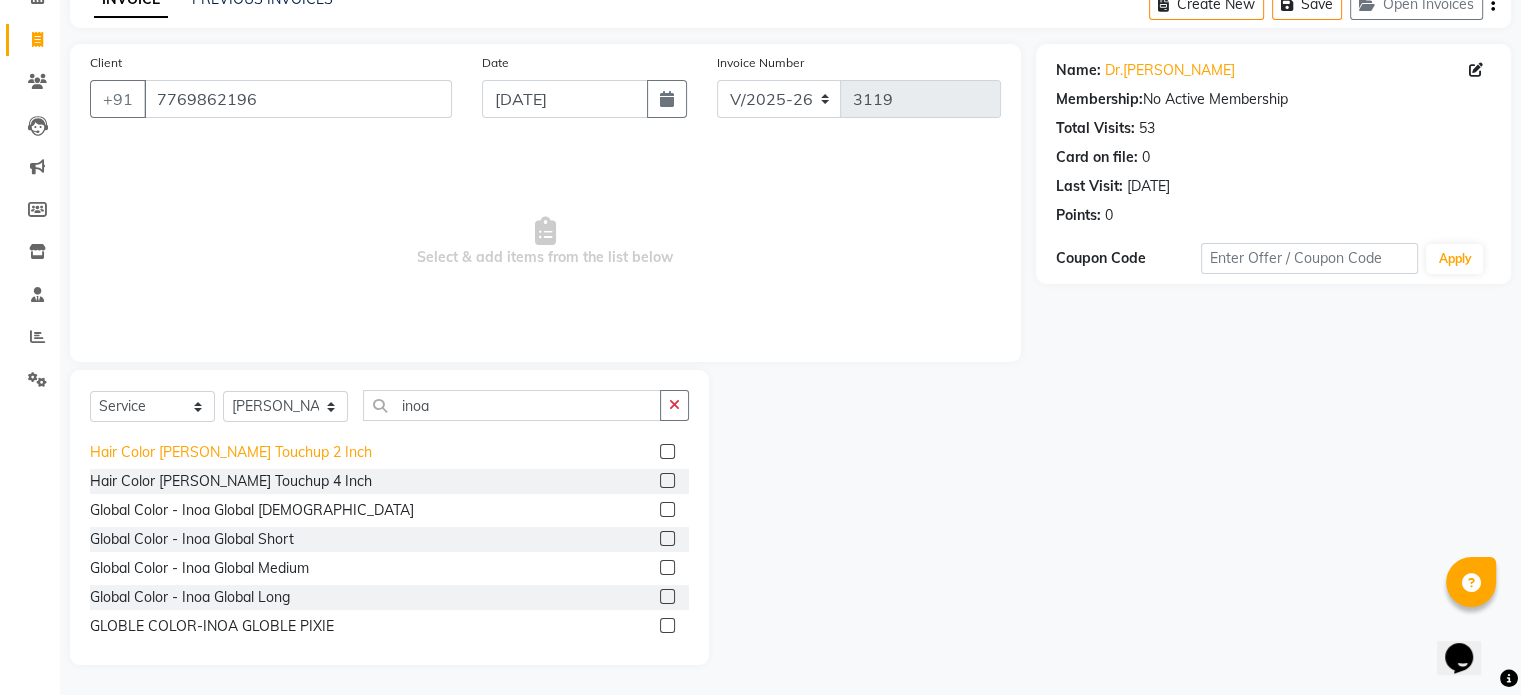 click on "Hair Color [PERSON_NAME] Touchup 2 Inch" 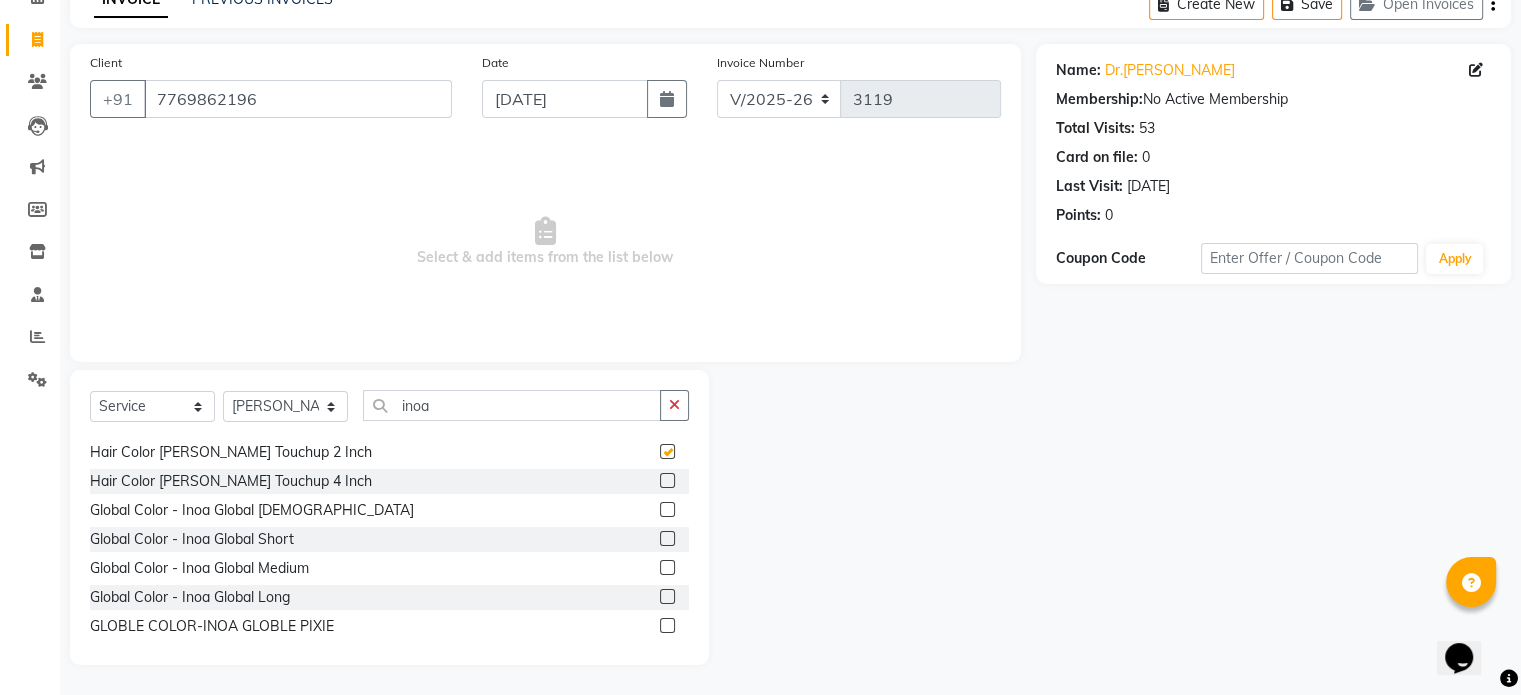 checkbox on "false" 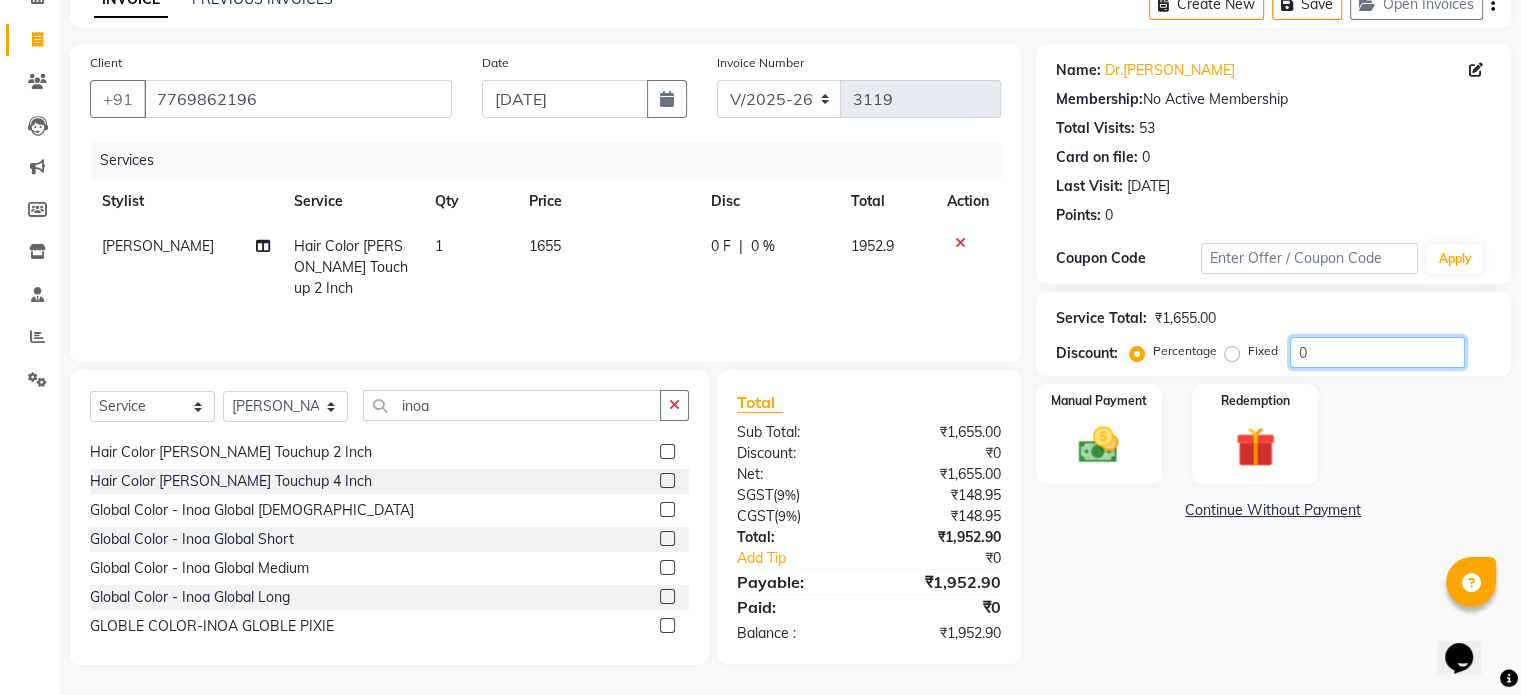 click on "0" 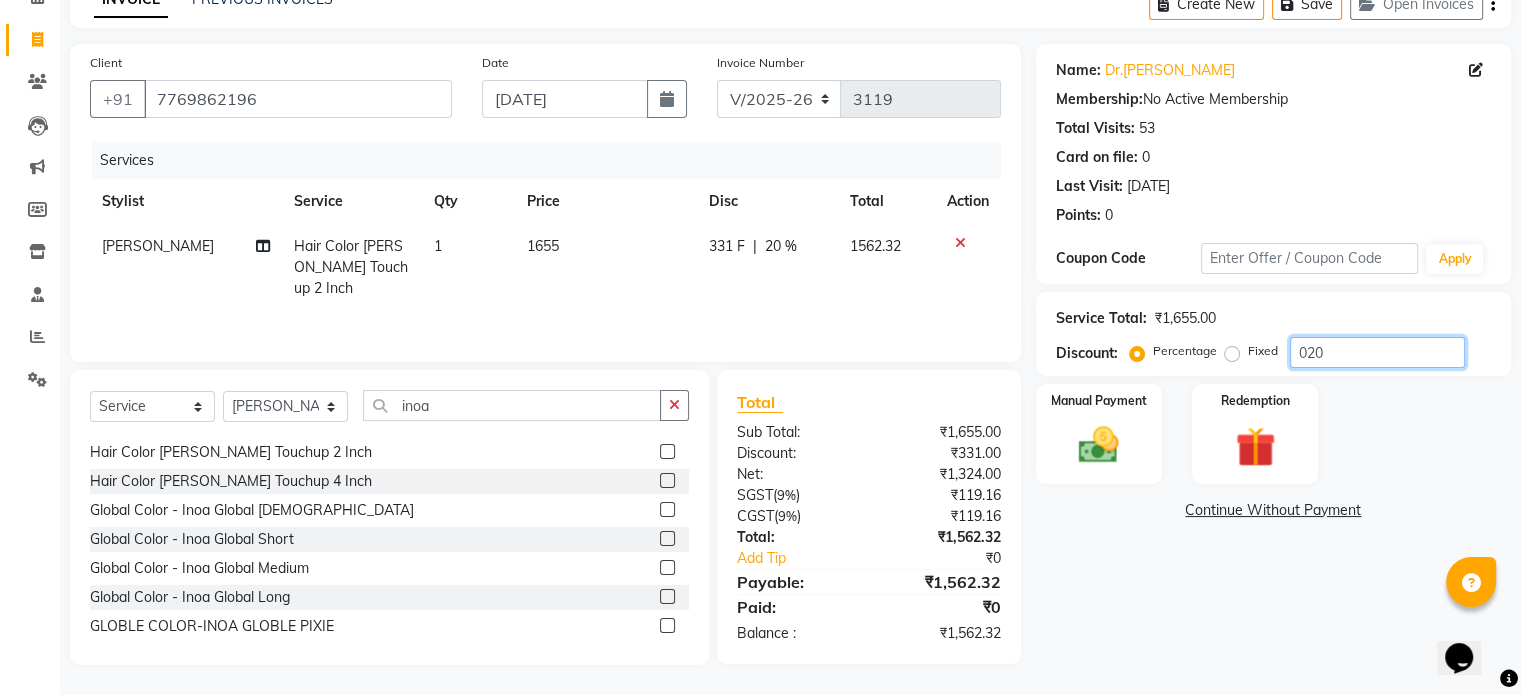 scroll, scrollTop: 107, scrollLeft: 0, axis: vertical 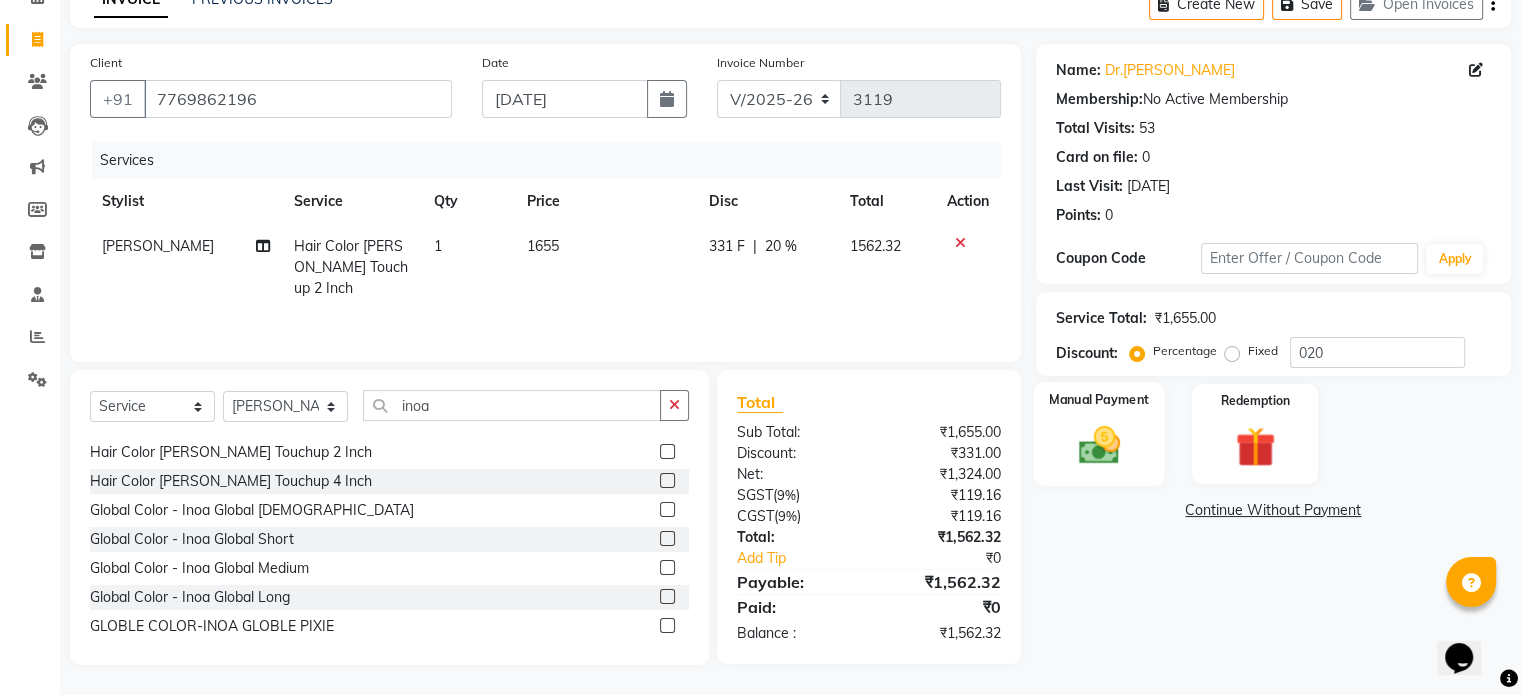 click on "Manual Payment" 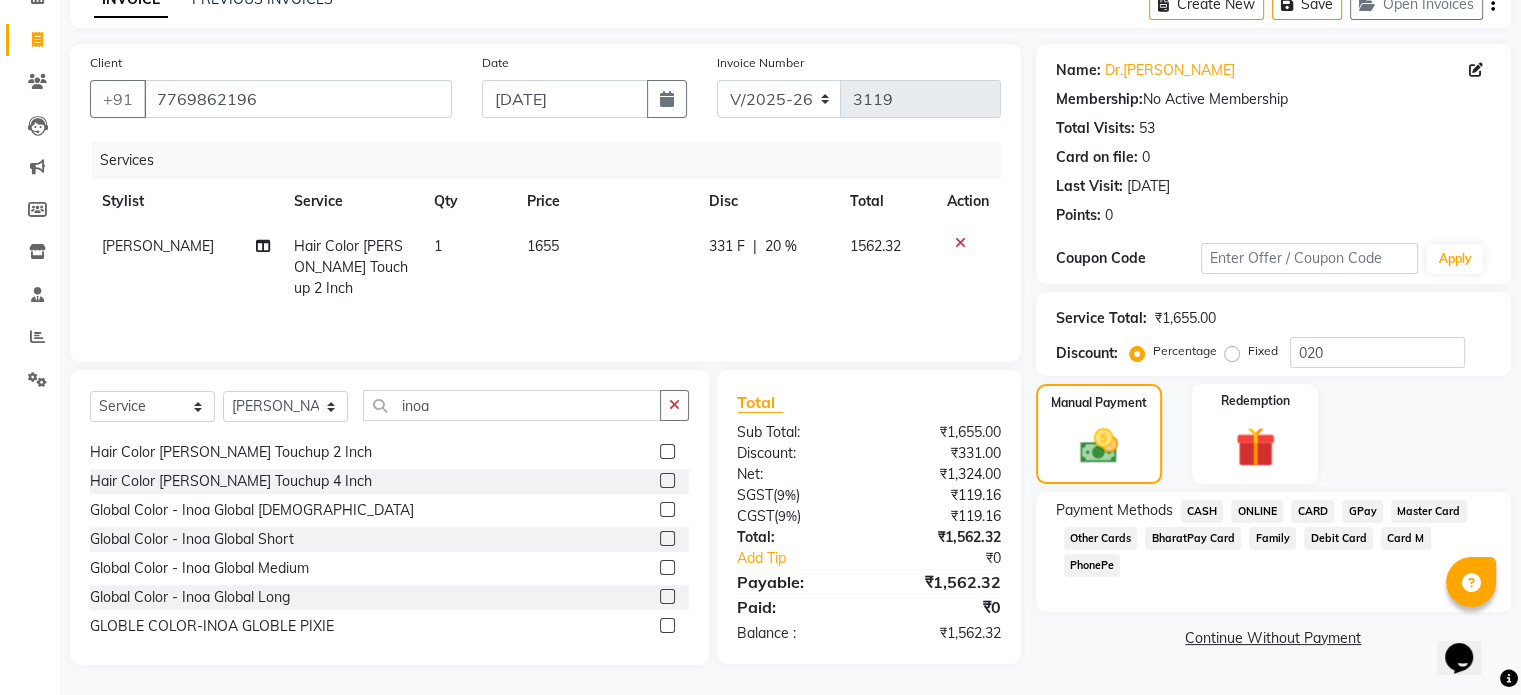 click on "ONLINE" 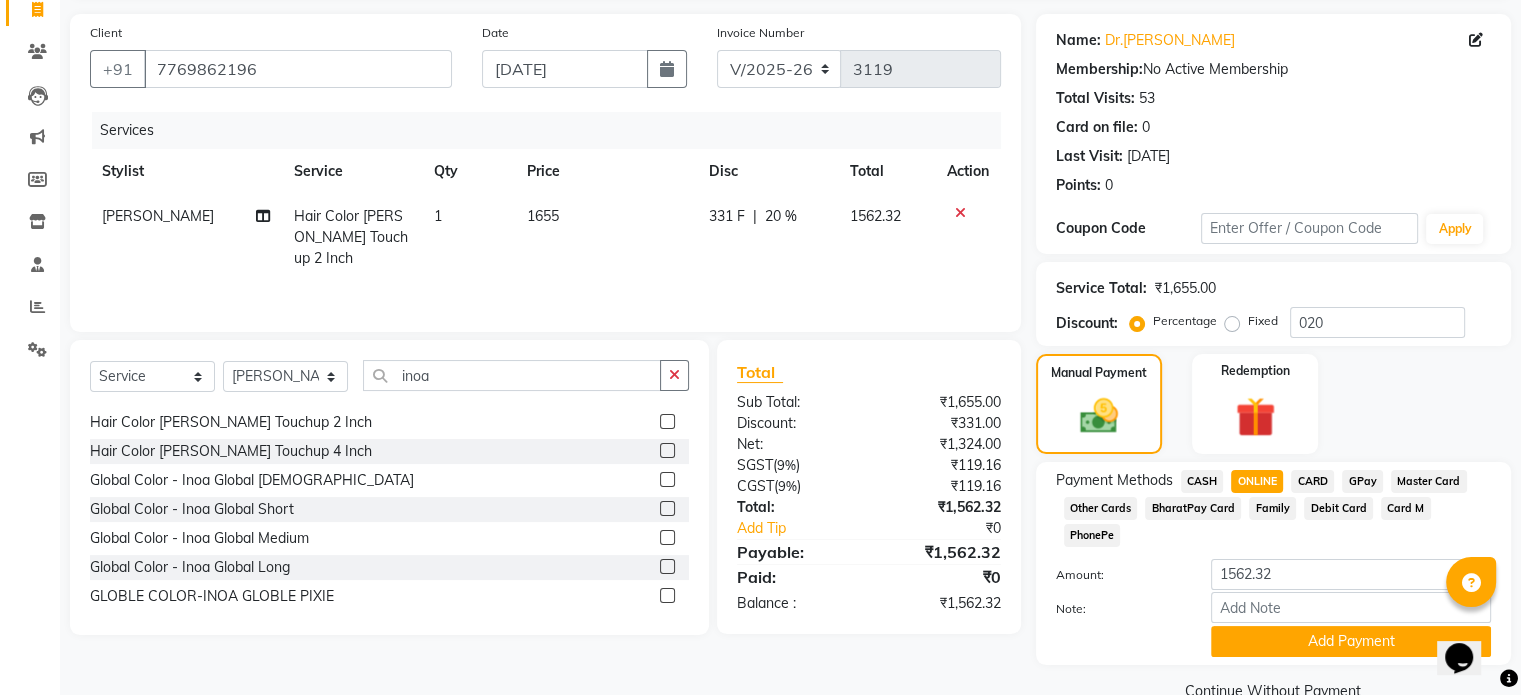 scroll, scrollTop: 152, scrollLeft: 0, axis: vertical 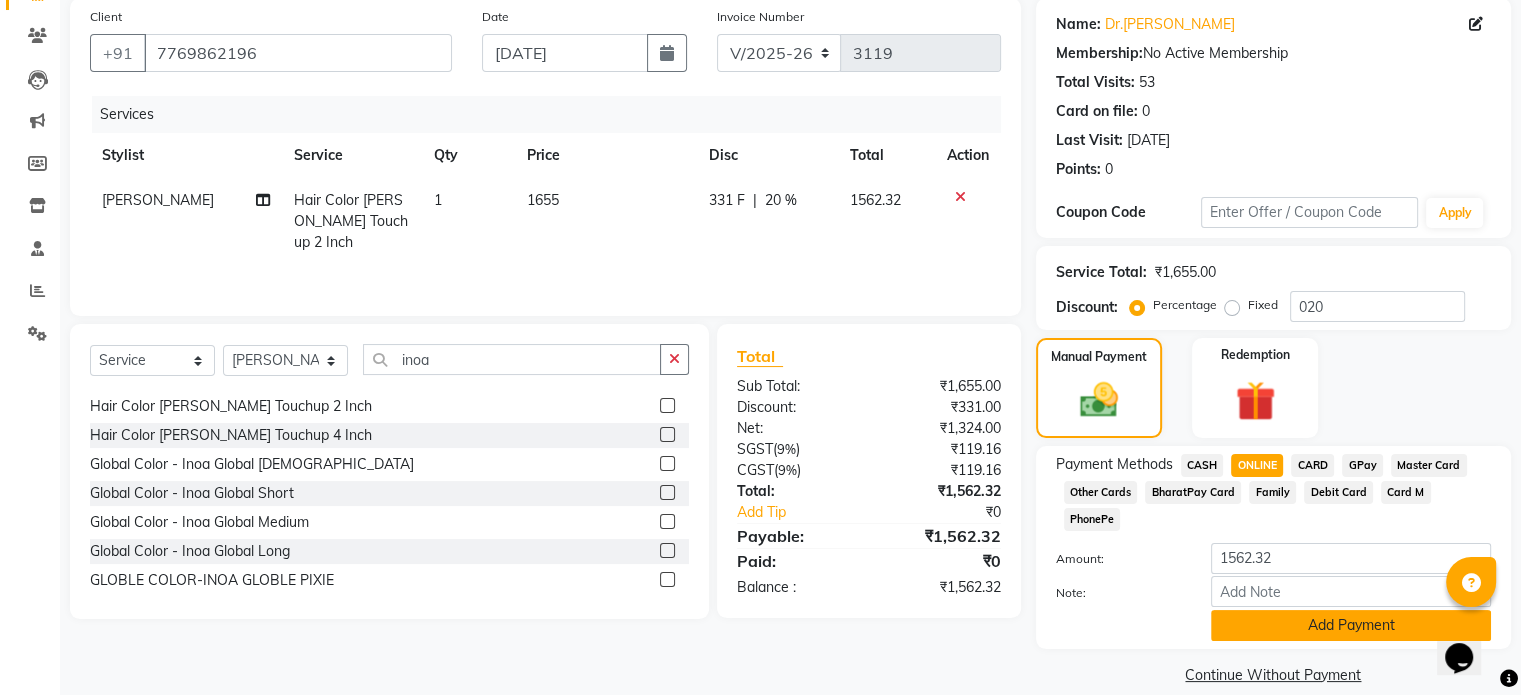 click on "Add Payment" 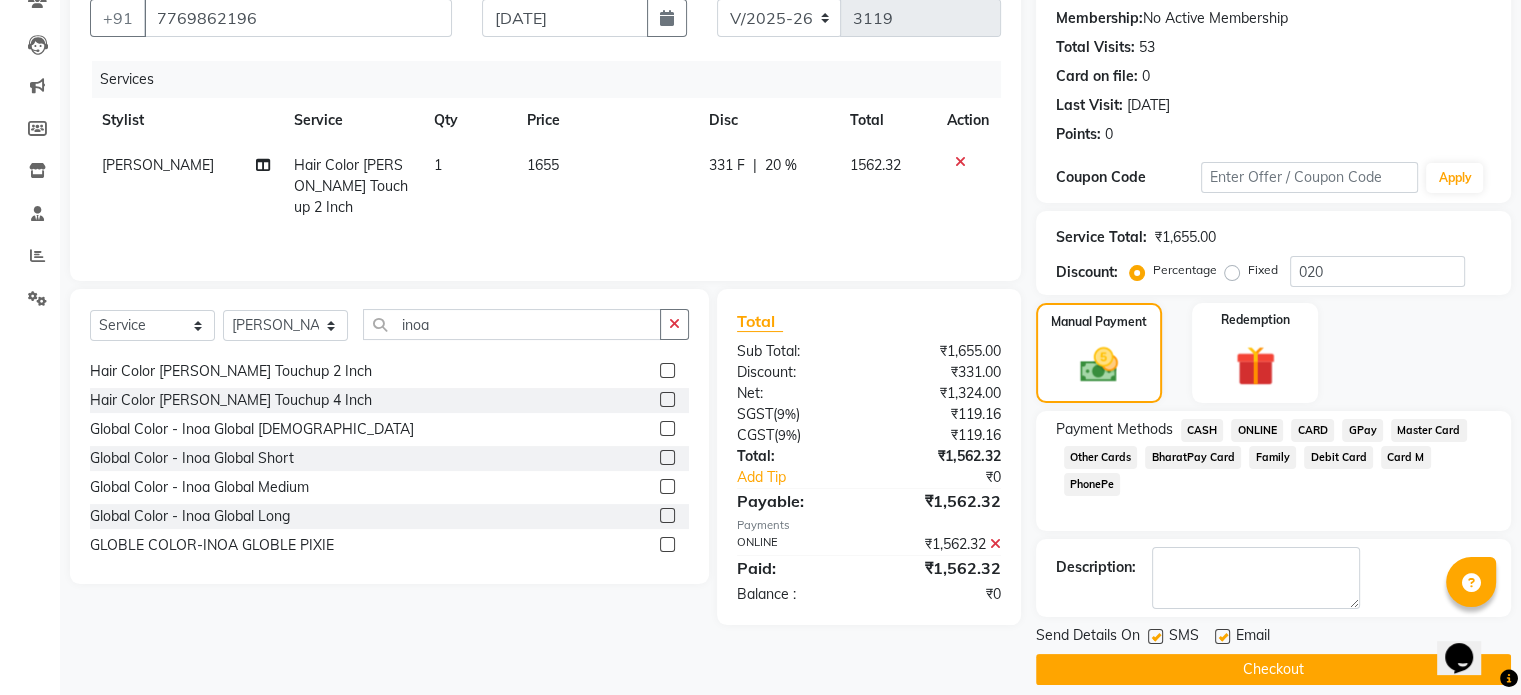 scroll, scrollTop: 205, scrollLeft: 0, axis: vertical 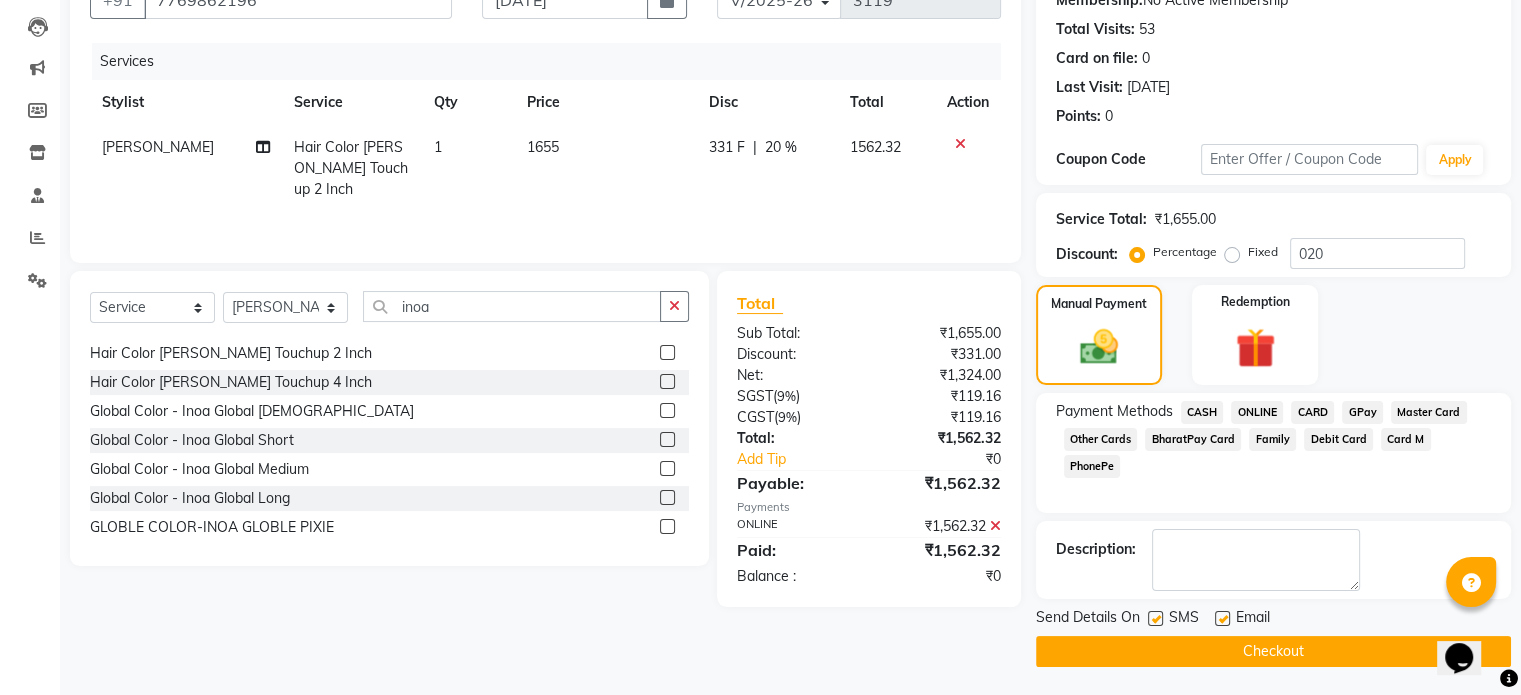 click on "Checkout" 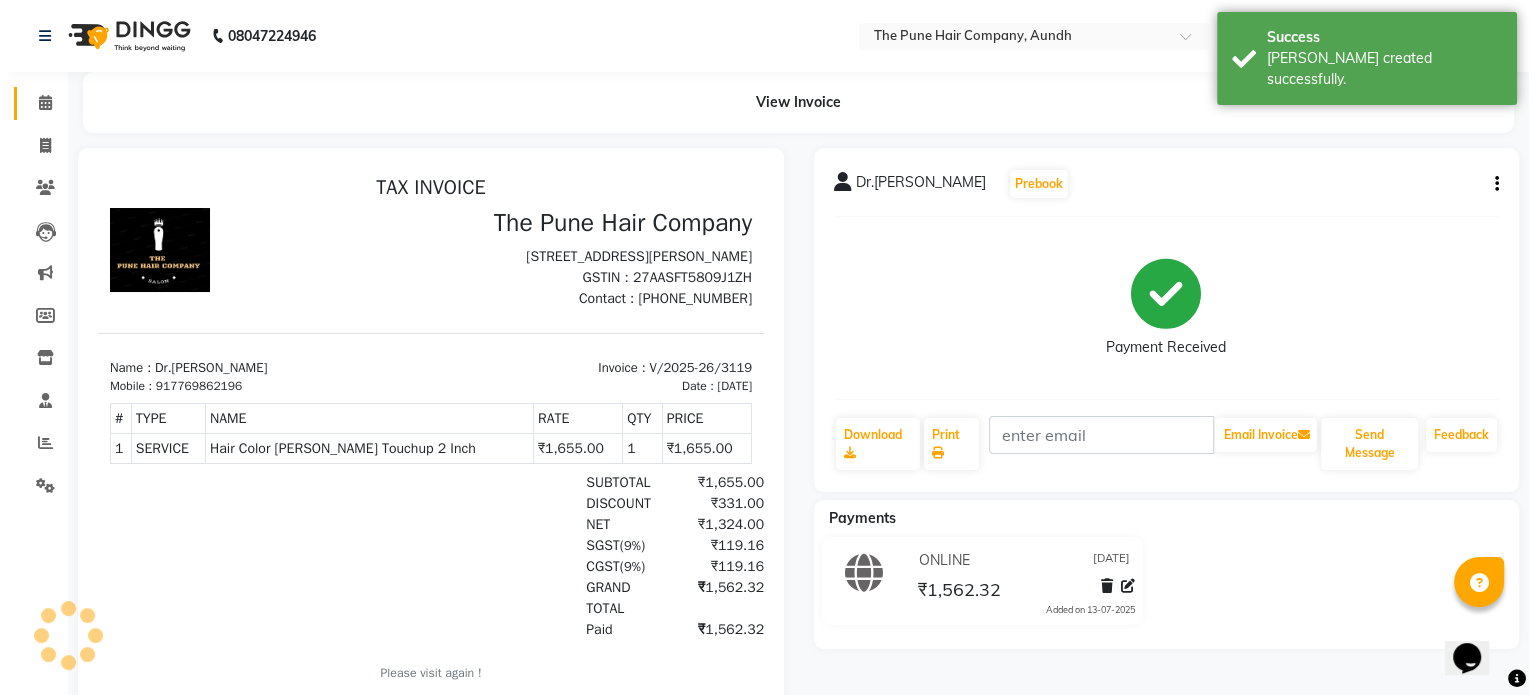 scroll, scrollTop: 0, scrollLeft: 0, axis: both 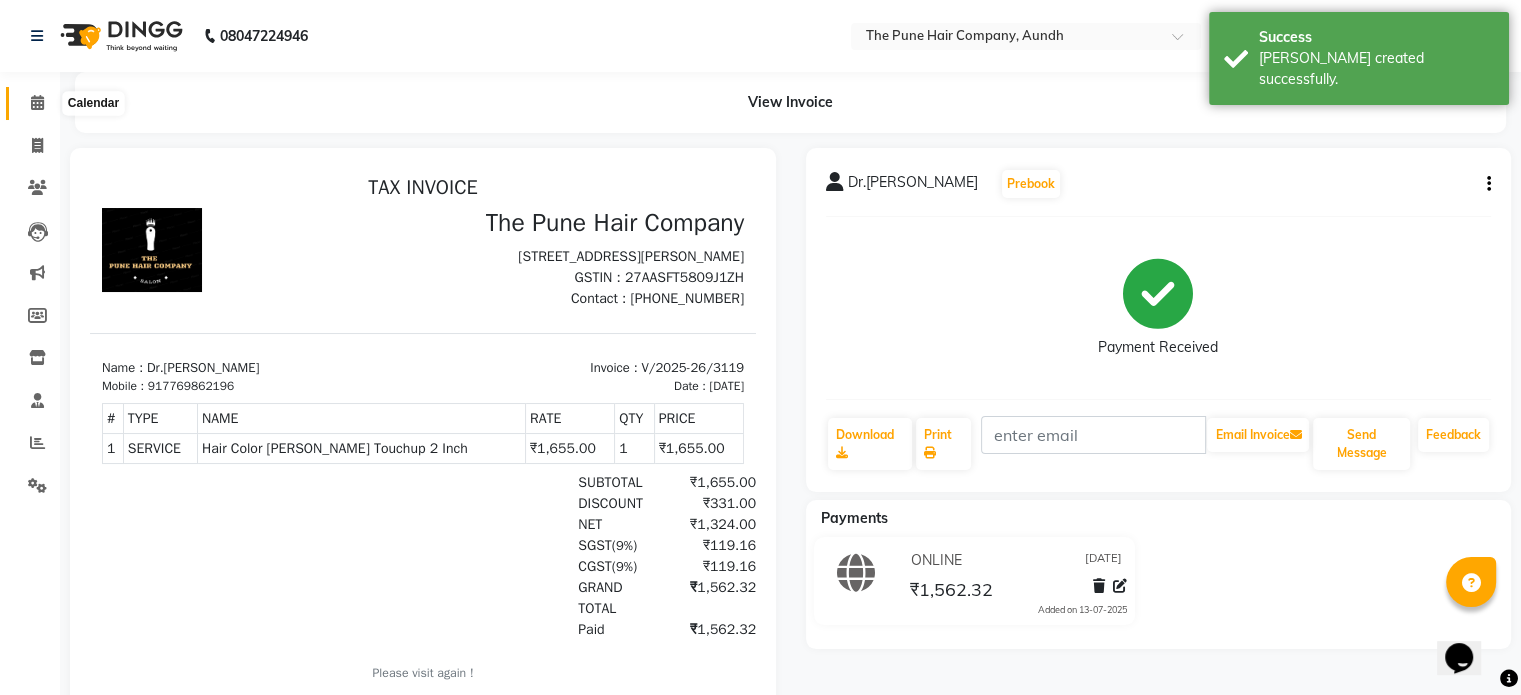 click 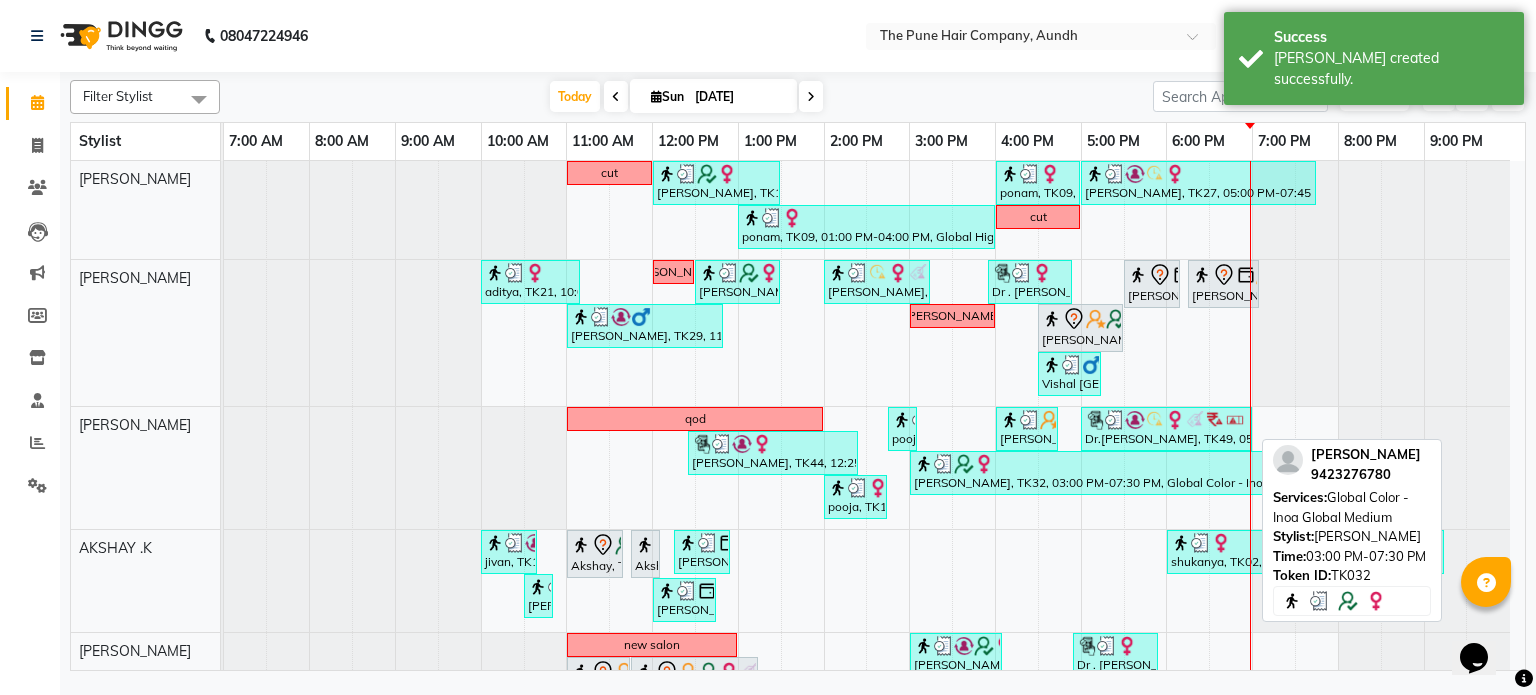 scroll, scrollTop: 200, scrollLeft: 0, axis: vertical 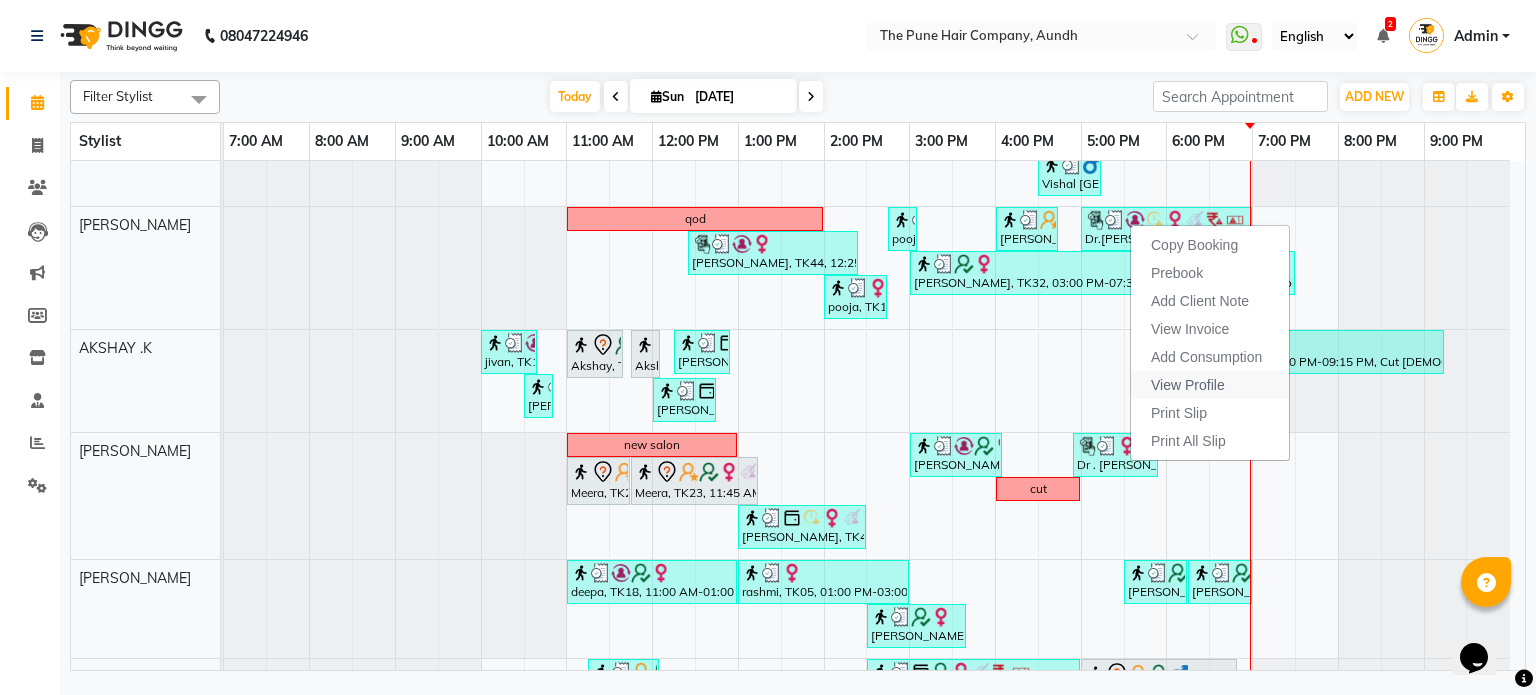 click on "View Profile" at bounding box center [1188, 385] 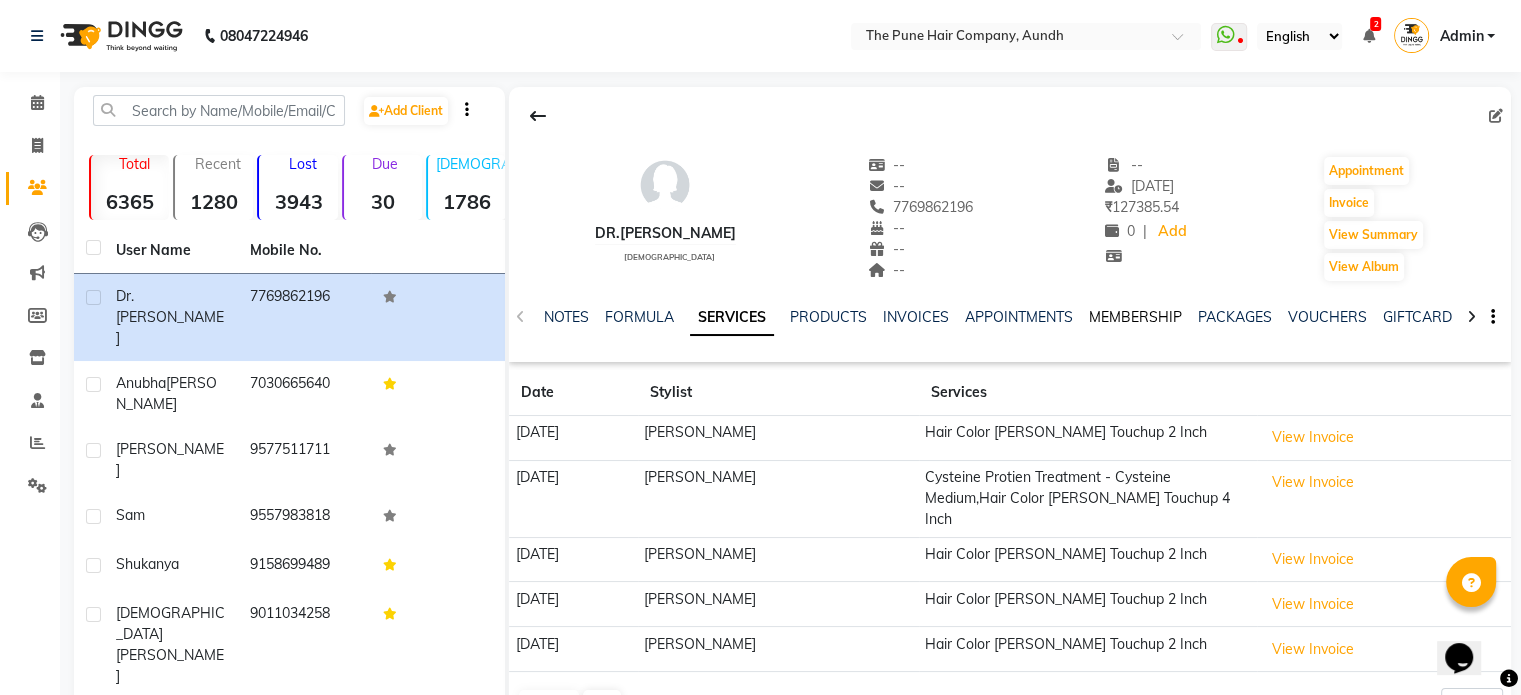 click on "MEMBERSHIP" 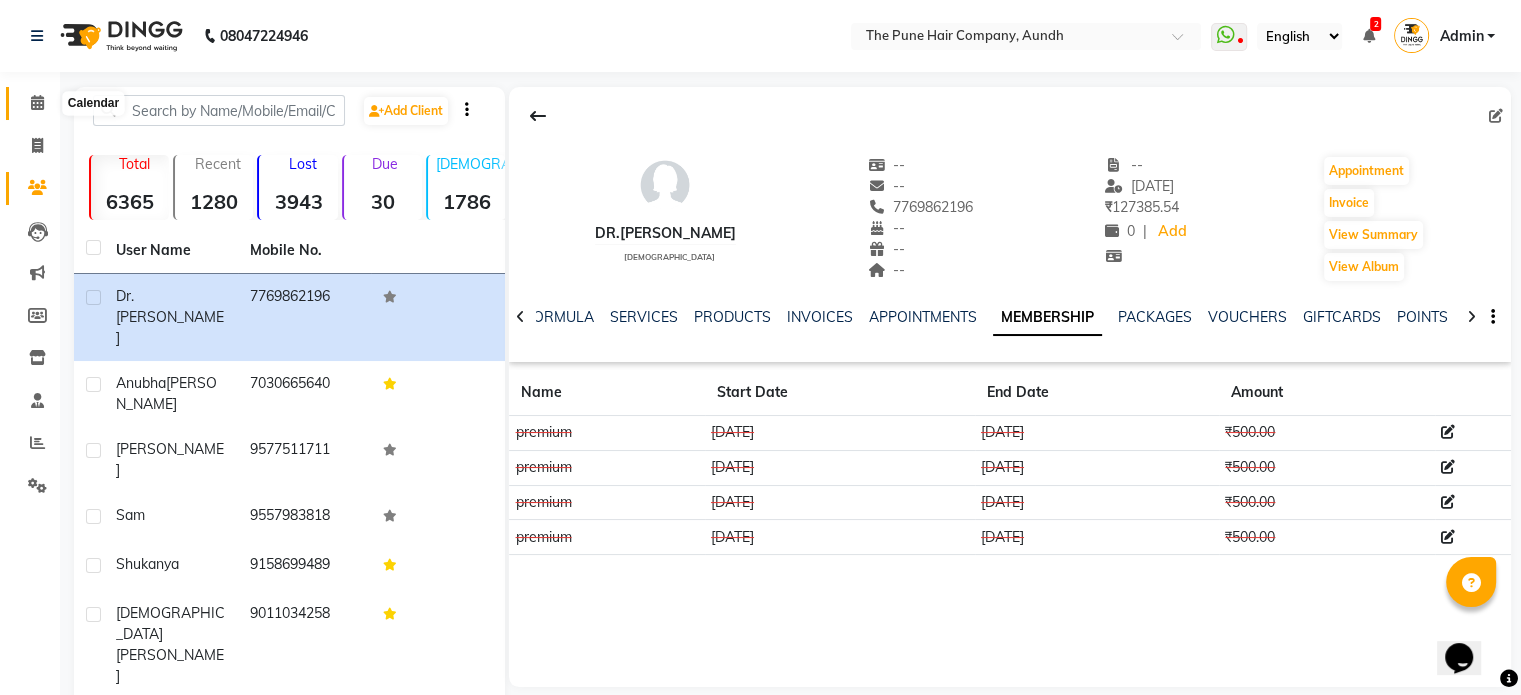 click 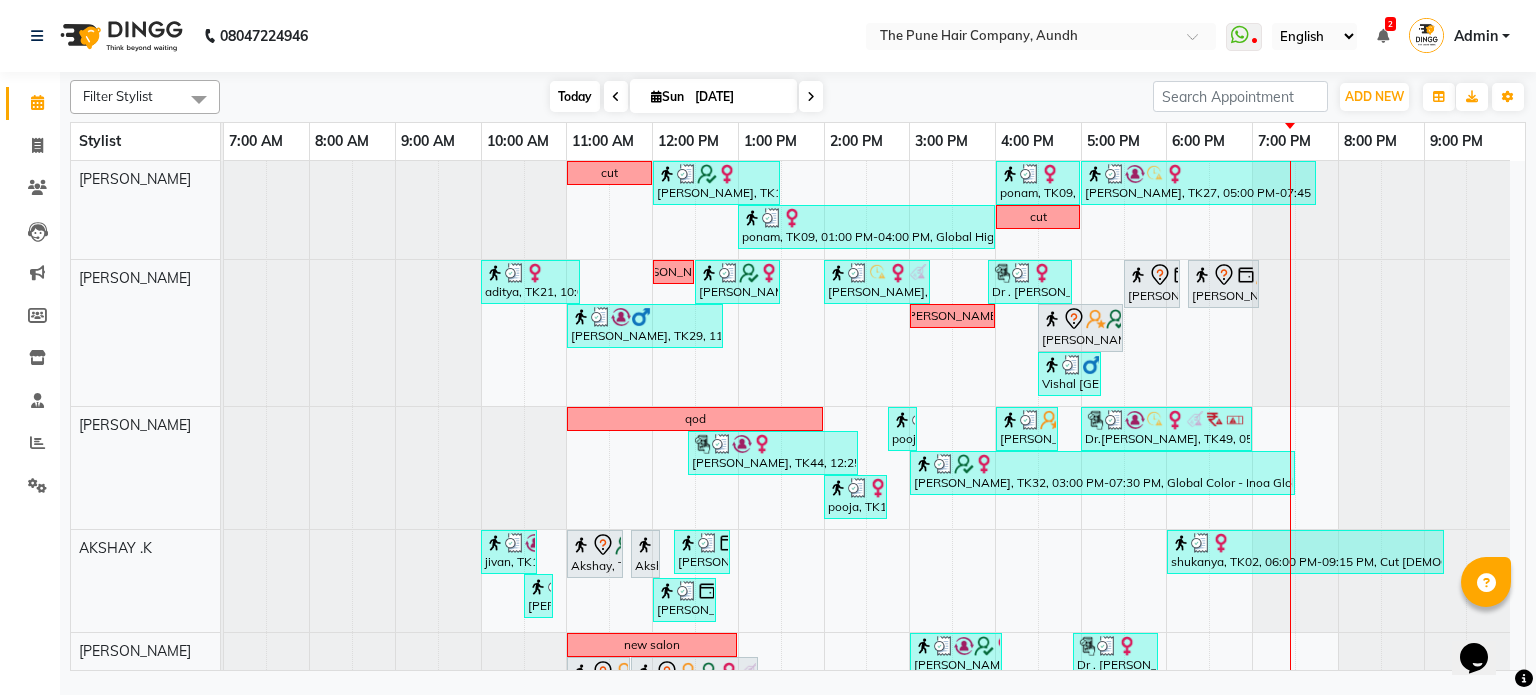 click on "Today" at bounding box center [575, 96] 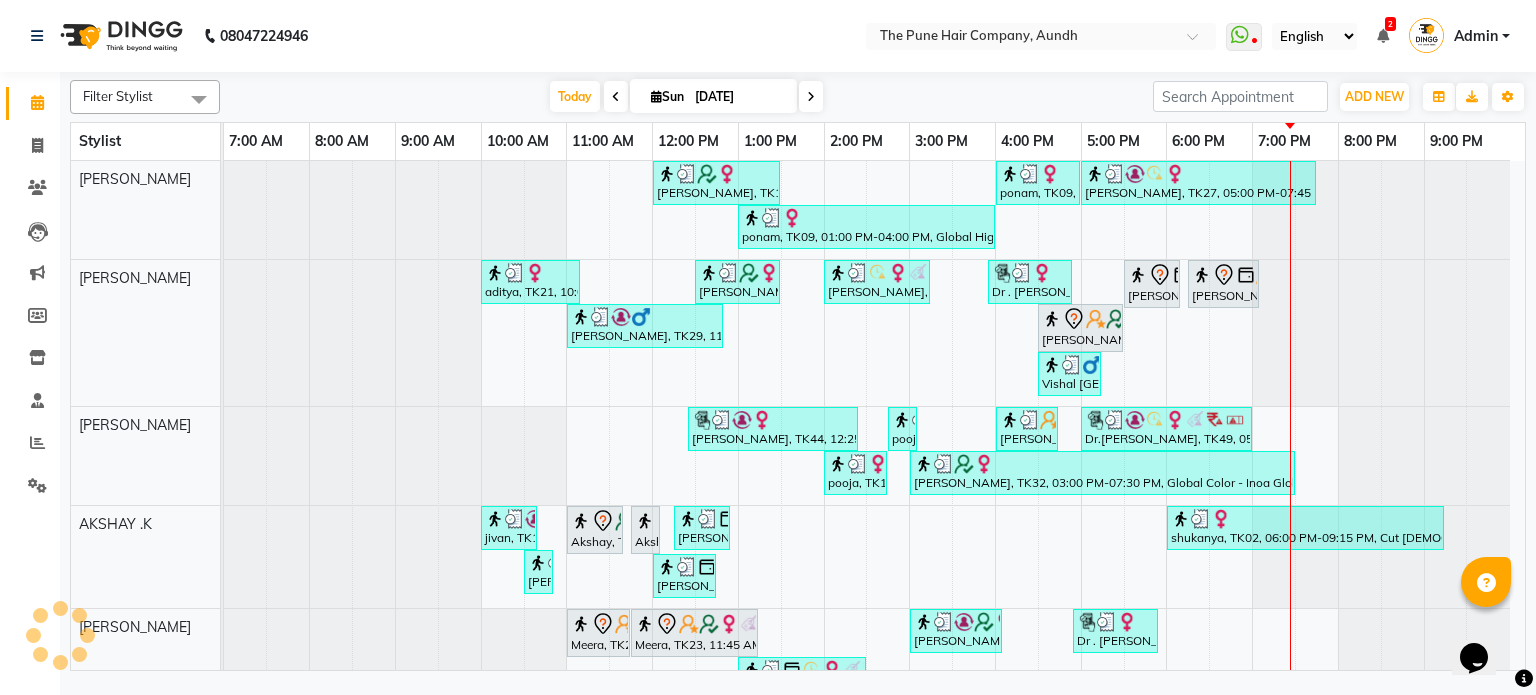 scroll, scrollTop: 600, scrollLeft: 0, axis: vertical 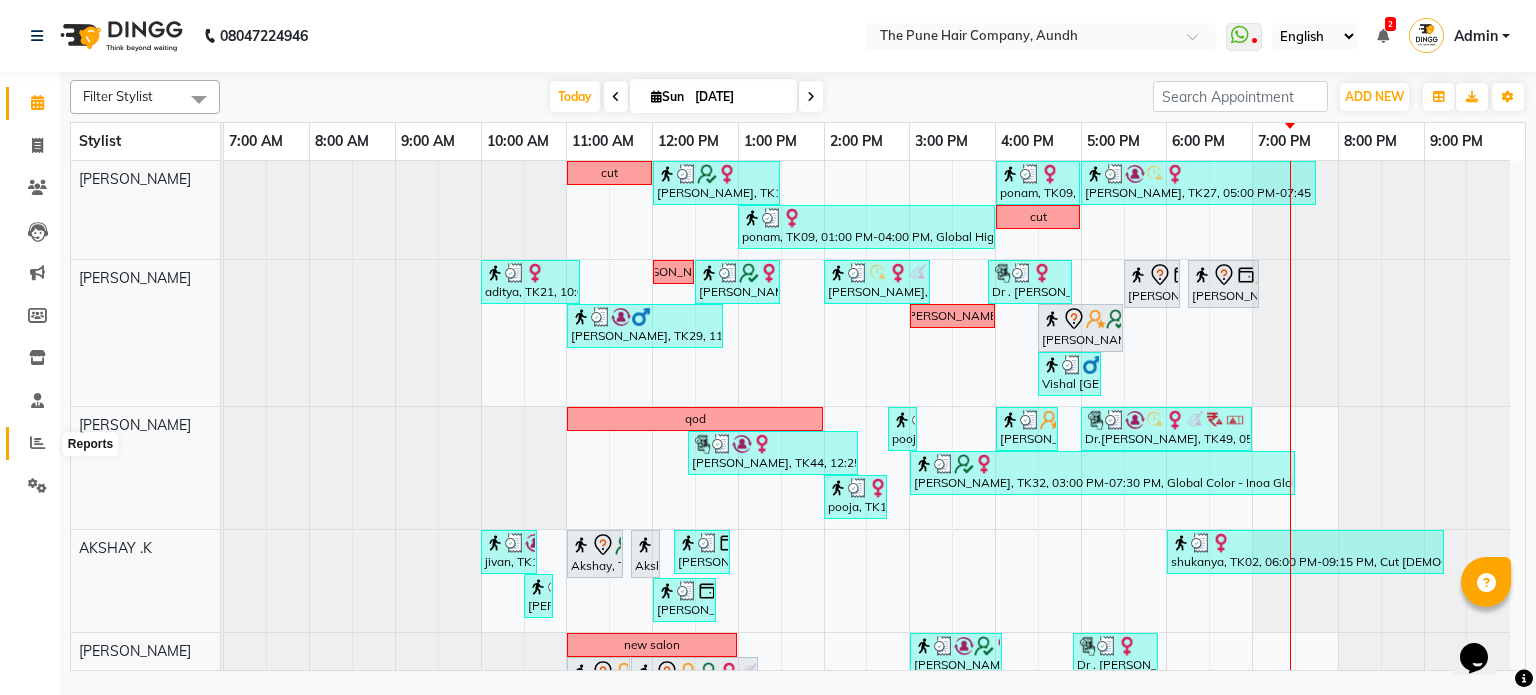 click 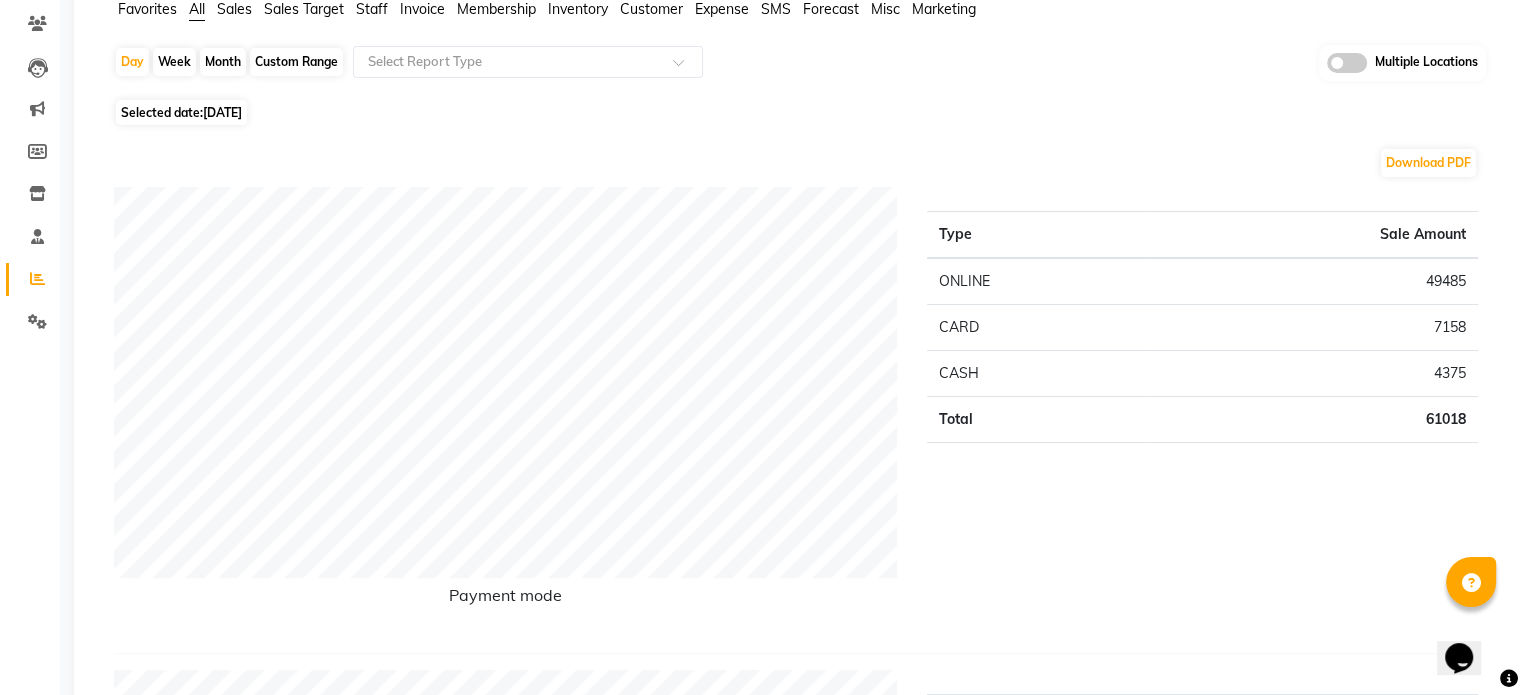scroll, scrollTop: 0, scrollLeft: 0, axis: both 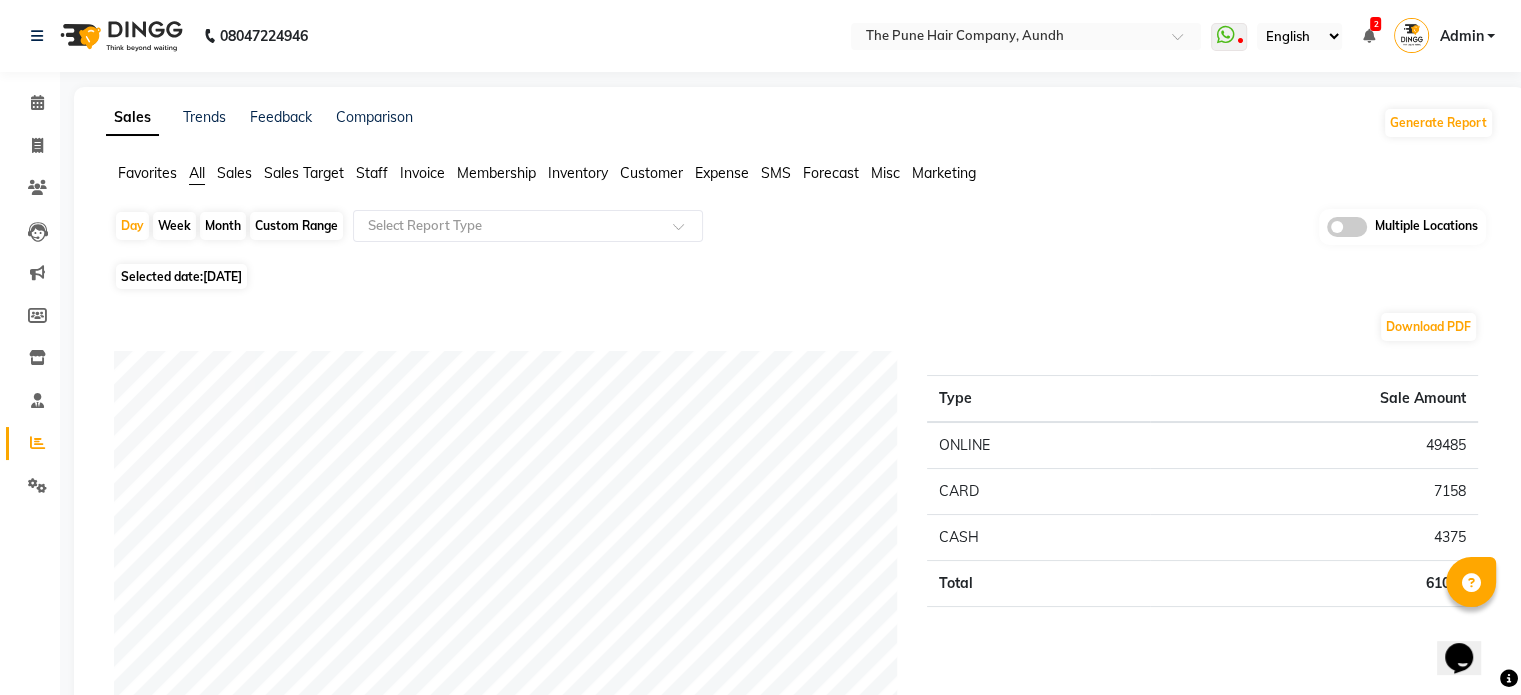 click on "Month" 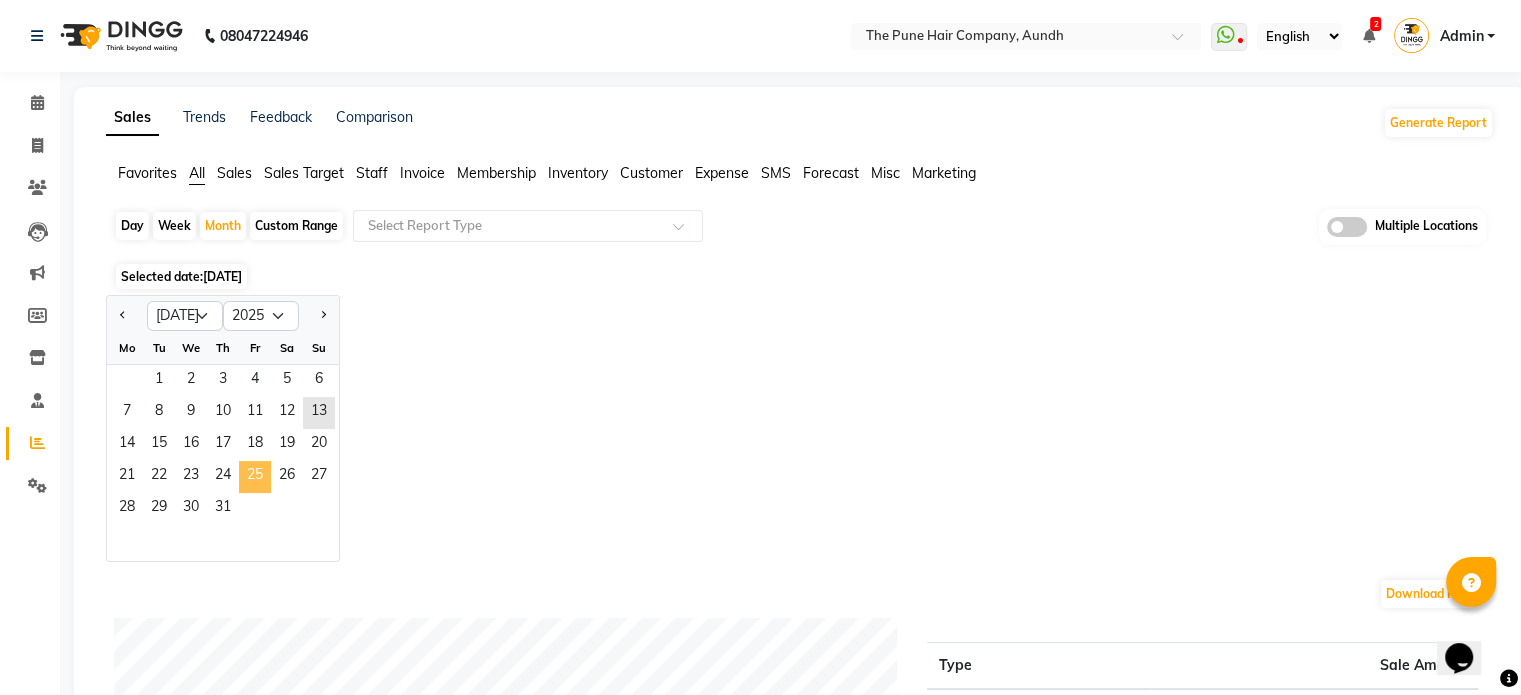 click on "25" 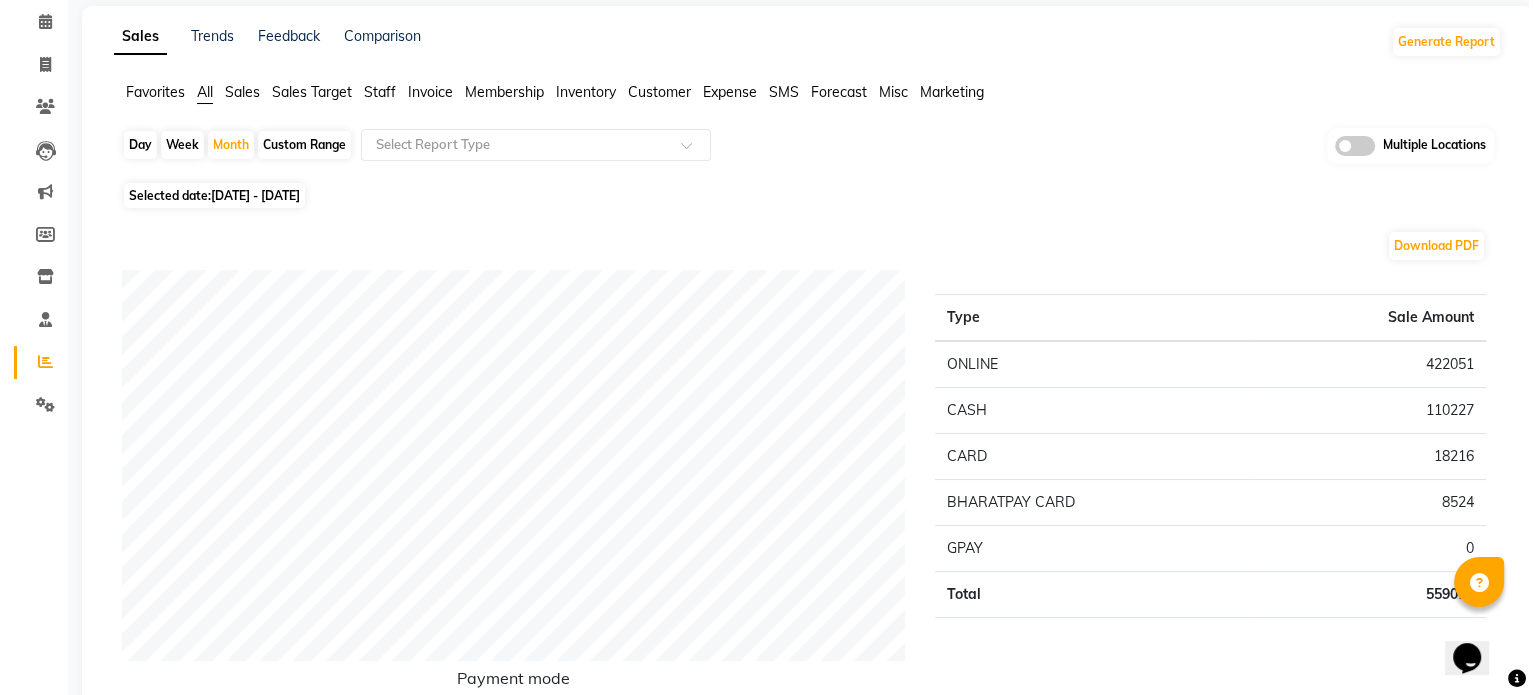 scroll, scrollTop: 0, scrollLeft: 0, axis: both 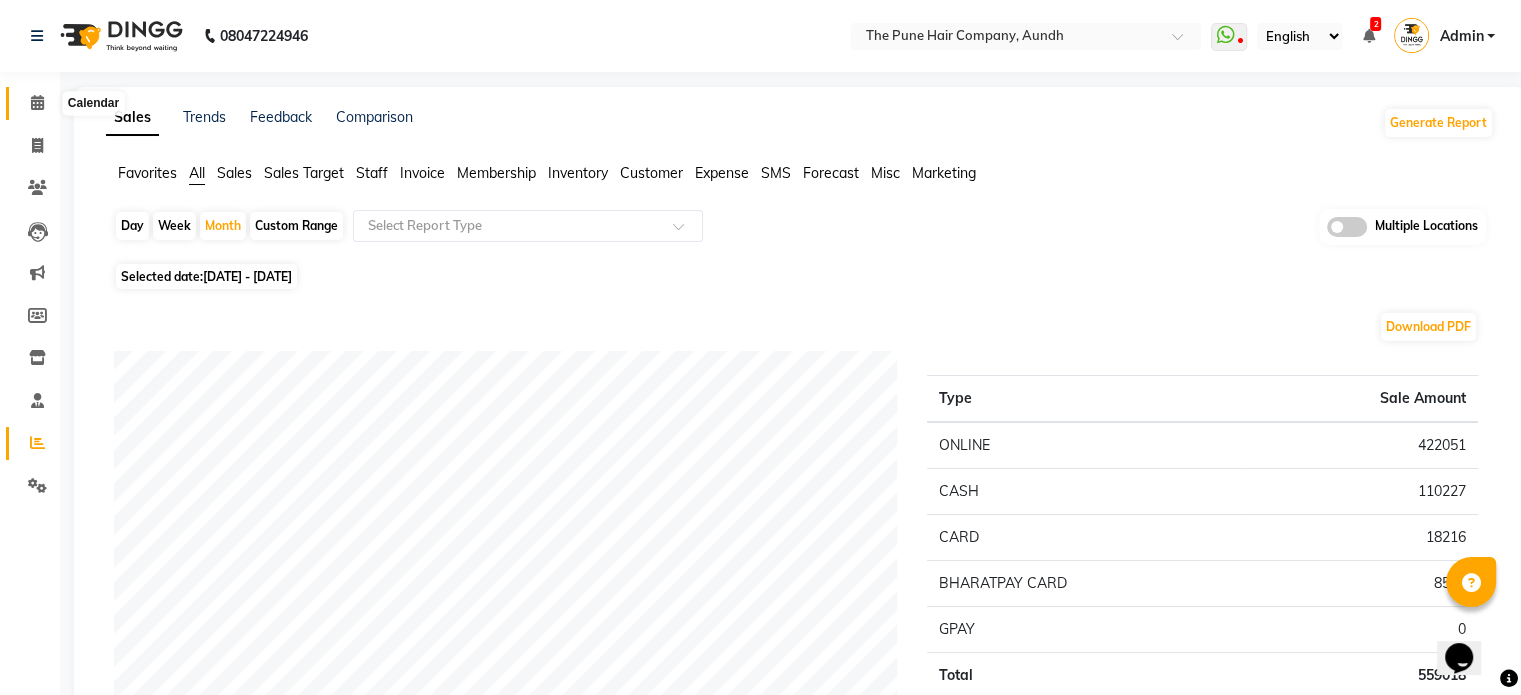 click 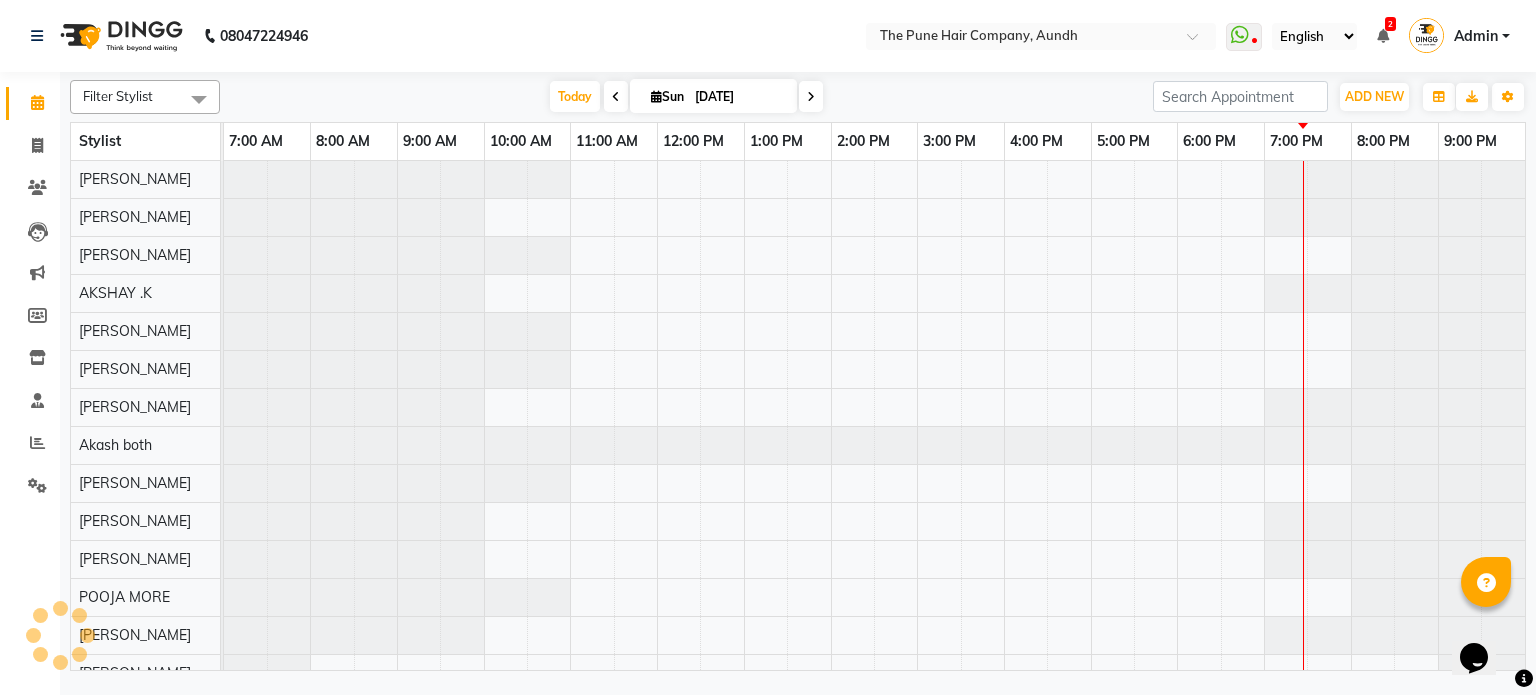 scroll, scrollTop: 0, scrollLeft: 0, axis: both 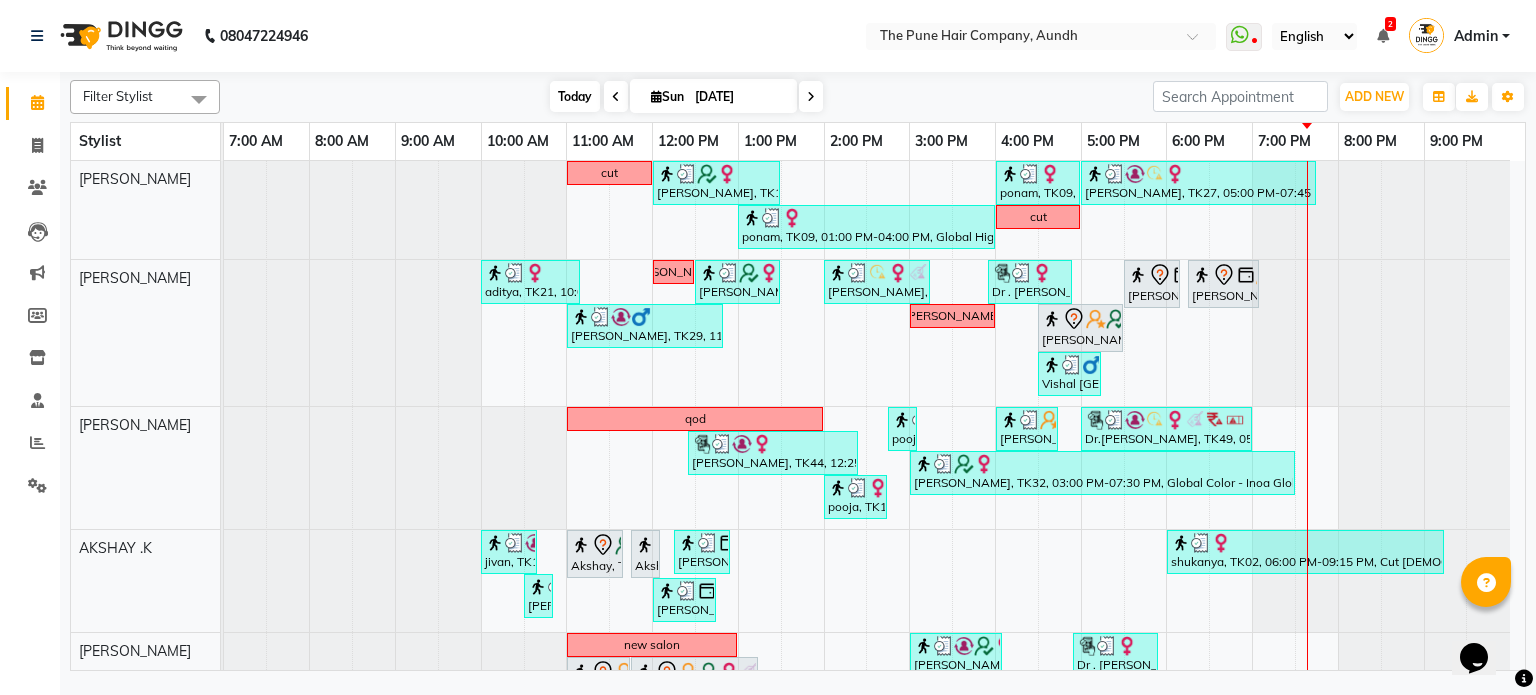 click on "Today" at bounding box center (575, 96) 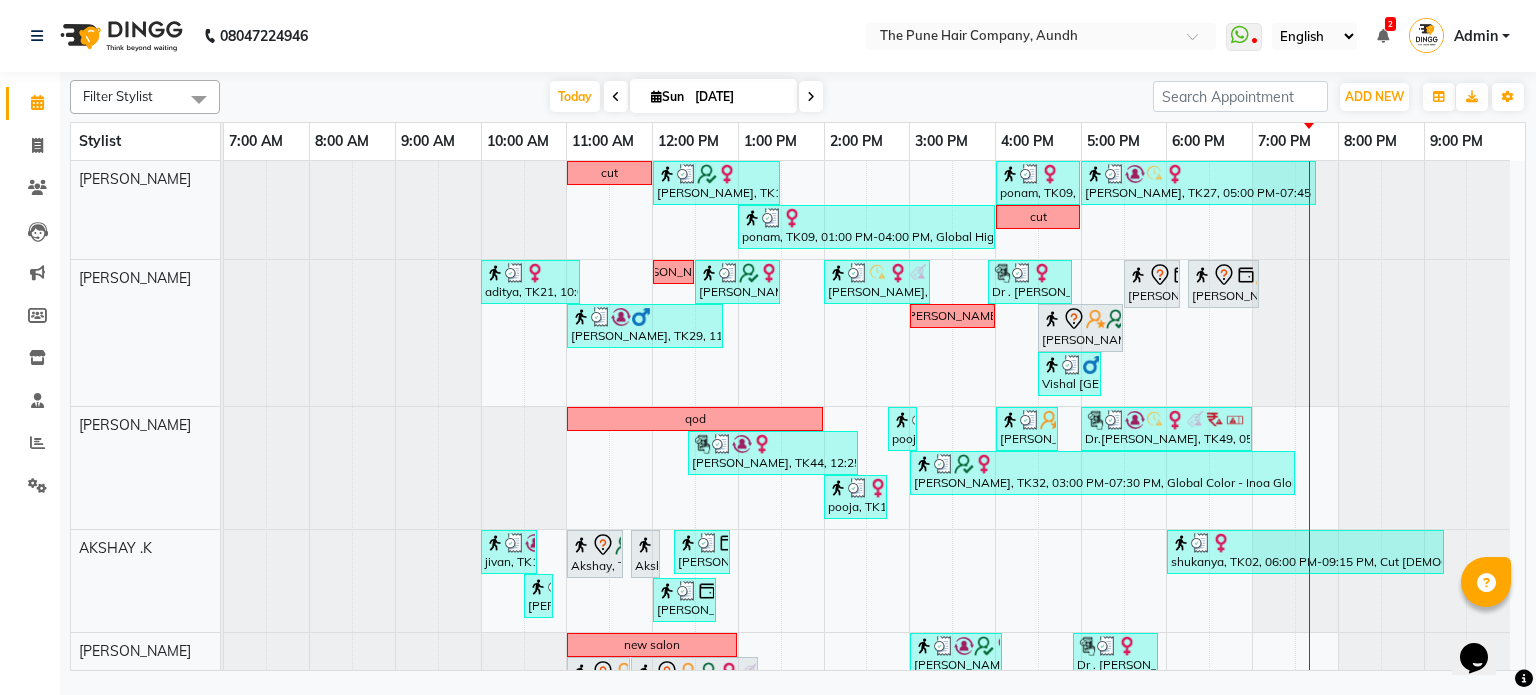 scroll, scrollTop: 85, scrollLeft: 0, axis: vertical 